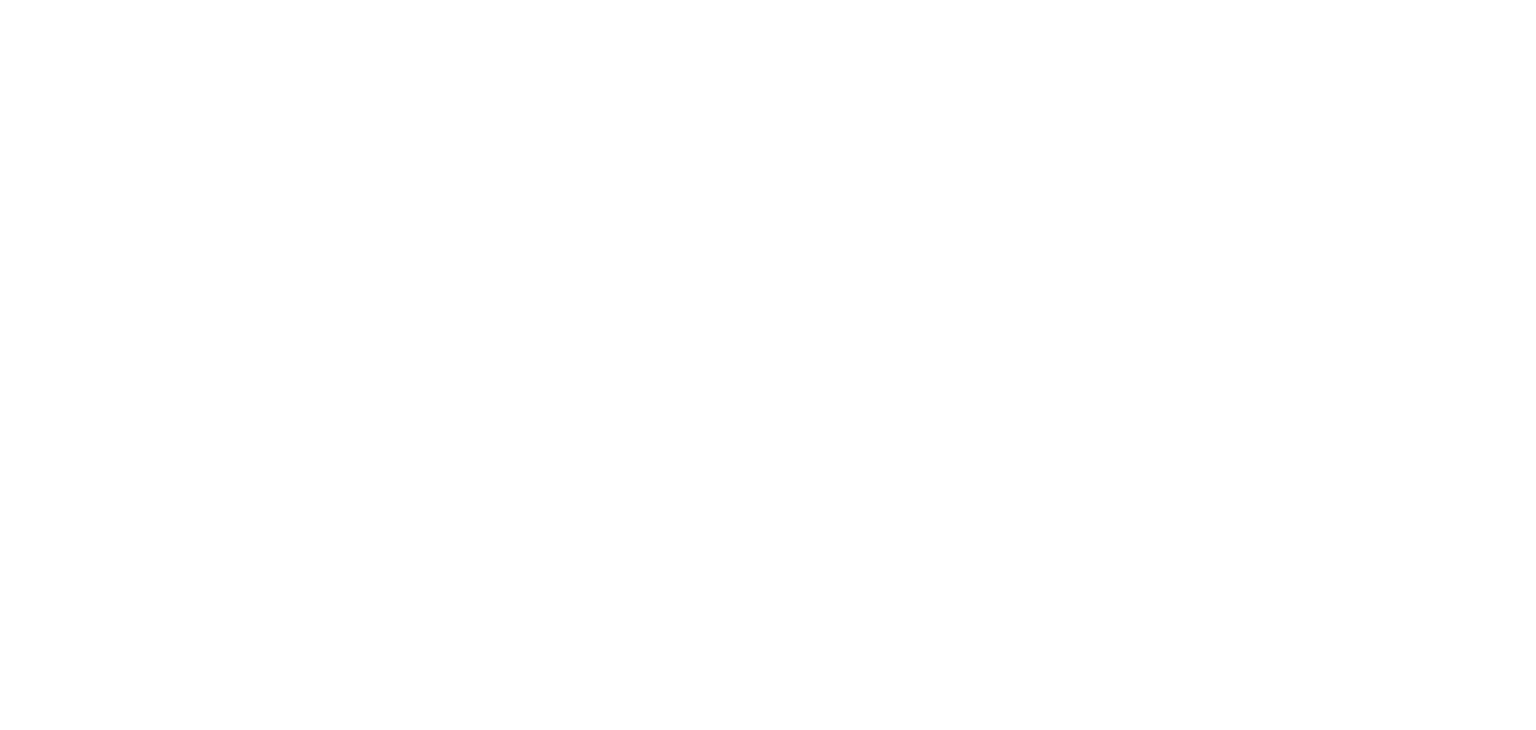 scroll, scrollTop: 0, scrollLeft: 0, axis: both 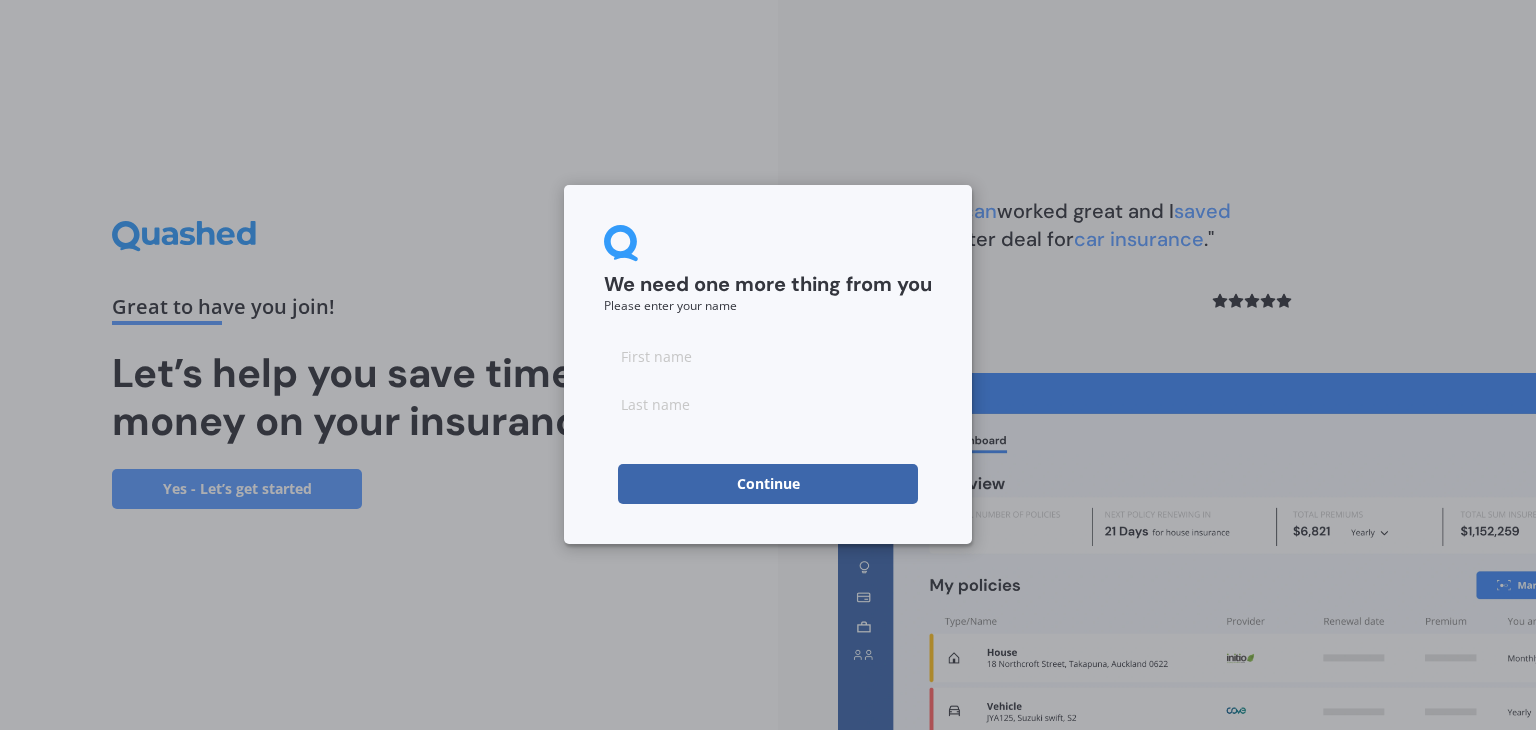 click at bounding box center (768, 356) 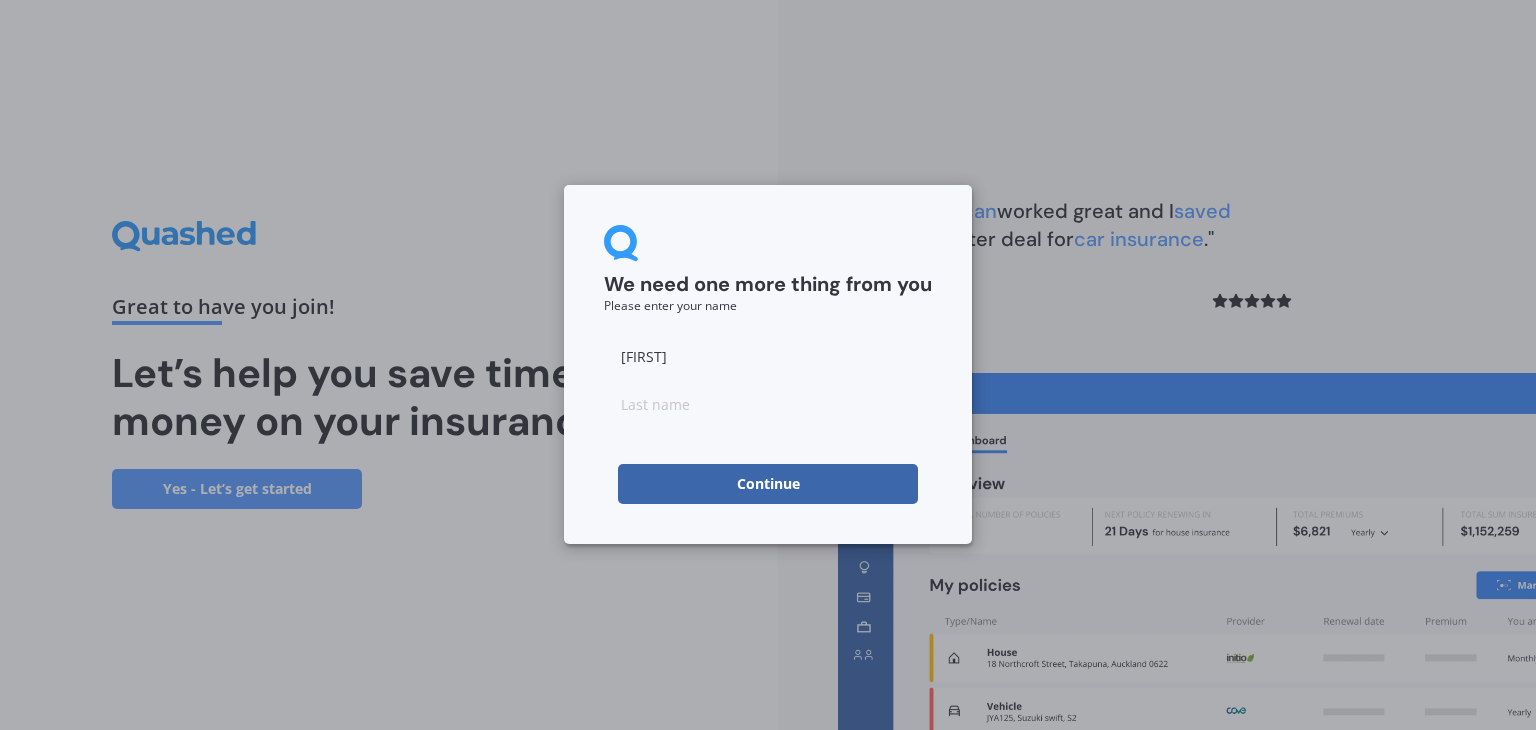 type on "[FIRST]" 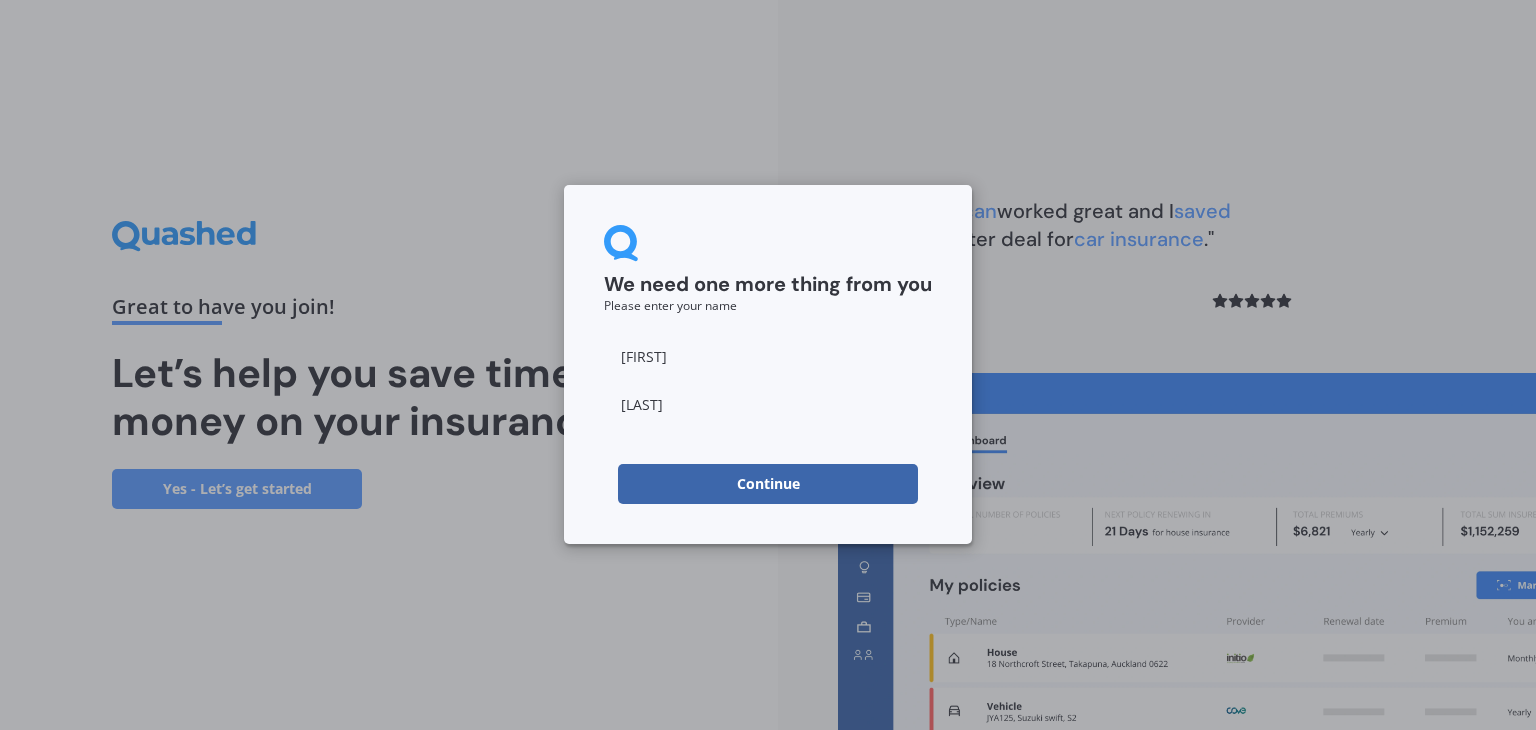 type on "[LAST]" 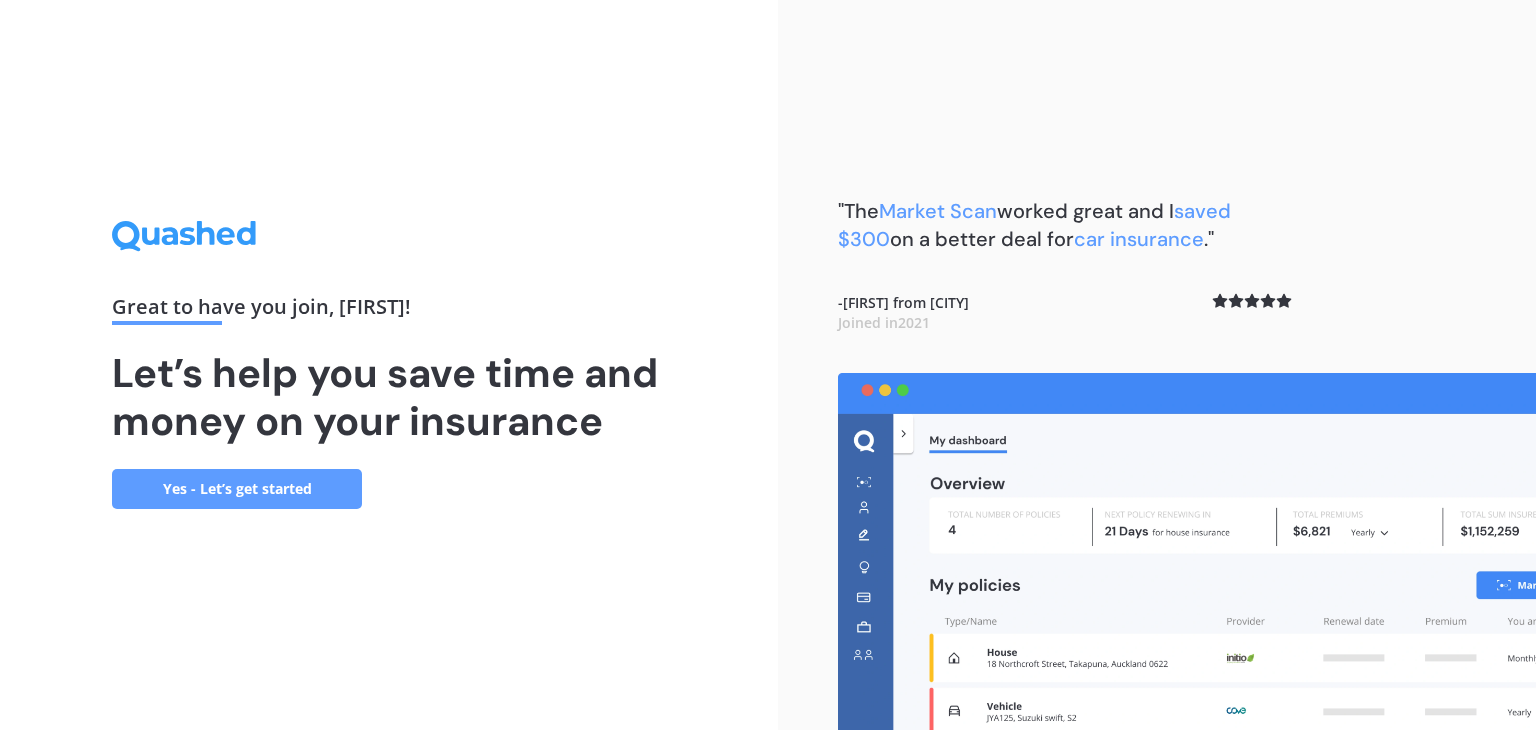 click on "Yes - Let’s get started" at bounding box center [237, 489] 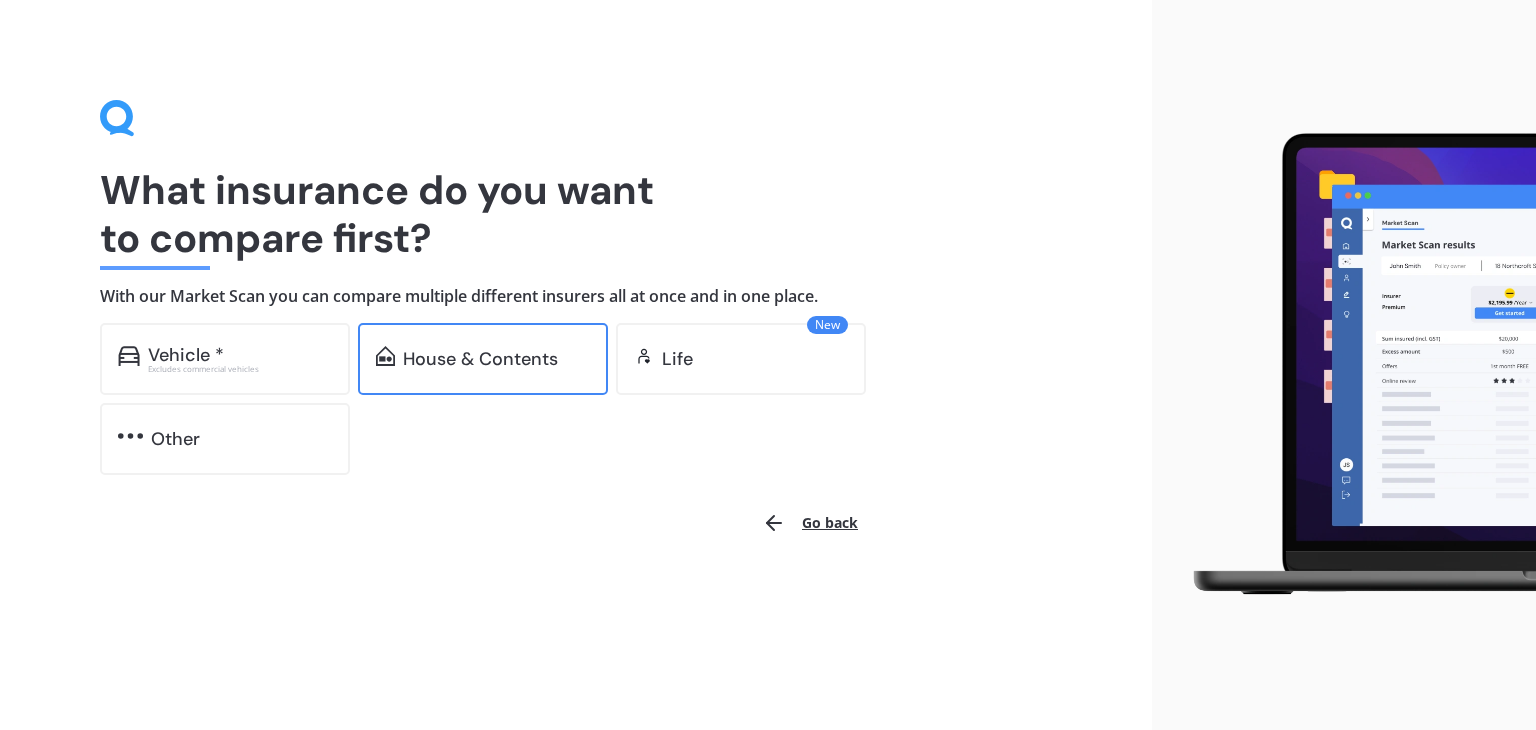 click on "House & Contents" at bounding box center (483, 359) 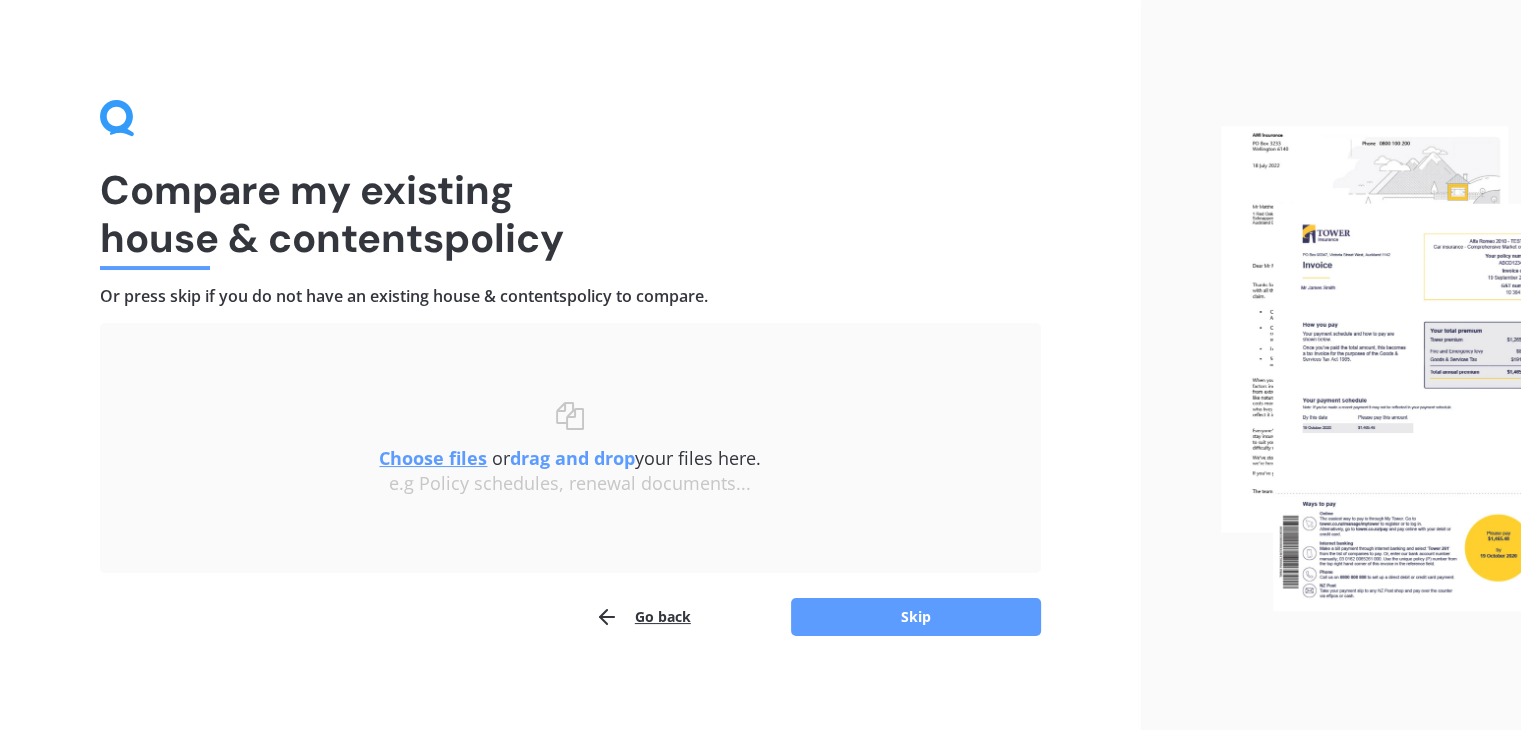 click on "Choose files" at bounding box center (433, 458) 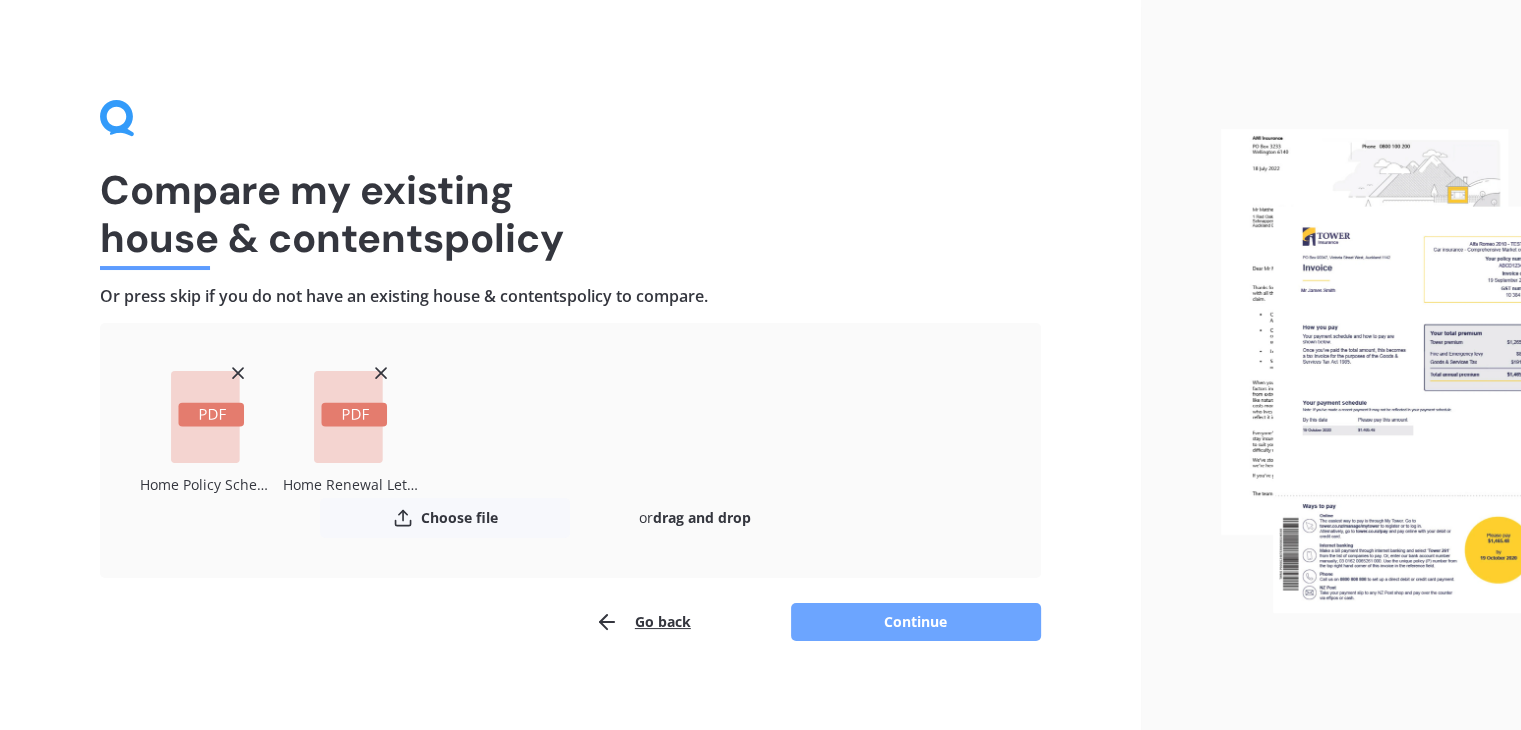 click on "Continue" at bounding box center (916, 622) 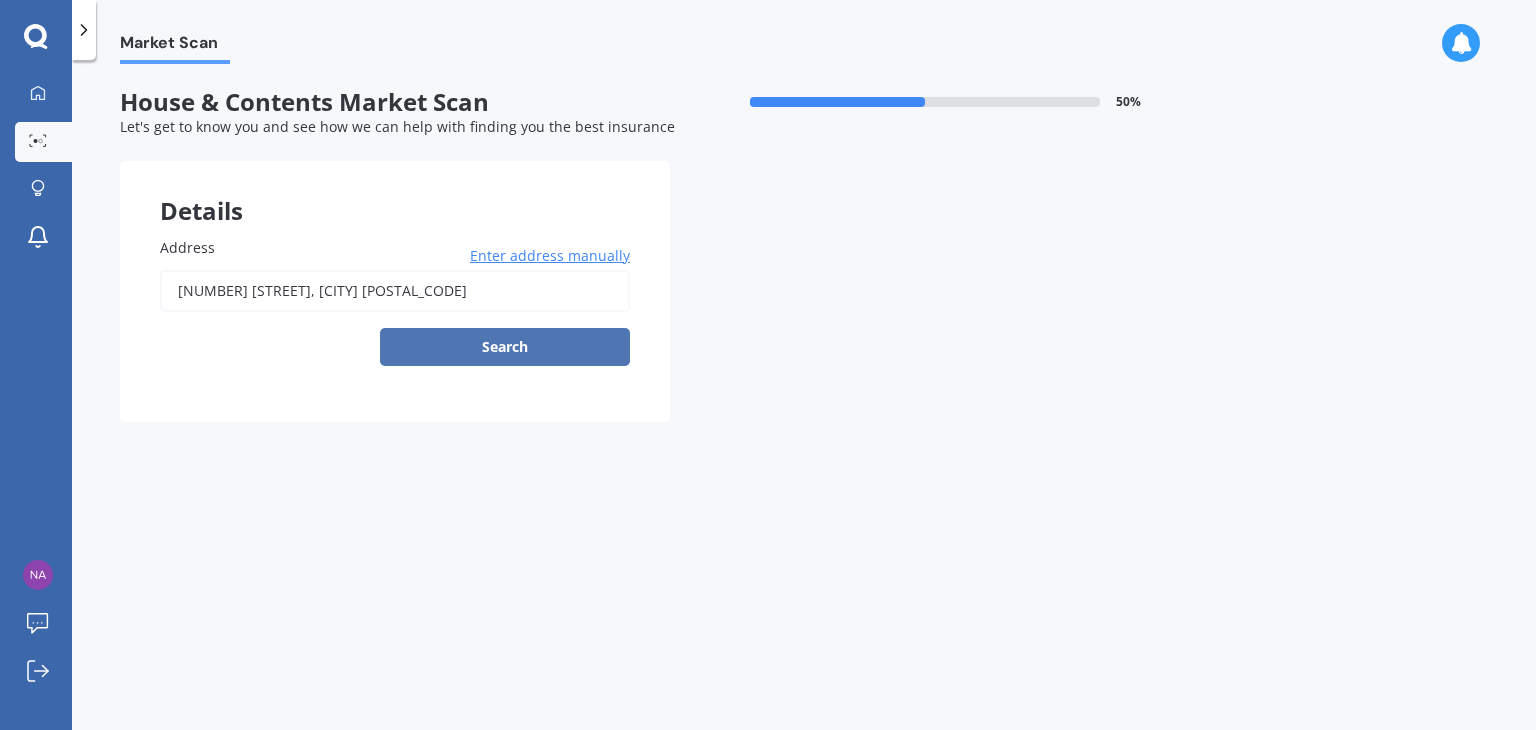 click on "Search" at bounding box center (505, 347) 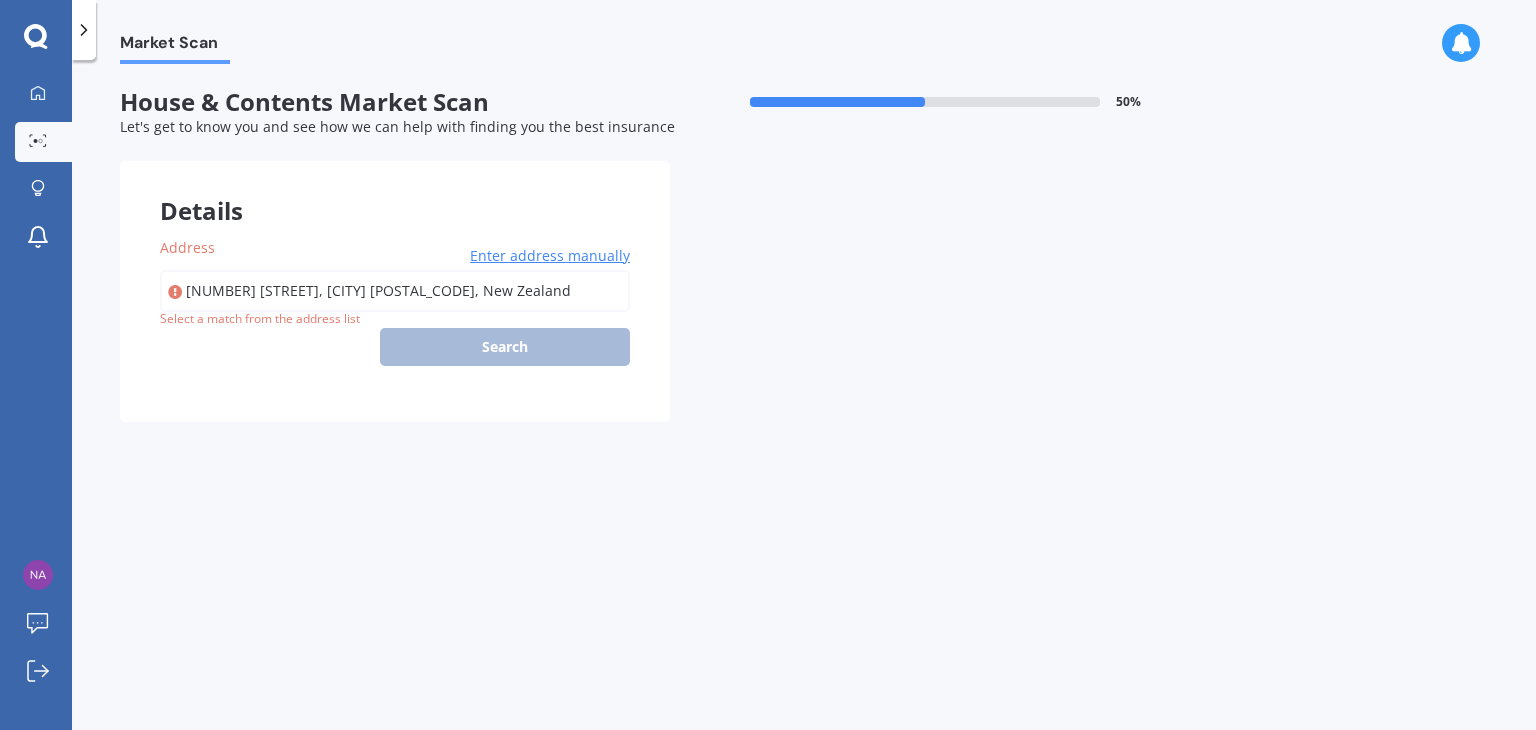 type on "[NUMBER] [STREET], [CITY] [POSTAL_CODE]" 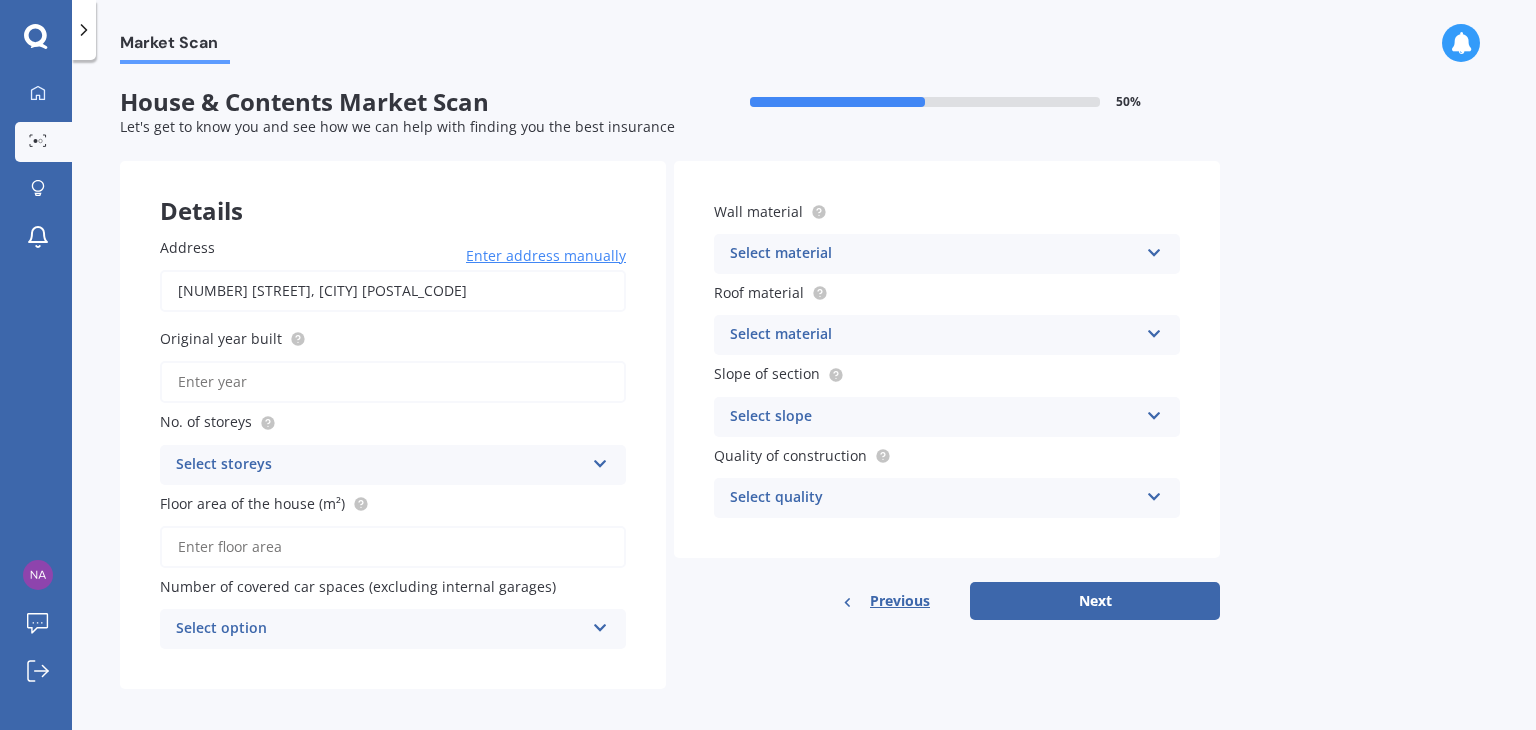 click on "Original year built" at bounding box center (393, 382) 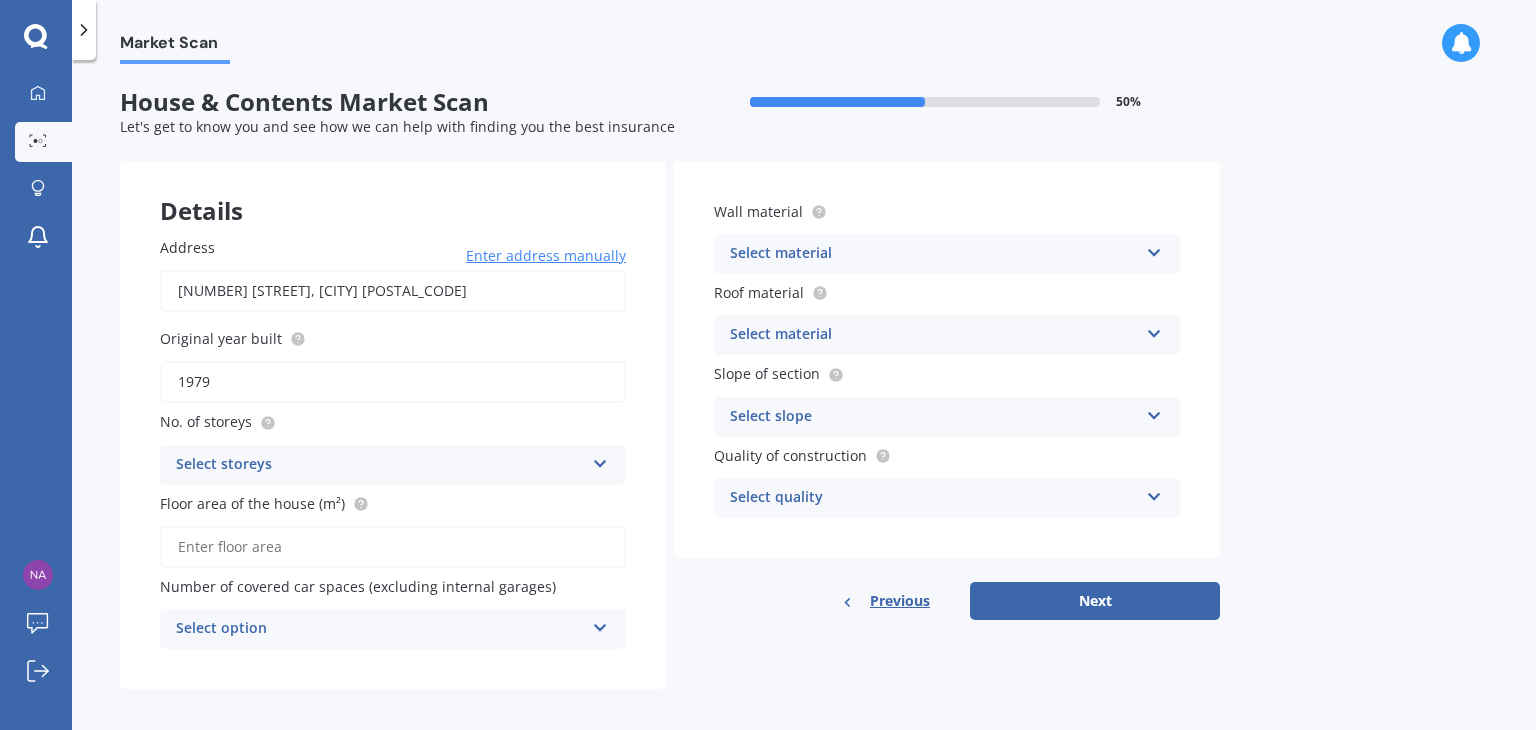 type on "1979" 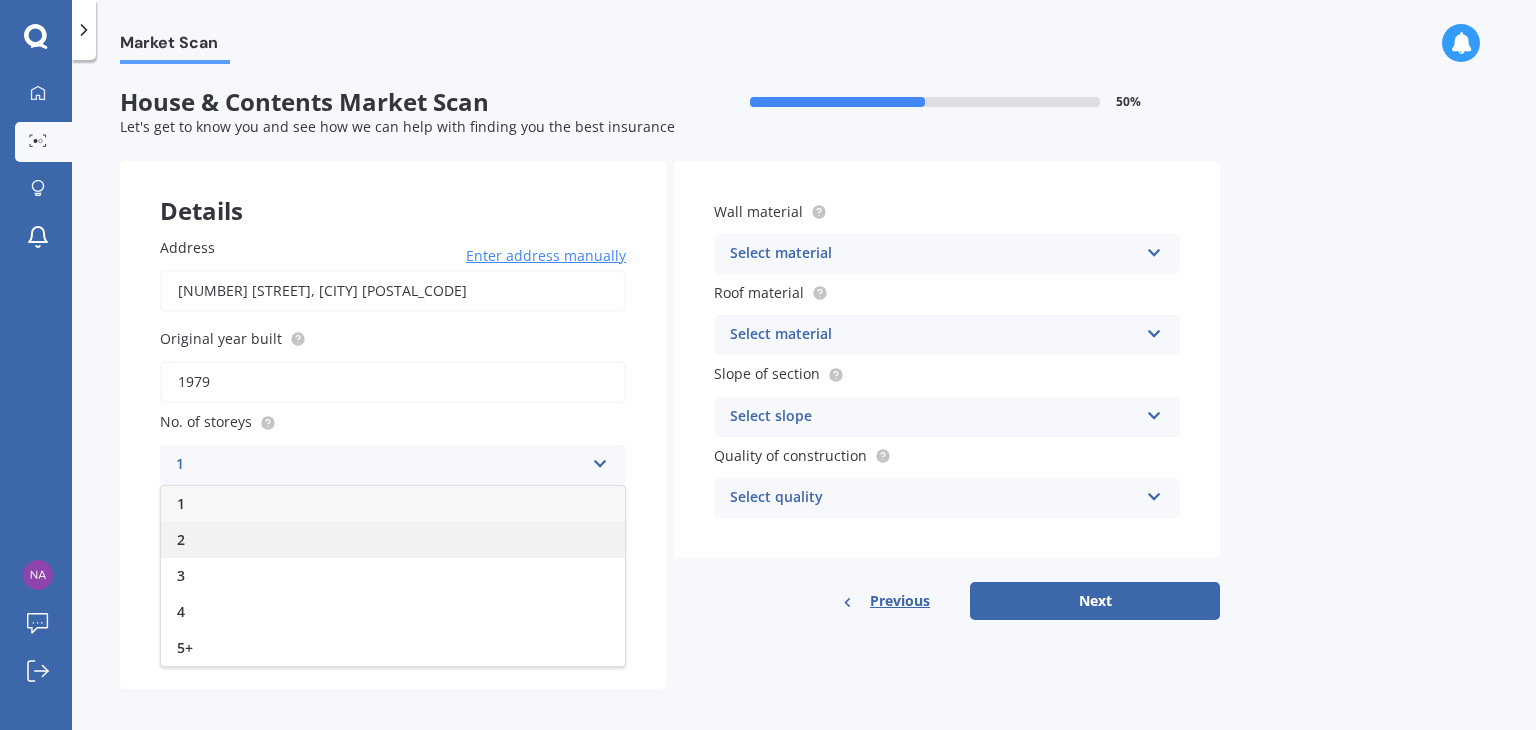 click on "2" at bounding box center (393, 540) 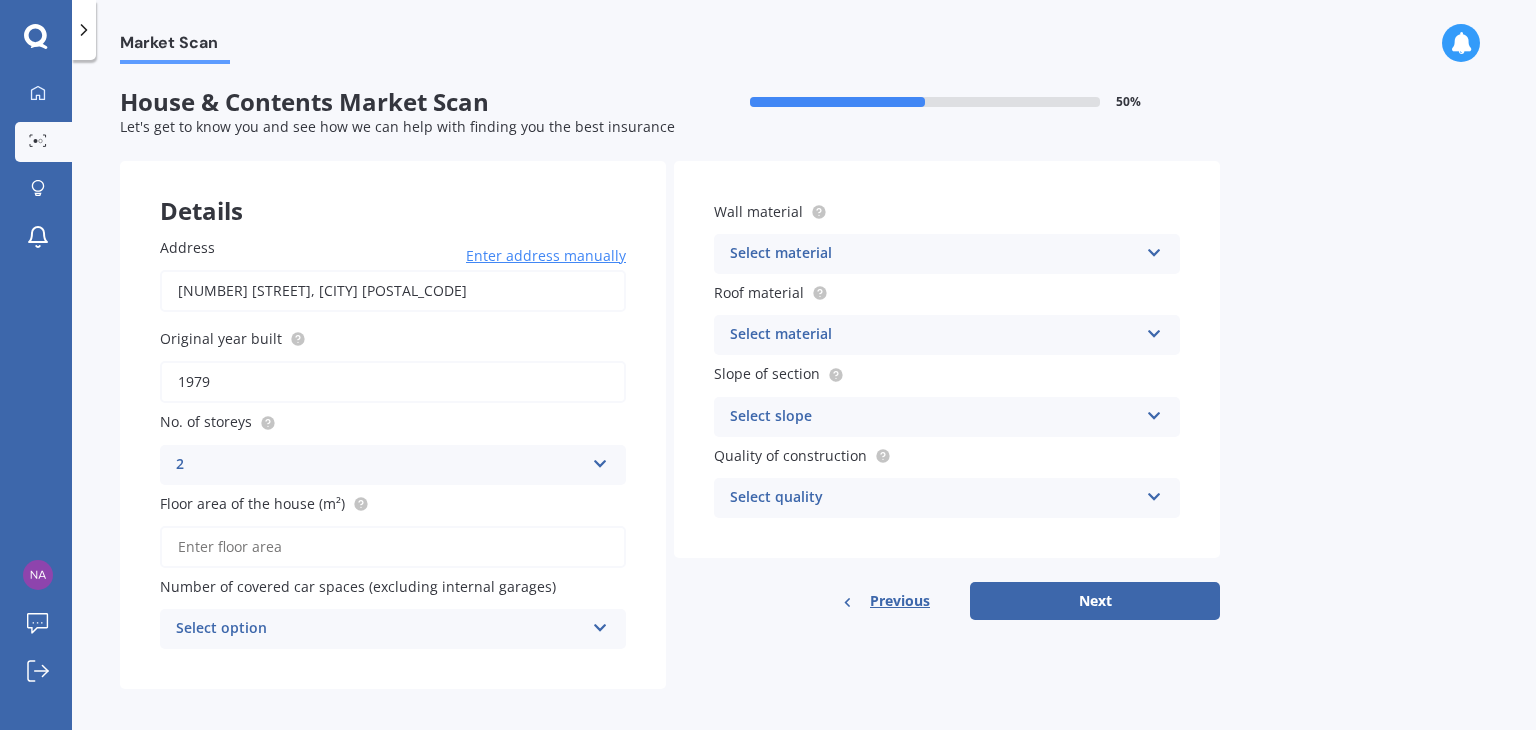 click on "Floor area of the house (m²)" at bounding box center (393, 547) 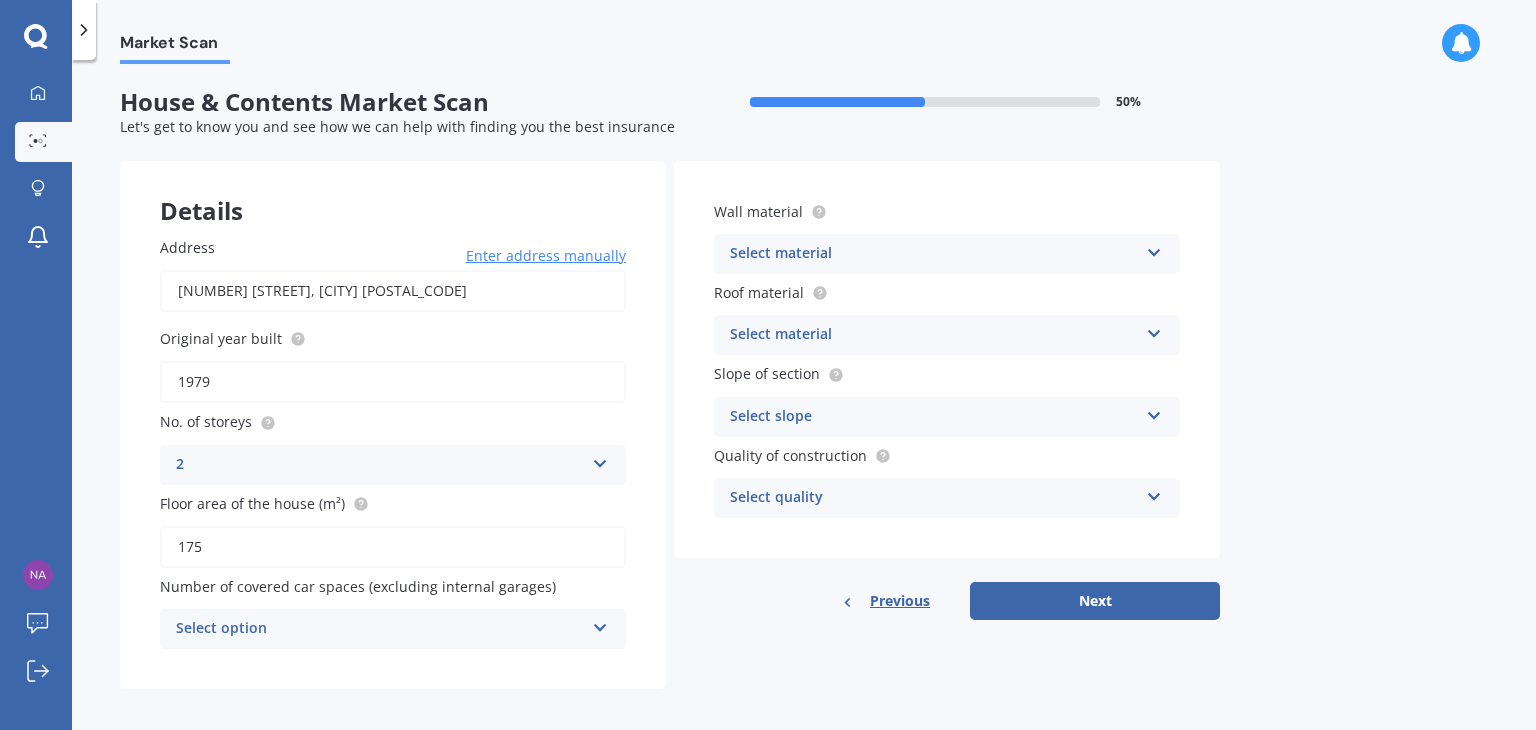 type on "175" 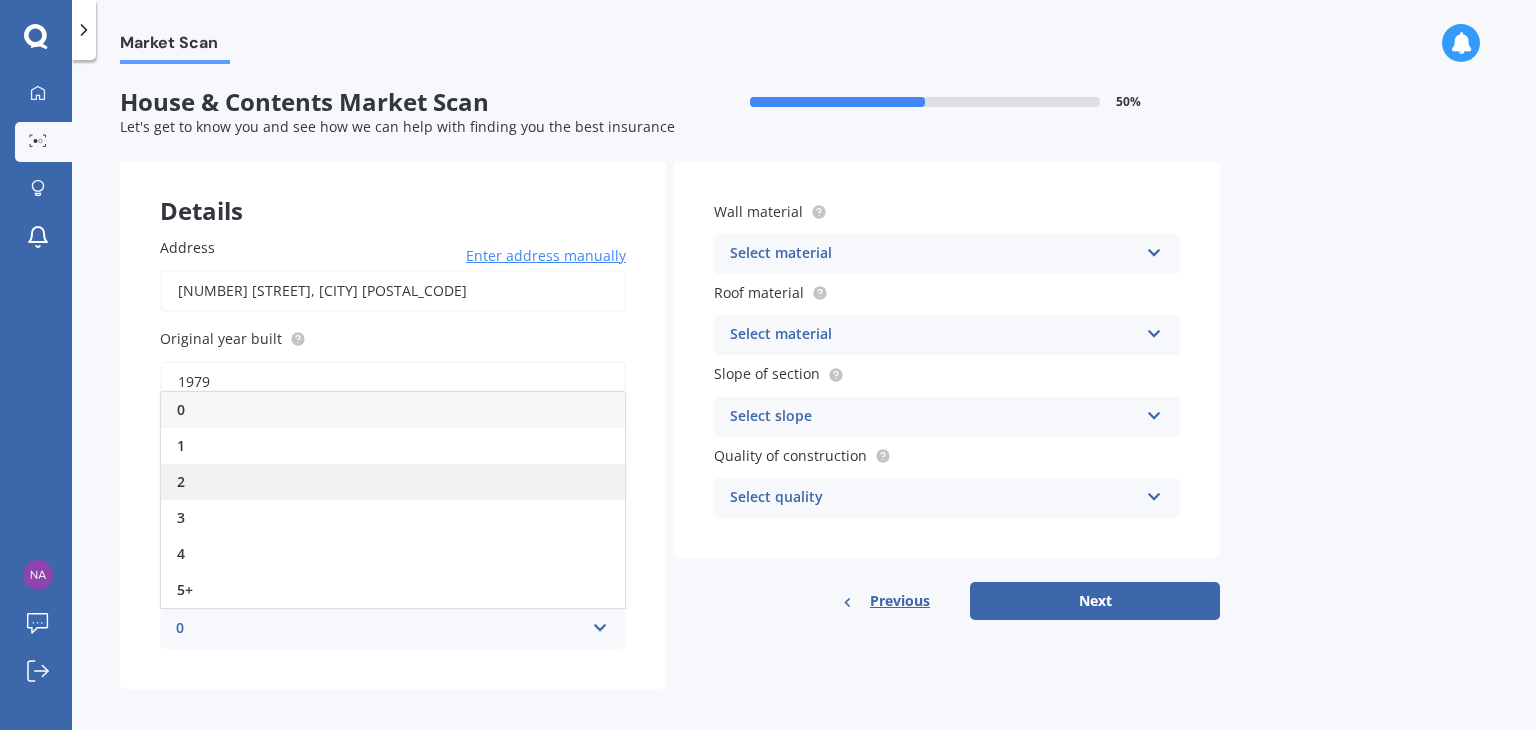 click on "2" at bounding box center (393, 482) 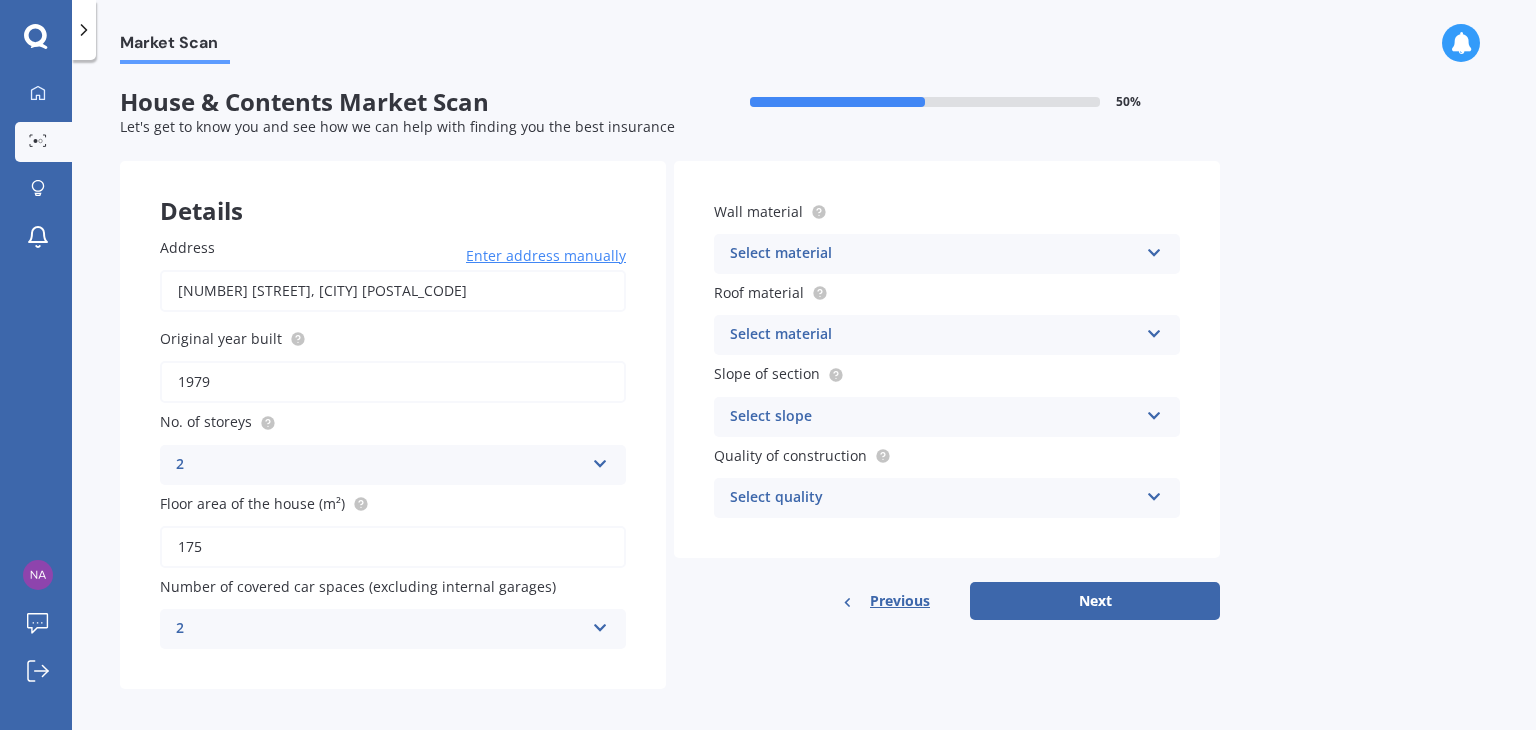click on "Details Address [NUMBER] [STREET], [CITY] [POSTAL_CODE] Enter address manually Search Original year built 1979 No. of storeys 2 1 2 3 4 5+ Floor area of the house (m²) 175 Number of covered car spaces (excluding internal garages) 2 0 1 2 3 4 5+ Wall material Select material Artificial weatherboard/plank cladding Blockwork Brick veneer Double brick Mud brick Other Rockcote/EPS Sheet cladding Solid brickwork Stonework solid Stonework veneer Stucco Weatherboard/plank cladding Roof material Select material Flat fibre cement Flat membrane Flat metal covering Pitched concrete tiles Pitched fibre cement covering Pitched metal covering Pitched slate Pitched terracotta tiles Pitched timber shingles Other Slope of section Select slope Flat or gentle slope (up to about 5°) Moderate slope (about 15°) Severe slope (35° or more) Quality of construction Select quality Standard High Prestige Previous Next" at bounding box center [670, 425] 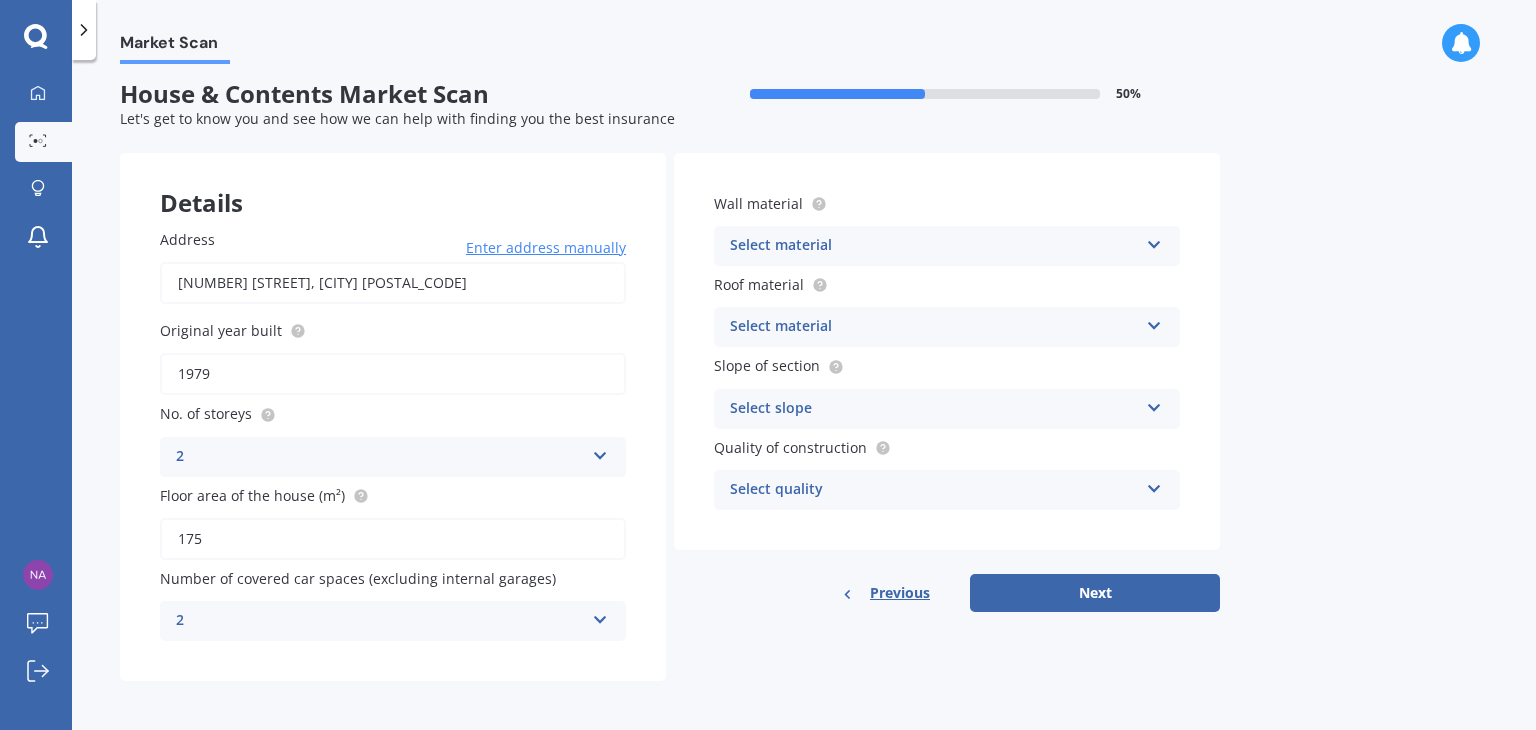 scroll, scrollTop: 10, scrollLeft: 0, axis: vertical 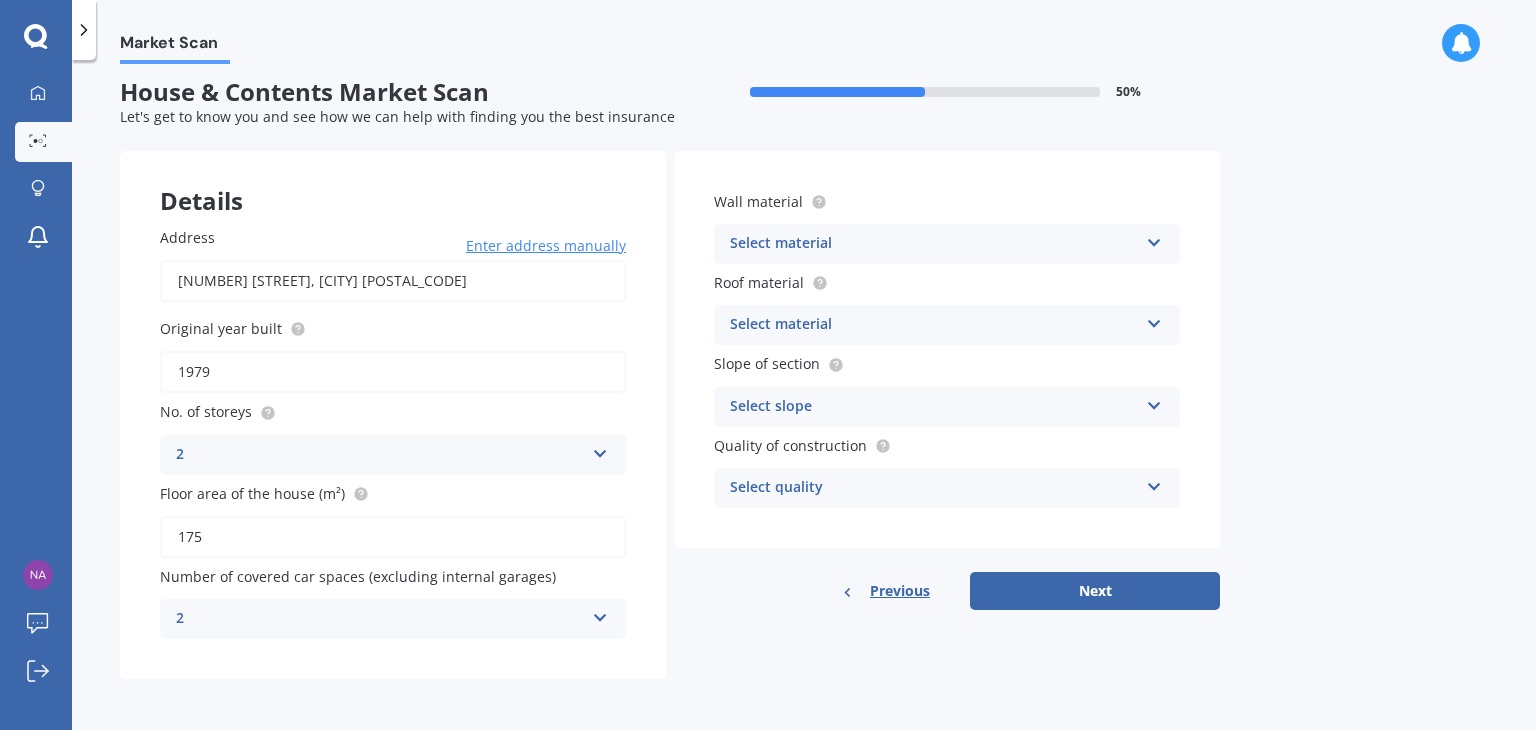 click on "Select material" at bounding box center (934, 244) 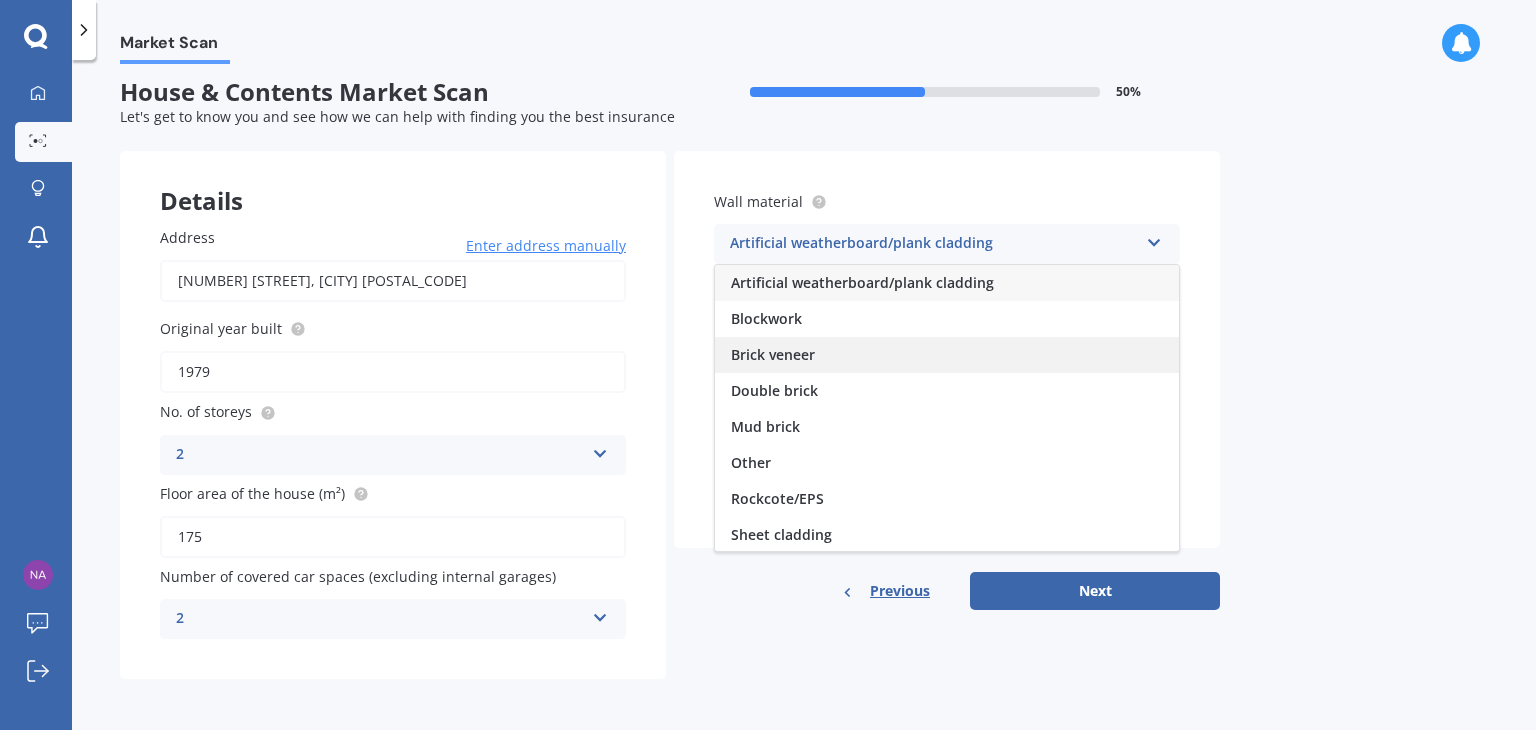 click on "Brick veneer" at bounding box center [947, 355] 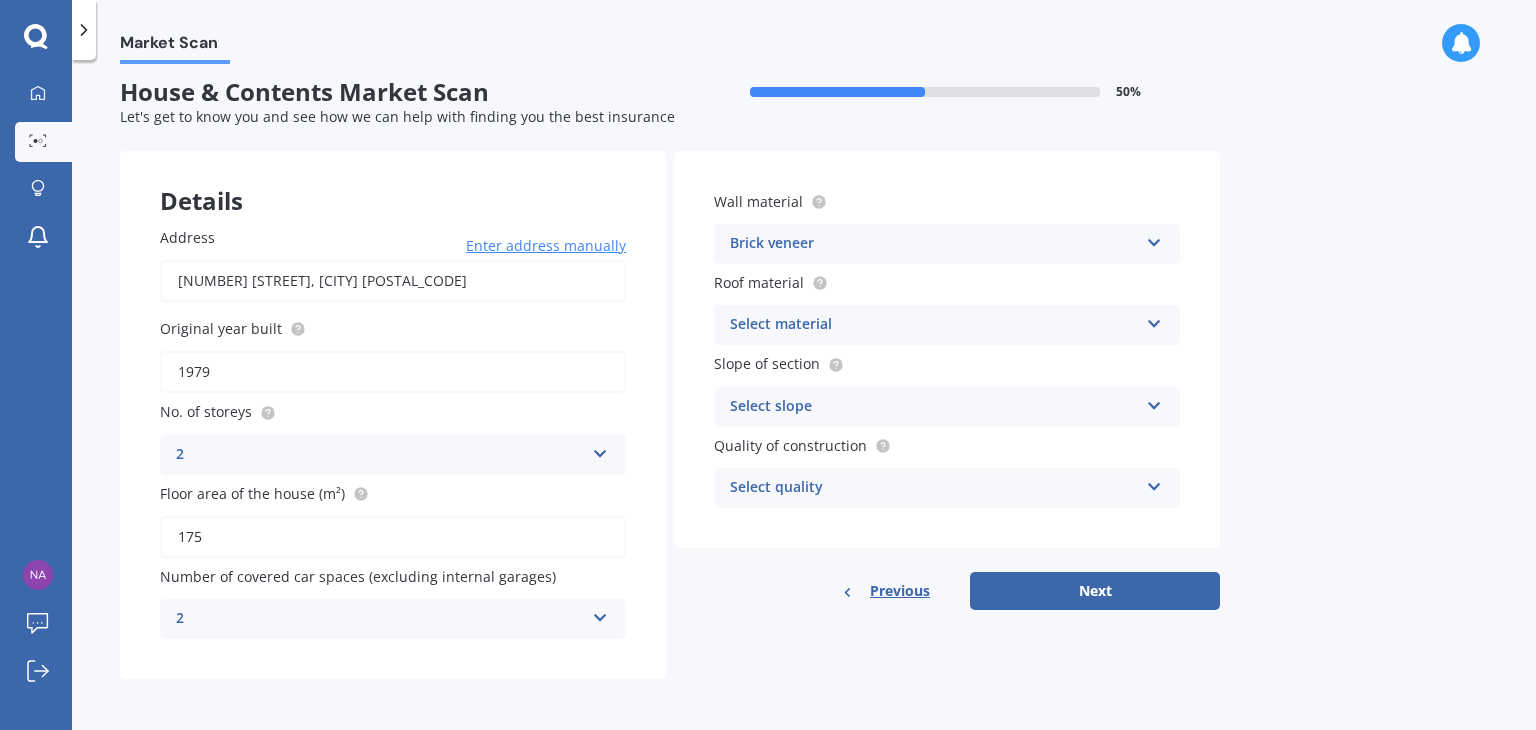 click on "Select material" at bounding box center (934, 325) 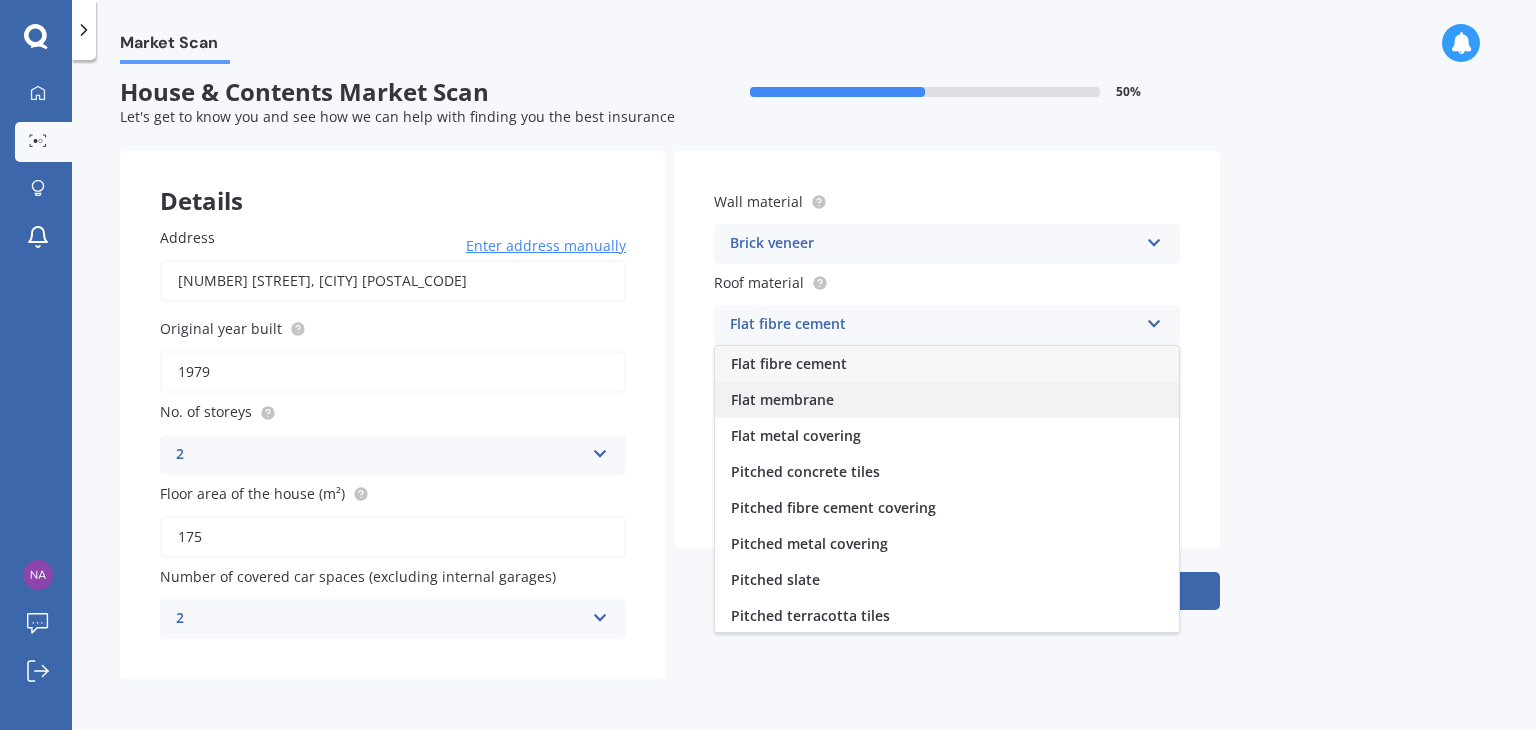 scroll, scrollTop: 73, scrollLeft: 0, axis: vertical 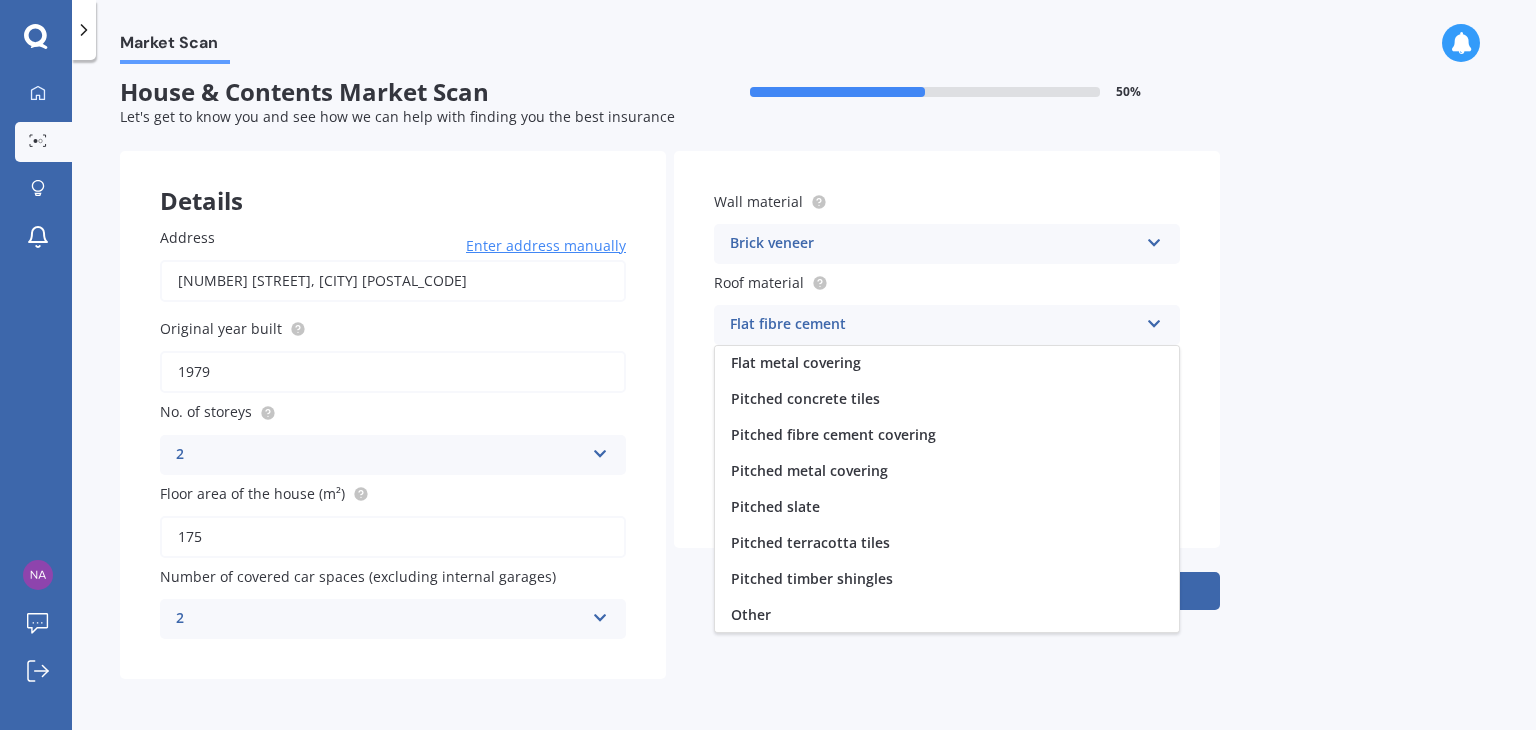 click on "Other" at bounding box center (947, 615) 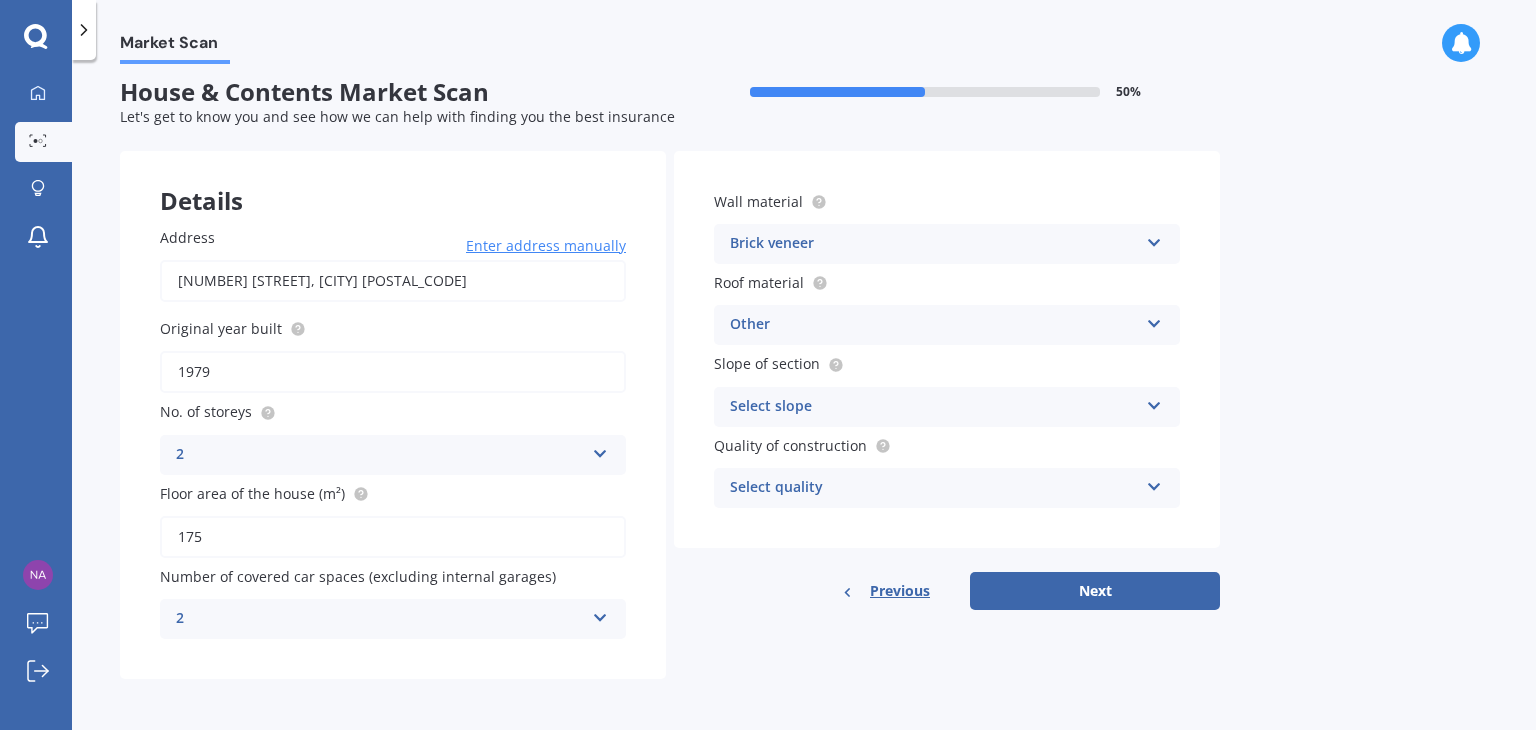 click on "Select slope" at bounding box center [934, 407] 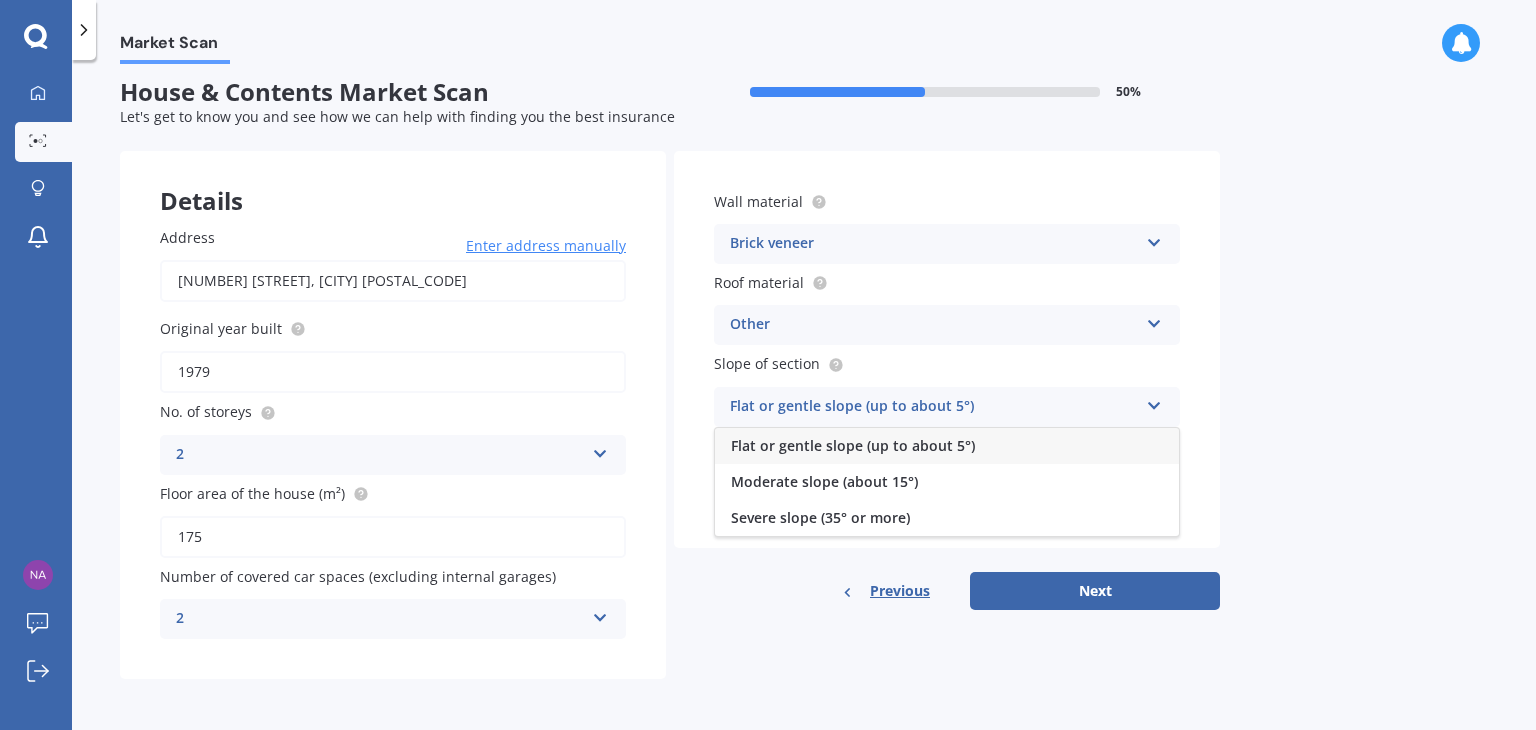 click on "Flat or gentle slope (up to about 5°)" at bounding box center [853, 445] 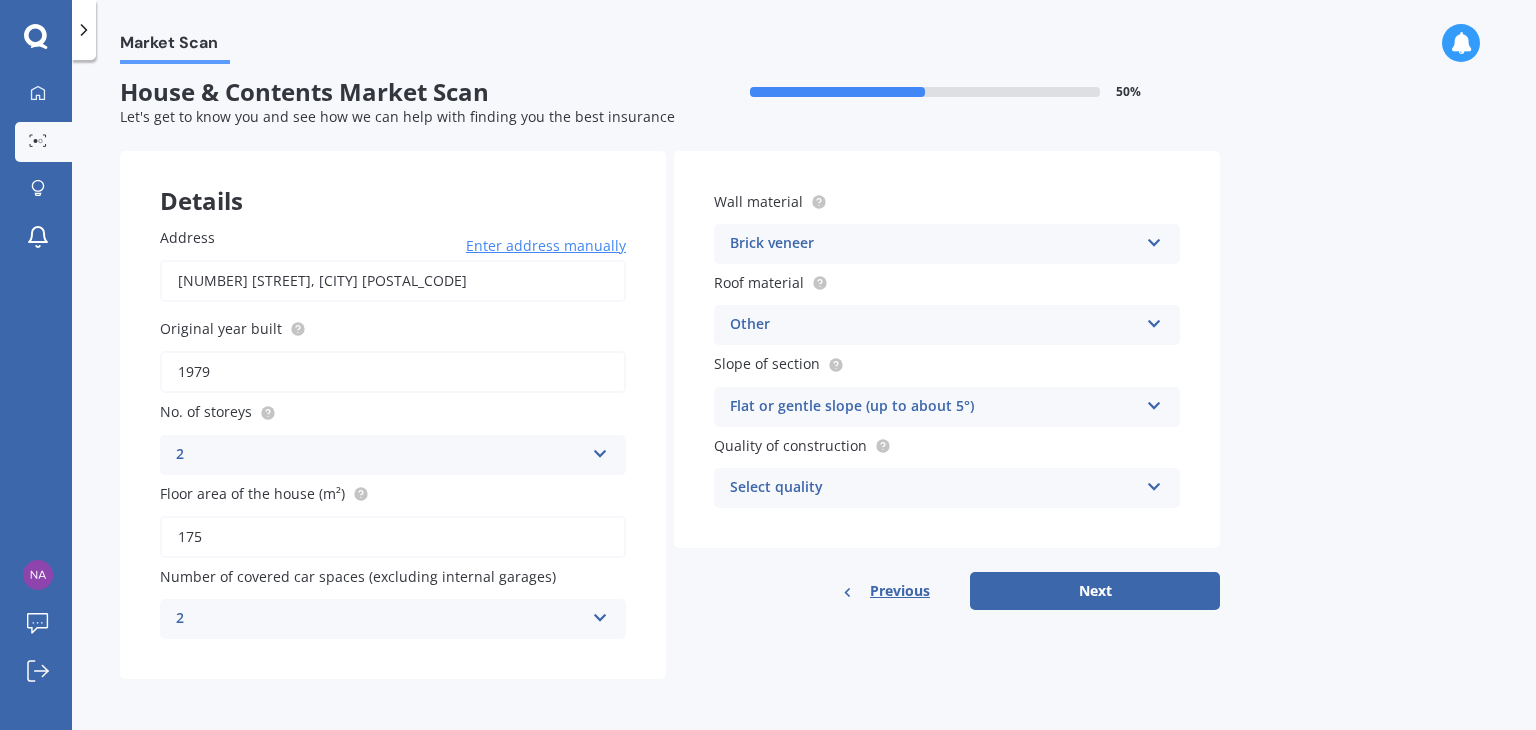 click on "Select quality" at bounding box center (934, 488) 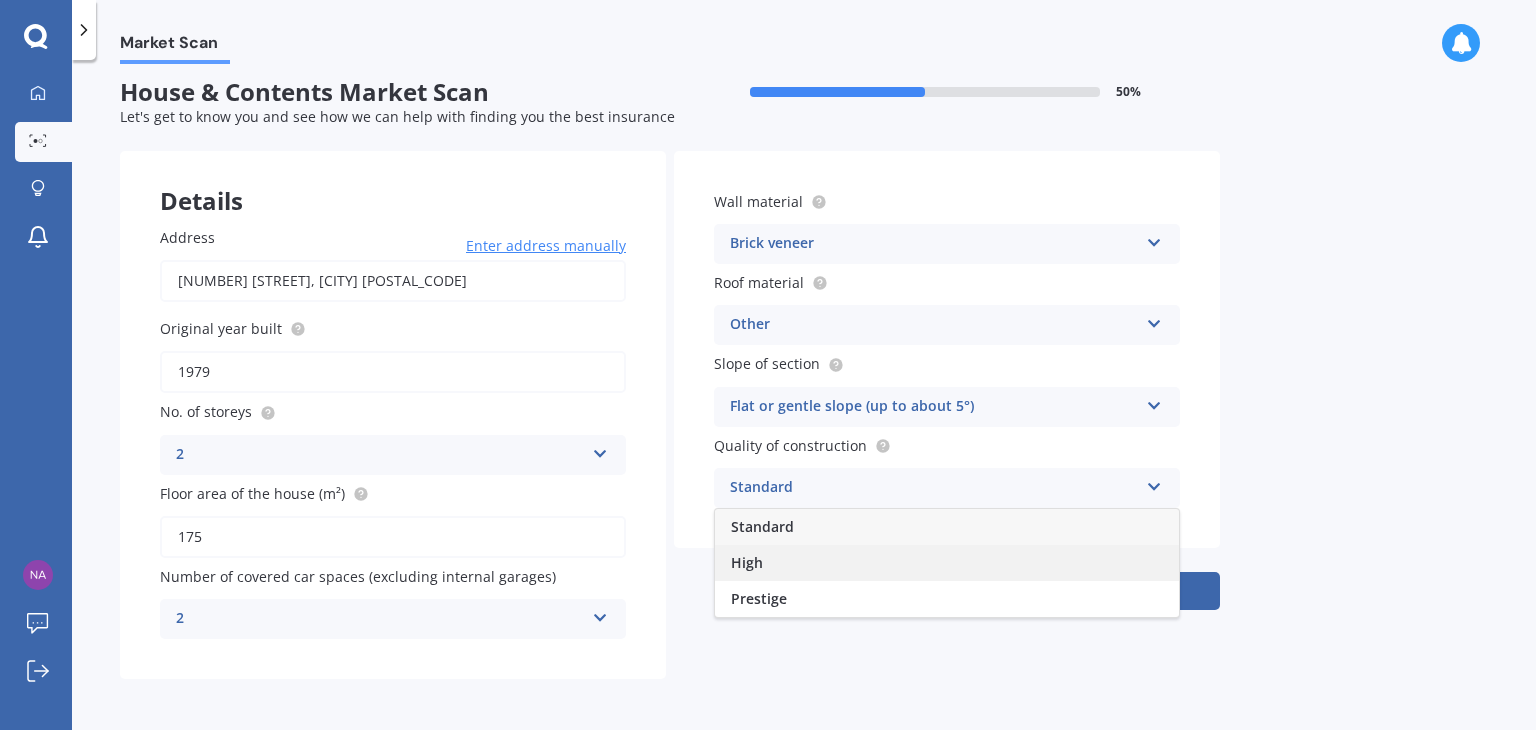 click on "High" at bounding box center (947, 563) 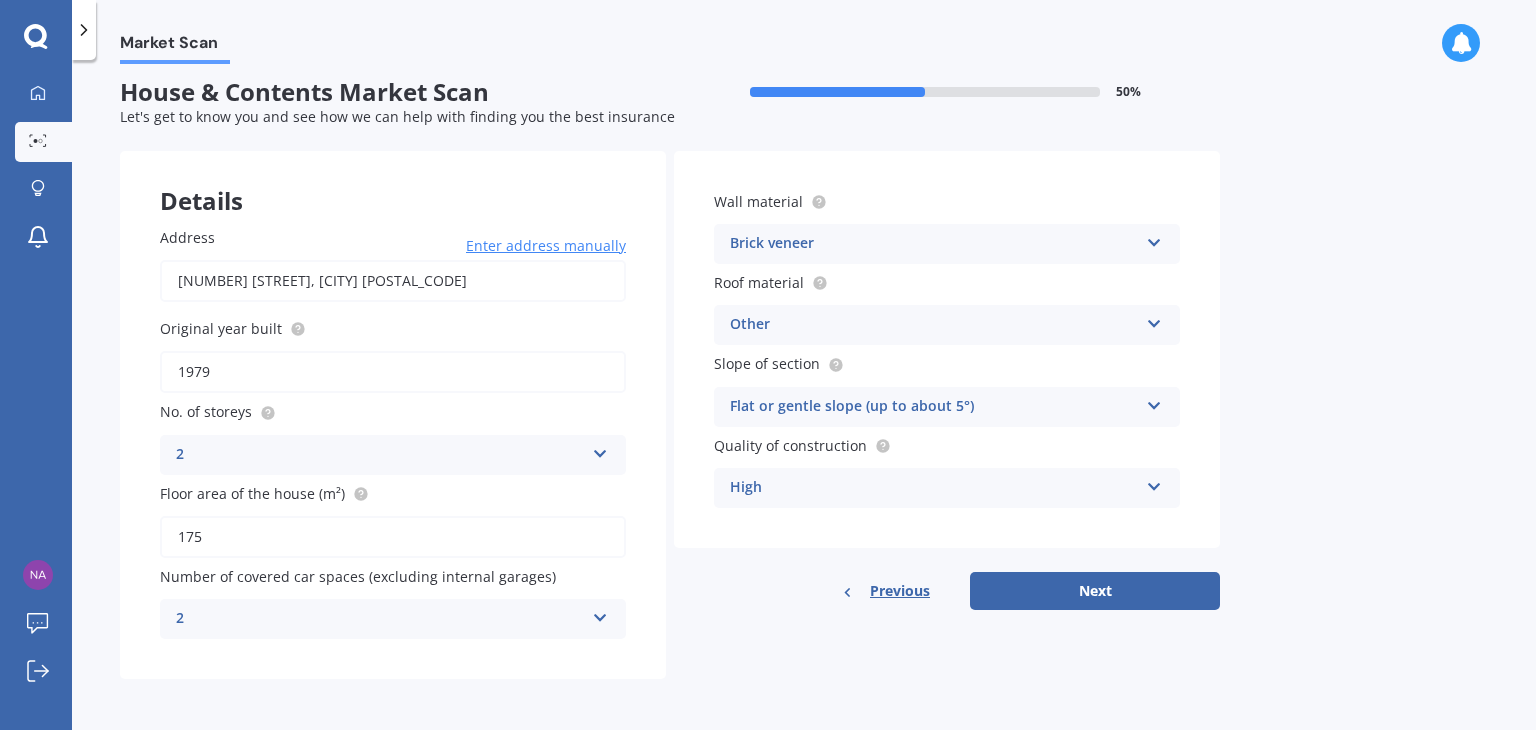 click on "High" at bounding box center (934, 488) 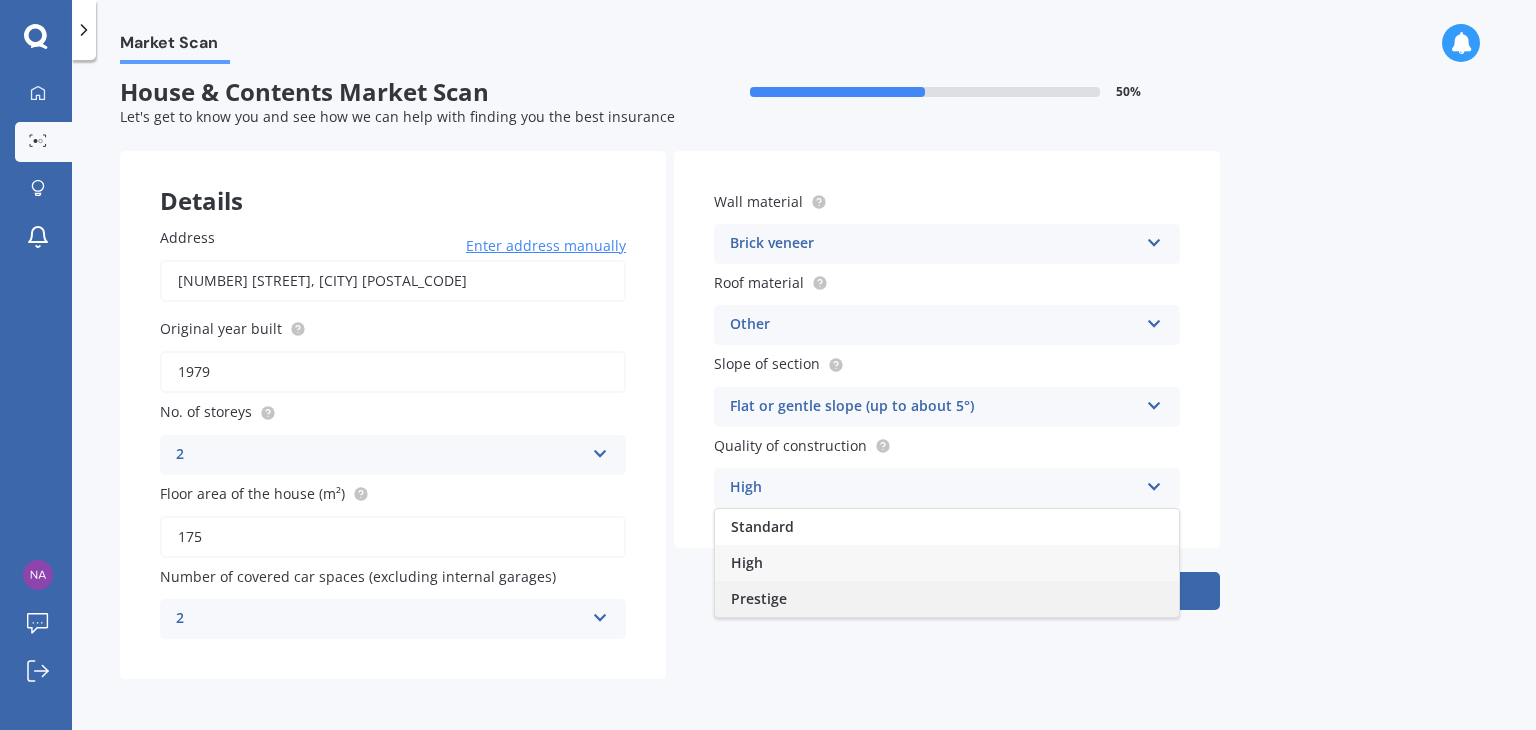 click on "Prestige" at bounding box center (947, 599) 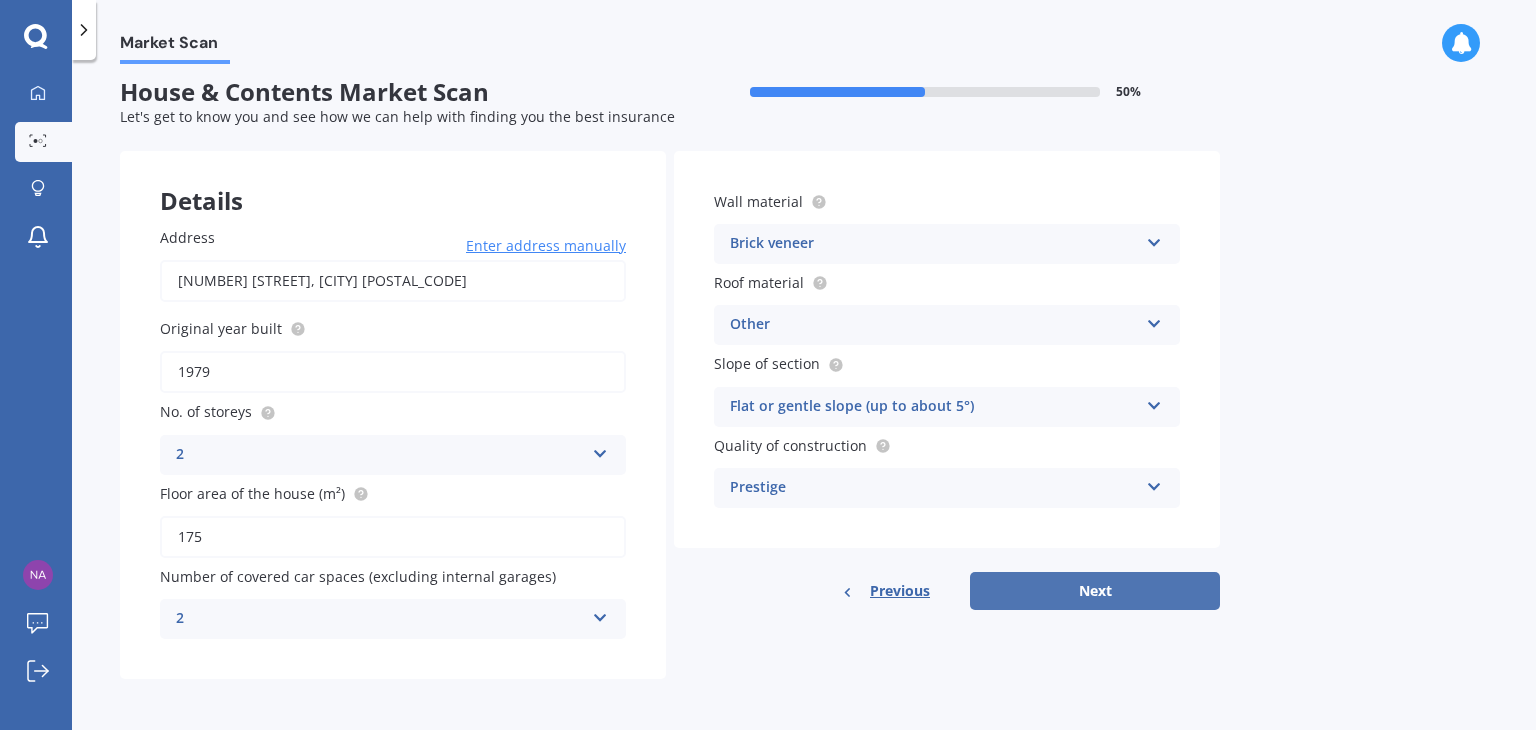 click on "Next" at bounding box center [1095, 591] 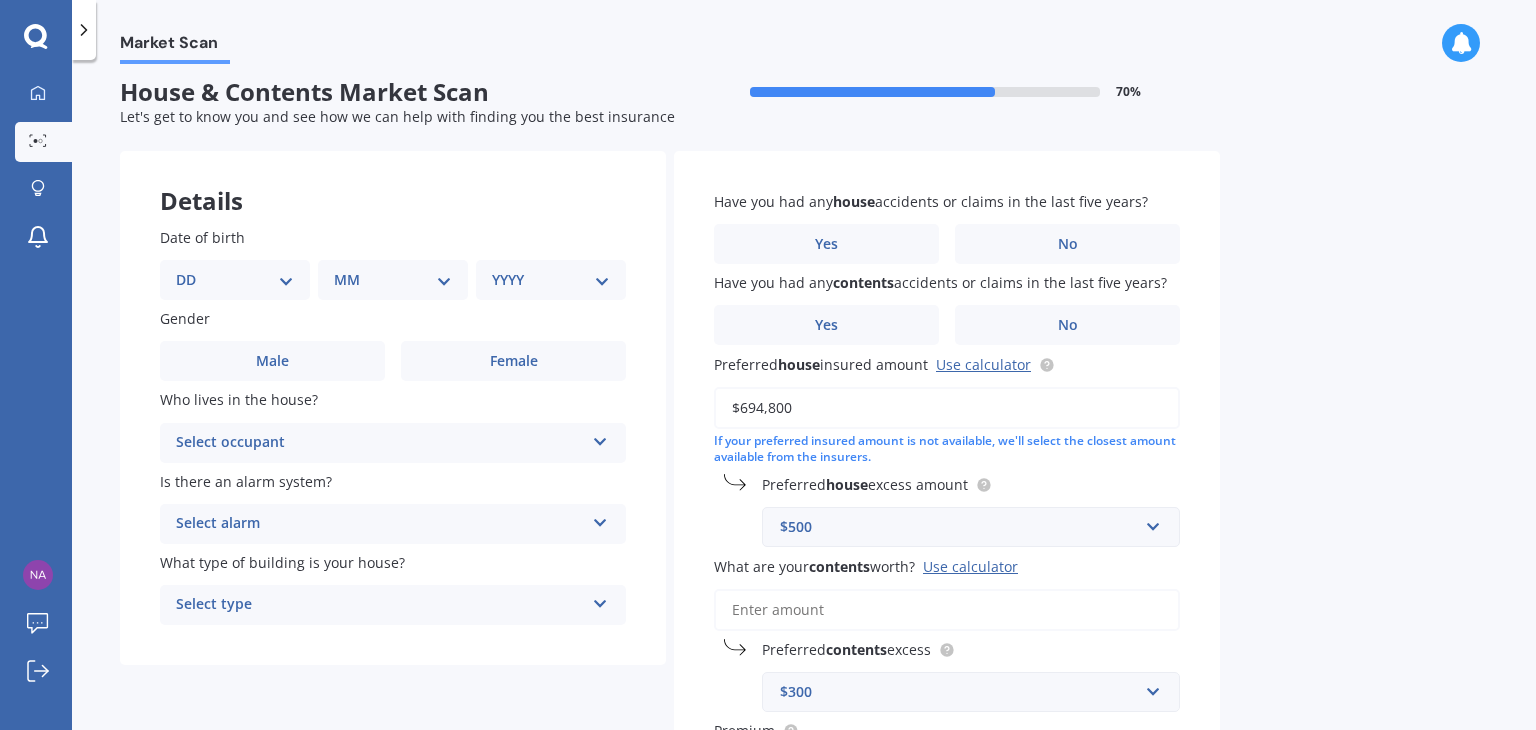 scroll, scrollTop: 0, scrollLeft: 0, axis: both 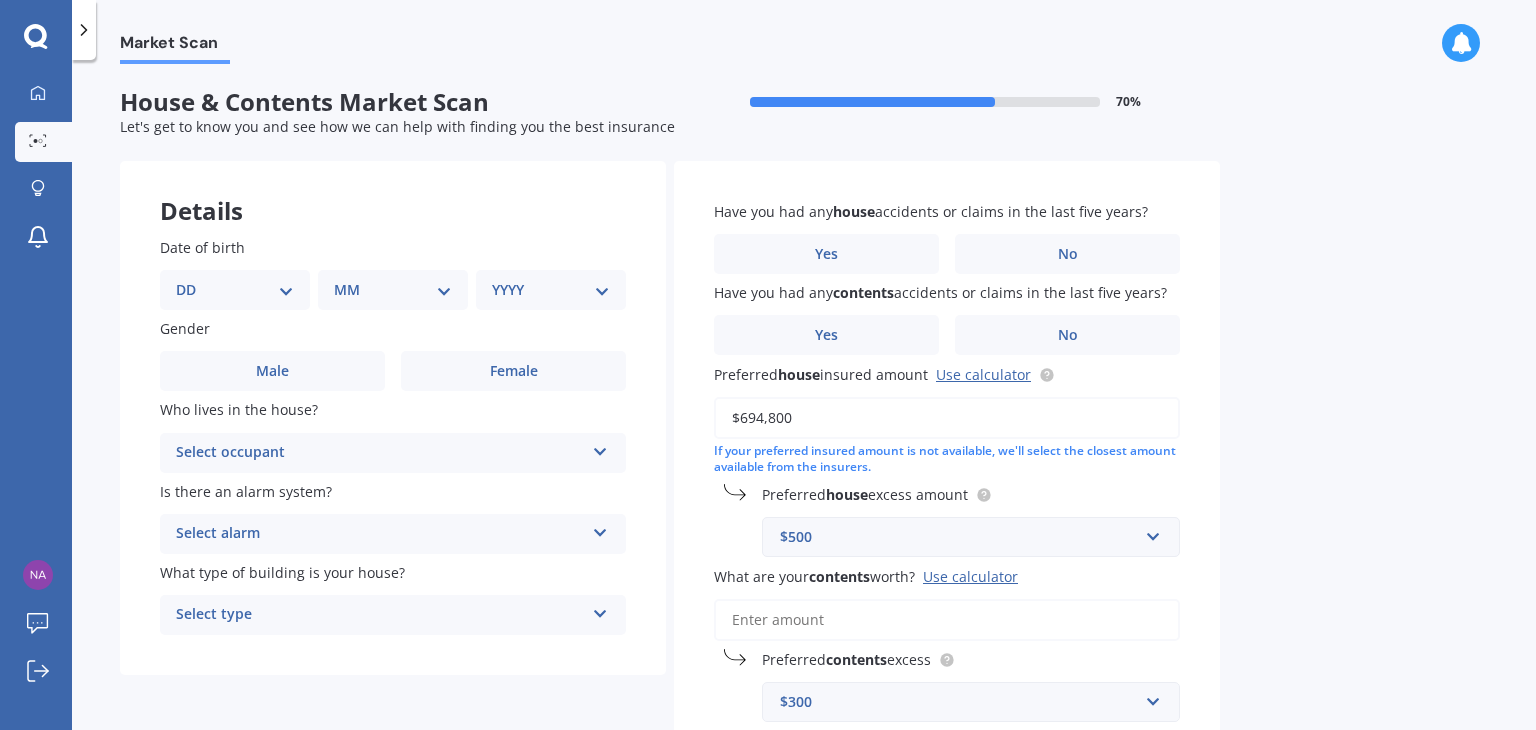 click on "DD 01 02 03 04 05 06 07 08 09 10 11 12 13 14 15 16 17 18 19 20 21 22 23 24 25 26 27 28 29 30 31" at bounding box center [235, 290] 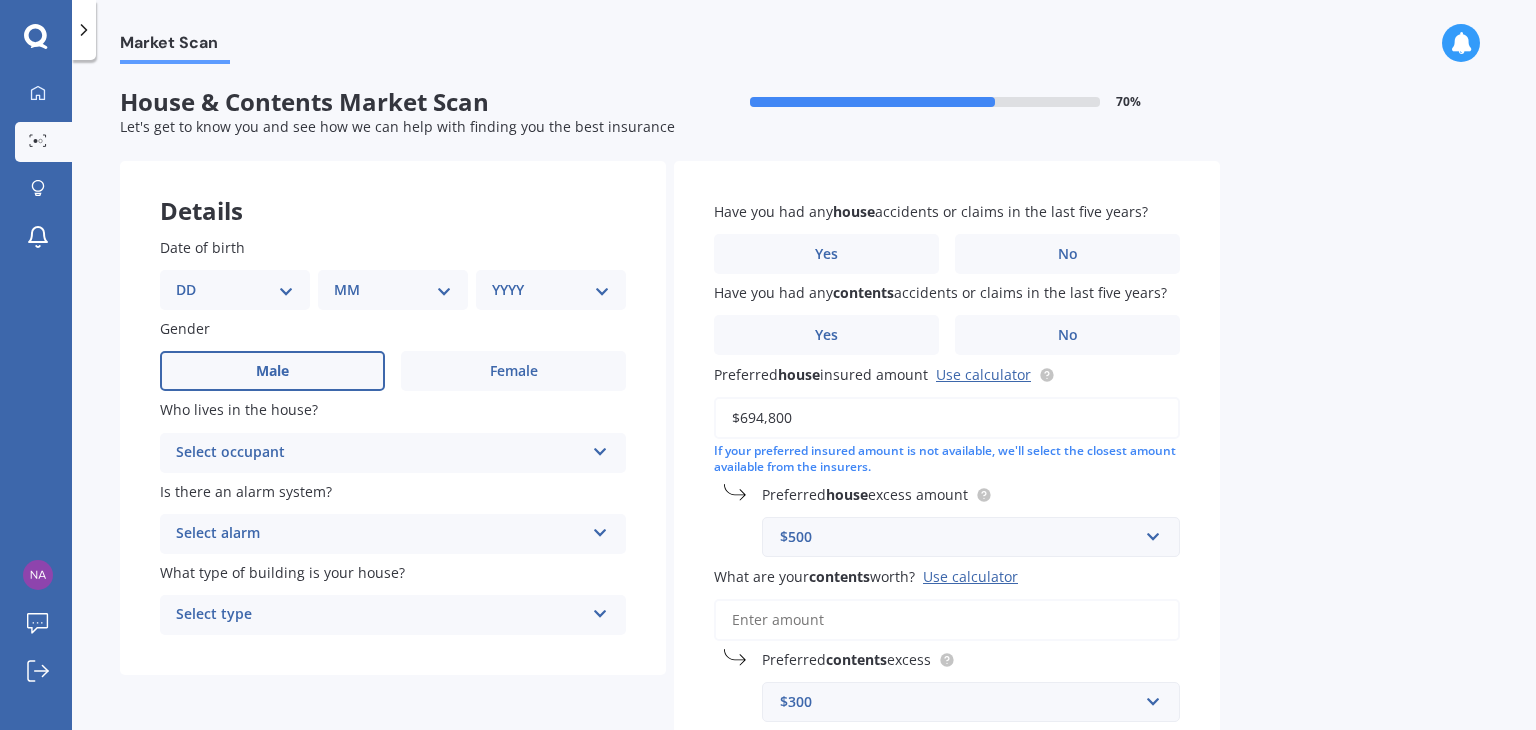 select on "09" 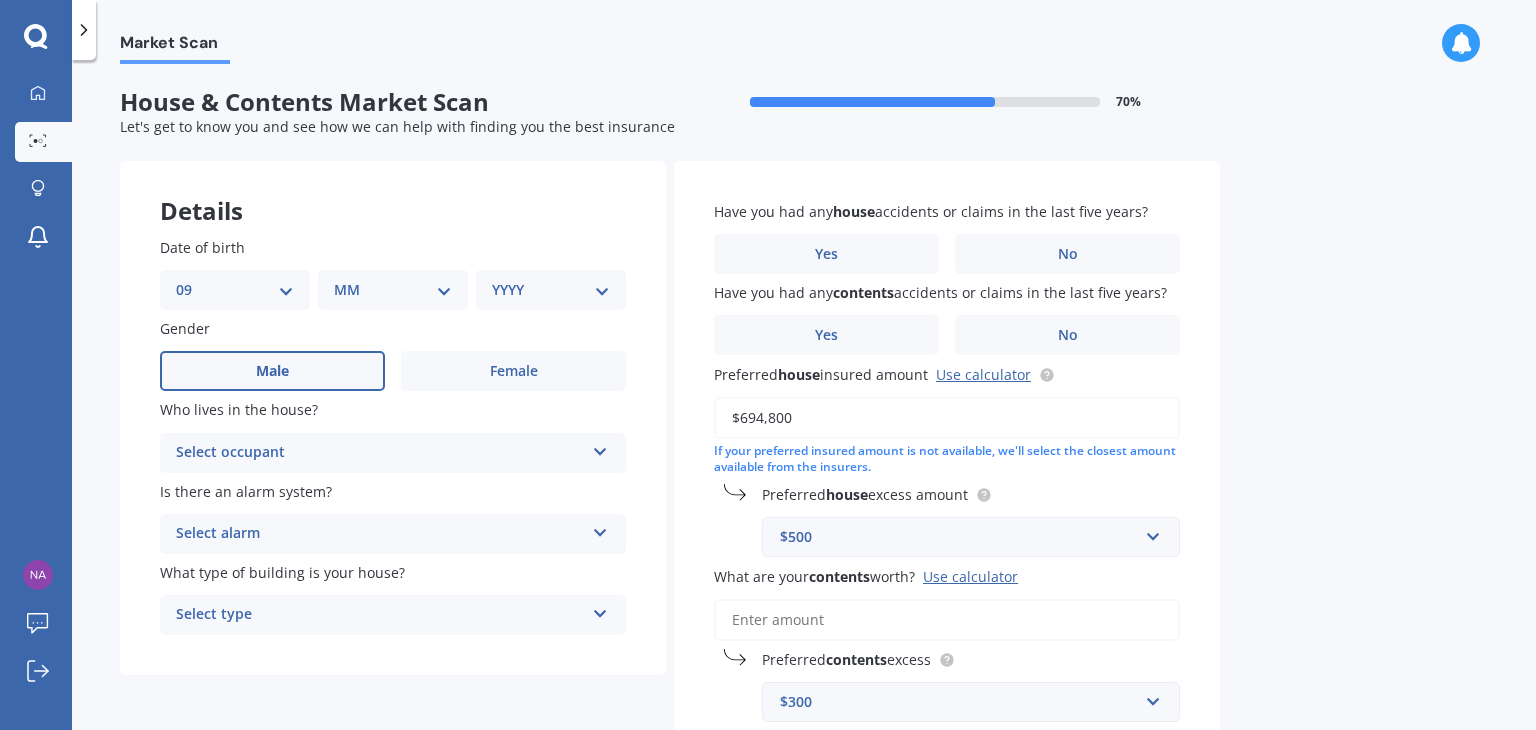 click on "DD 01 02 03 04 05 06 07 08 09 10 11 12 13 14 15 16 17 18 19 20 21 22 23 24 25 26 27 28 29 30 31" at bounding box center [235, 290] 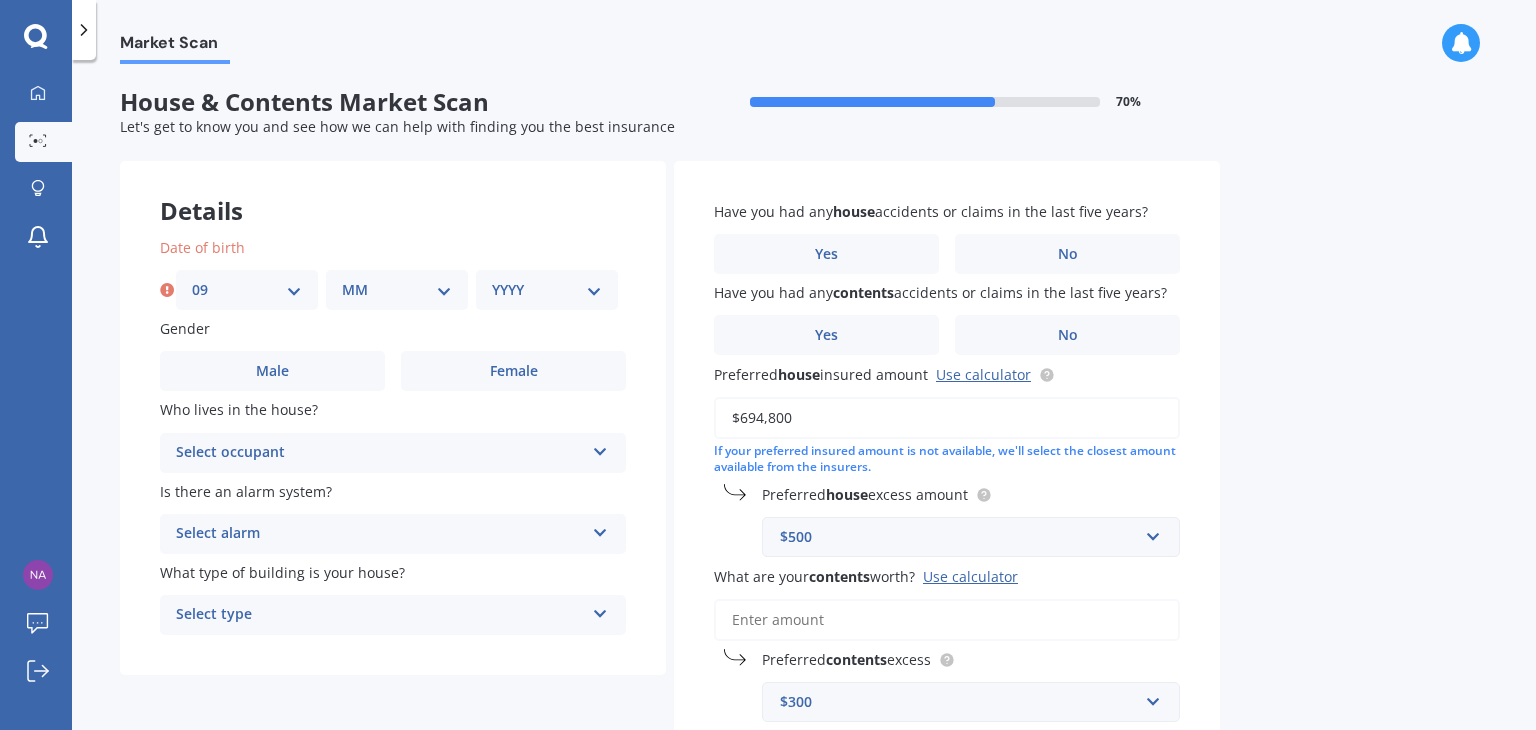 click on "MM 01 02 03 04 05 06 07 08 09 10 11 12" at bounding box center (397, 290) 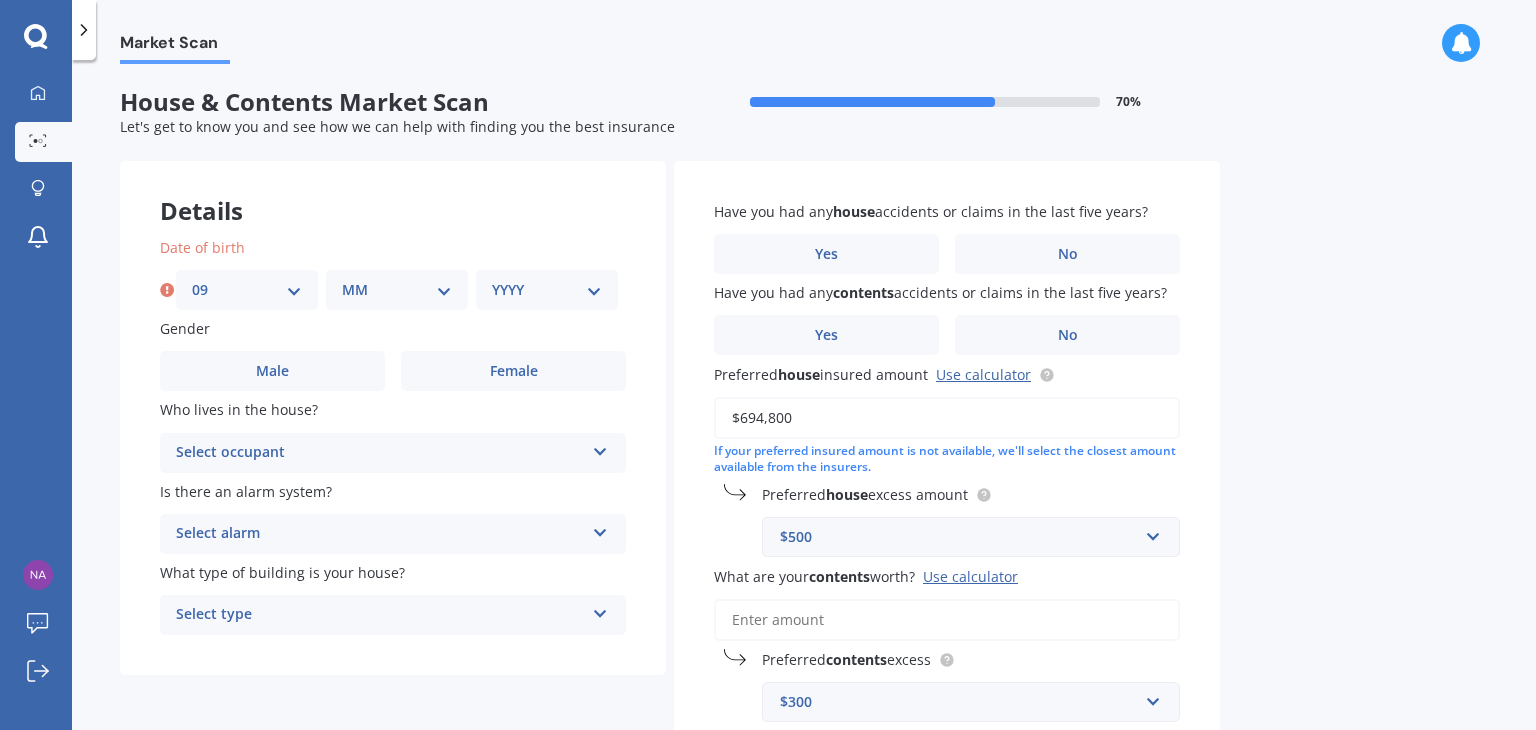select on "06" 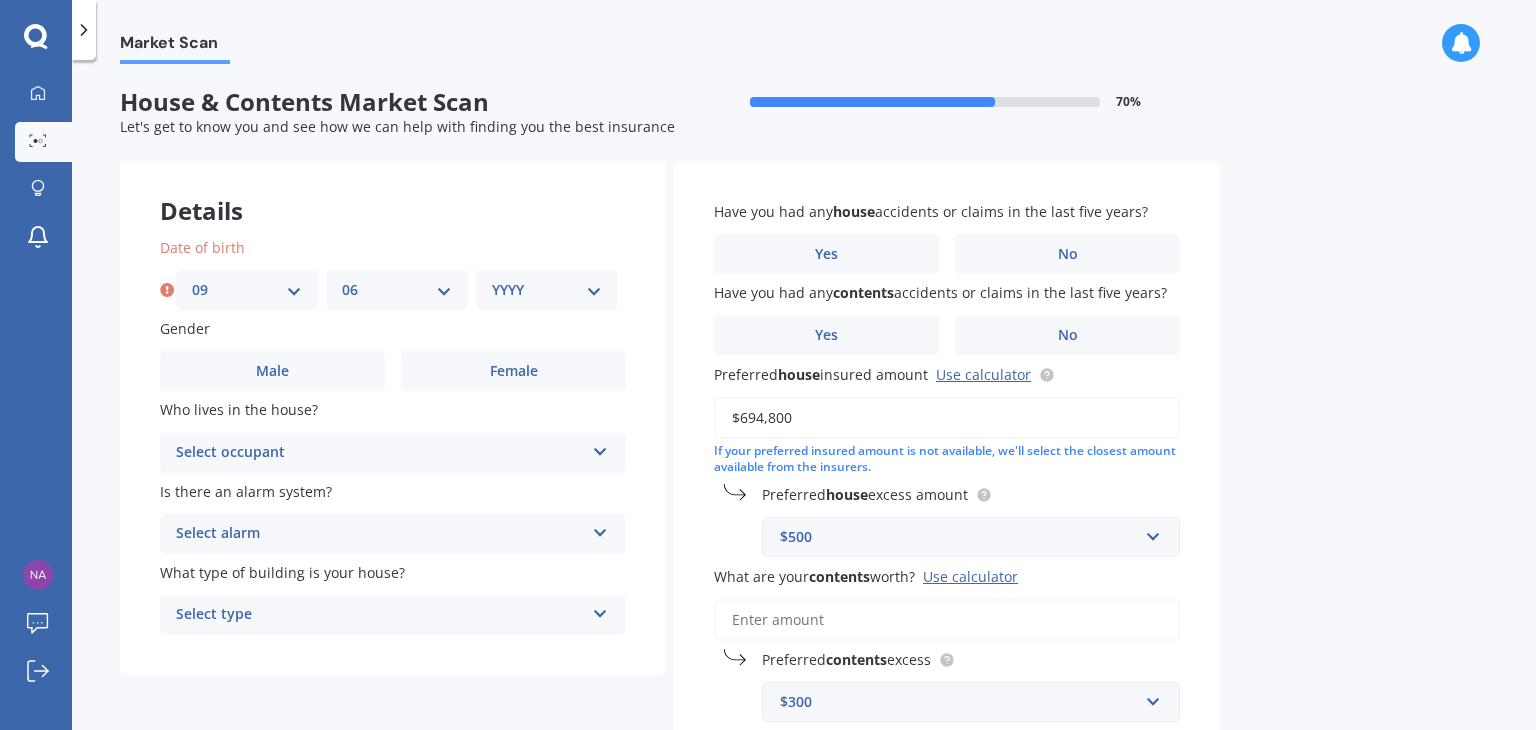 click on "MM 01 02 03 04 05 06 07 08 09 10 11 12" at bounding box center [397, 290] 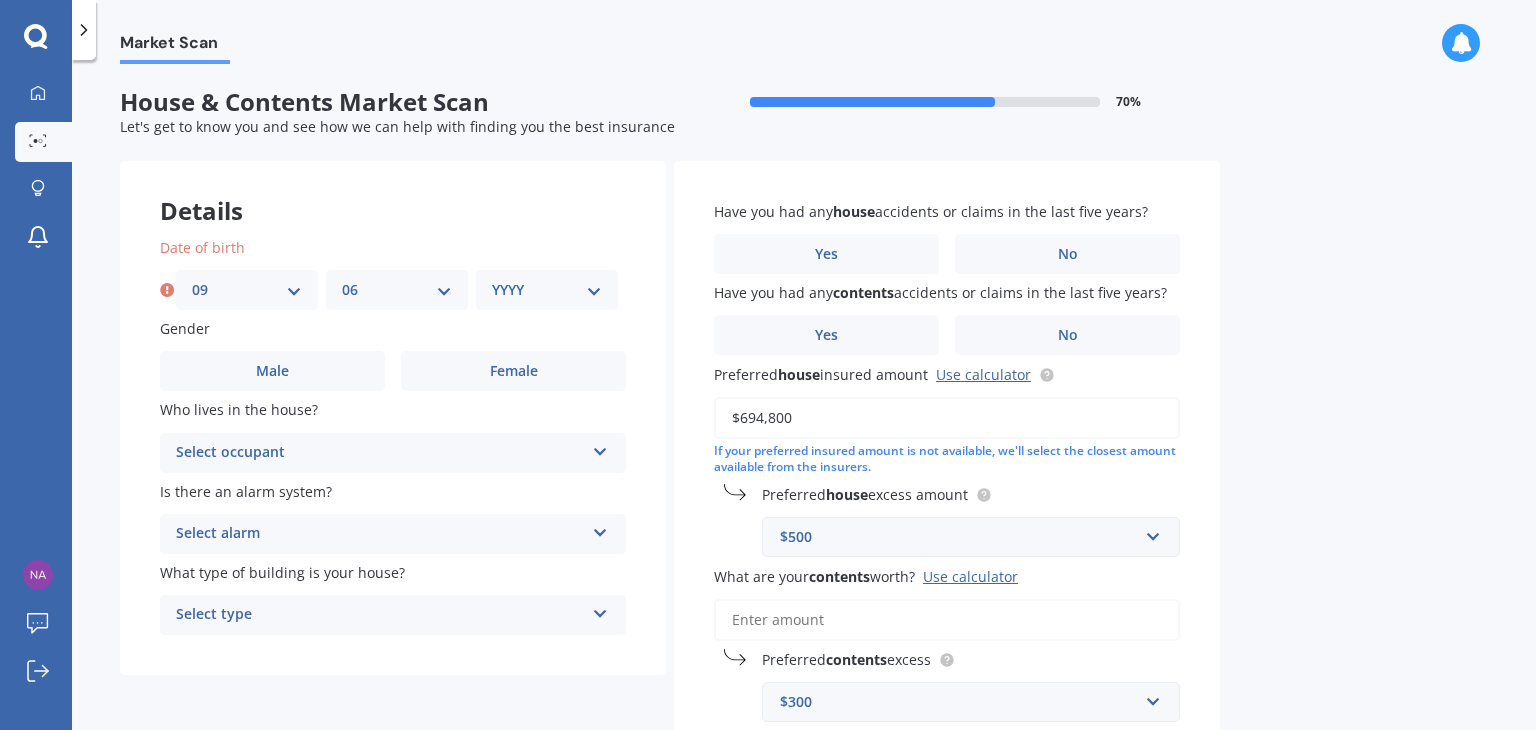 select on "1982" 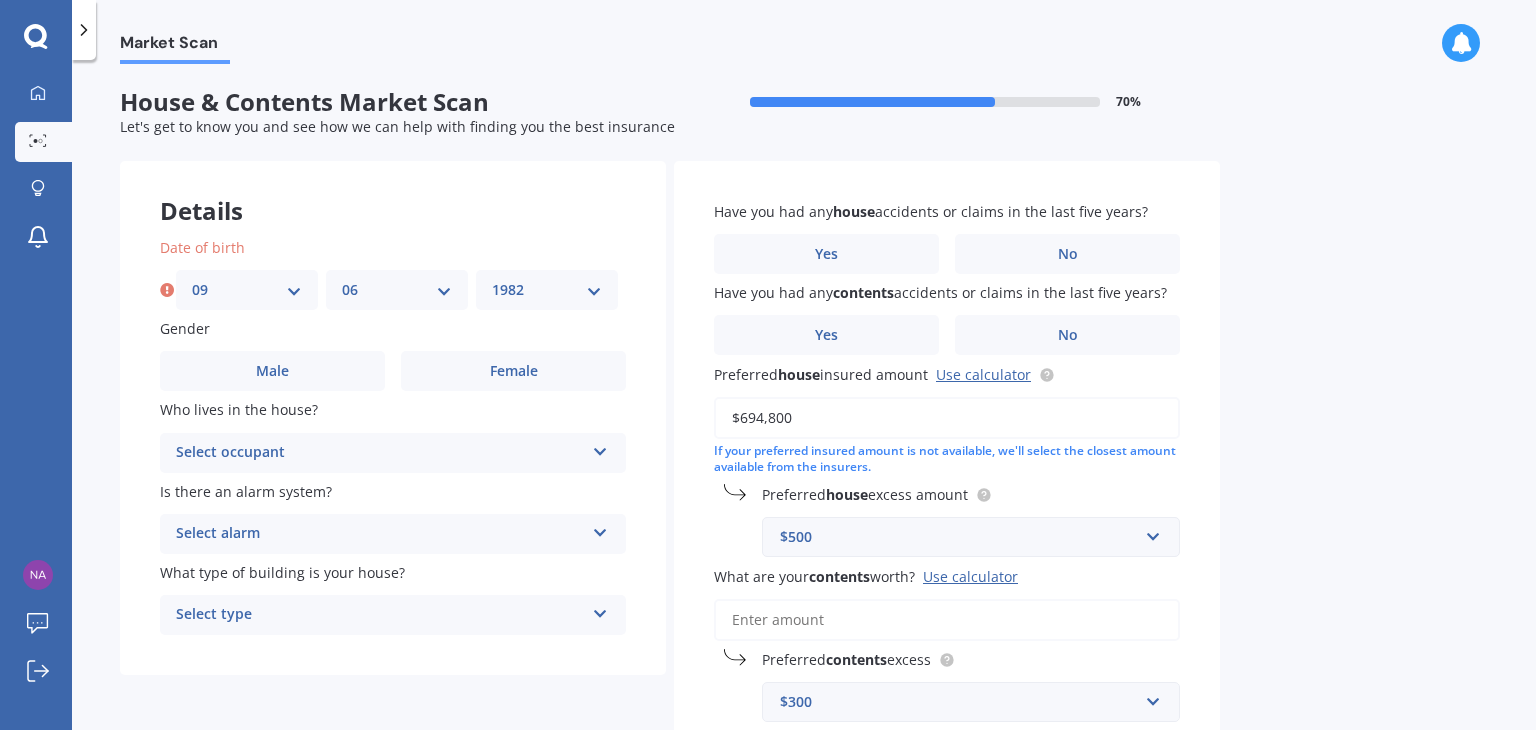 click on "YYYY 2009 2008 2007 2006 2005 2004 2003 2002 2001 2000 1999 1998 1997 1996 1995 1994 1993 1992 1991 1990 1989 1988 1987 1986 1985 1984 1983 1982 1981 1980 1979 1978 1977 1976 1975 1974 1973 1972 1971 1970 1969 1968 1967 1966 1965 1964 1963 1962 1961 1960 1959 1958 1957 1956 1955 1954 1953 1952 1951 1950 1949 1948 1947 1946 1945 1944 1943 1942 1941 1940 1939 1938 1937 1936 1935 1934 1933 1932 1931 1930 1929 1928 1927 1926 1925 1924 1923 1922 1921 1920 1919 1918 1917 1916 1915 1914 1913 1912 1911 1910" at bounding box center (547, 290) 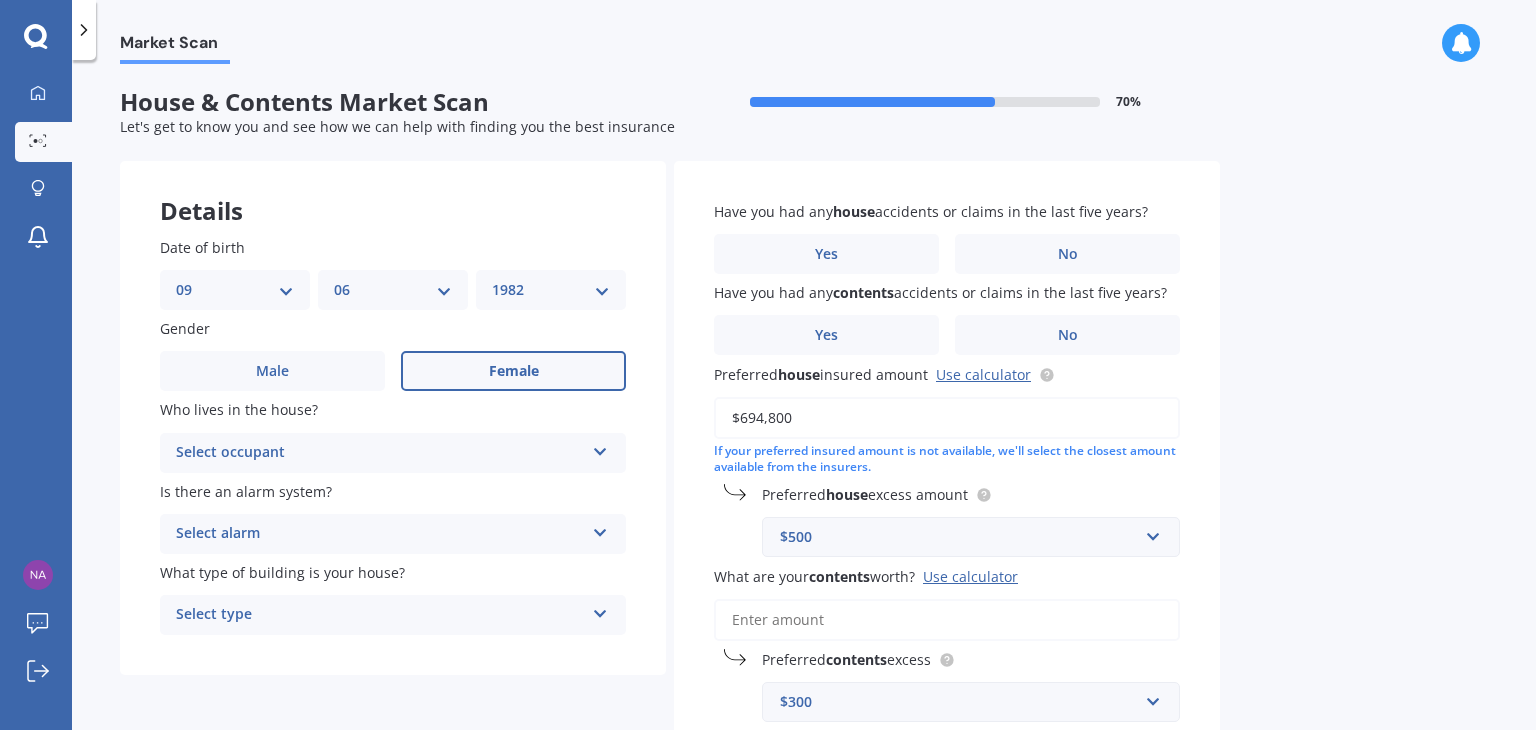 click on "Female" at bounding box center (514, 371) 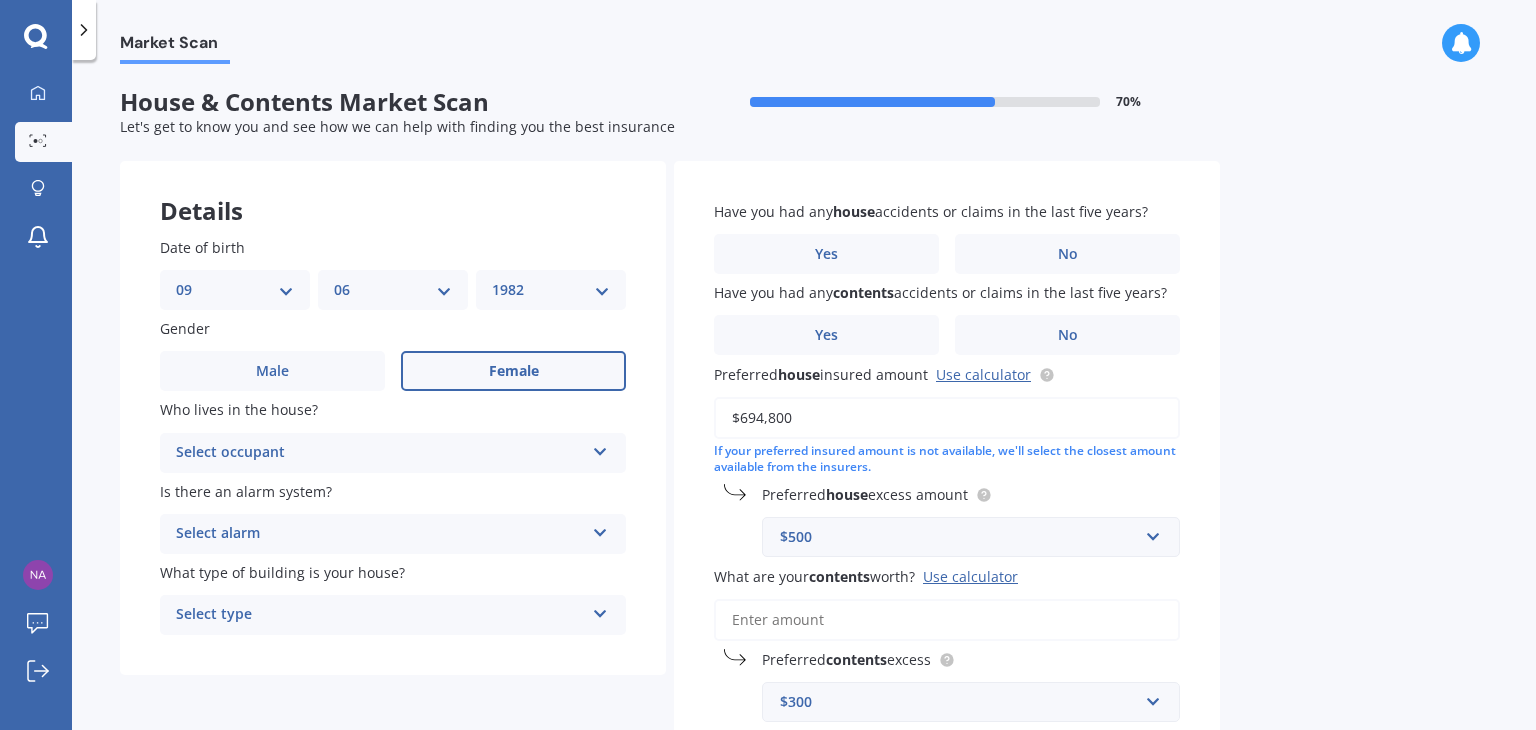 click on "Female" at bounding box center [0, 0] 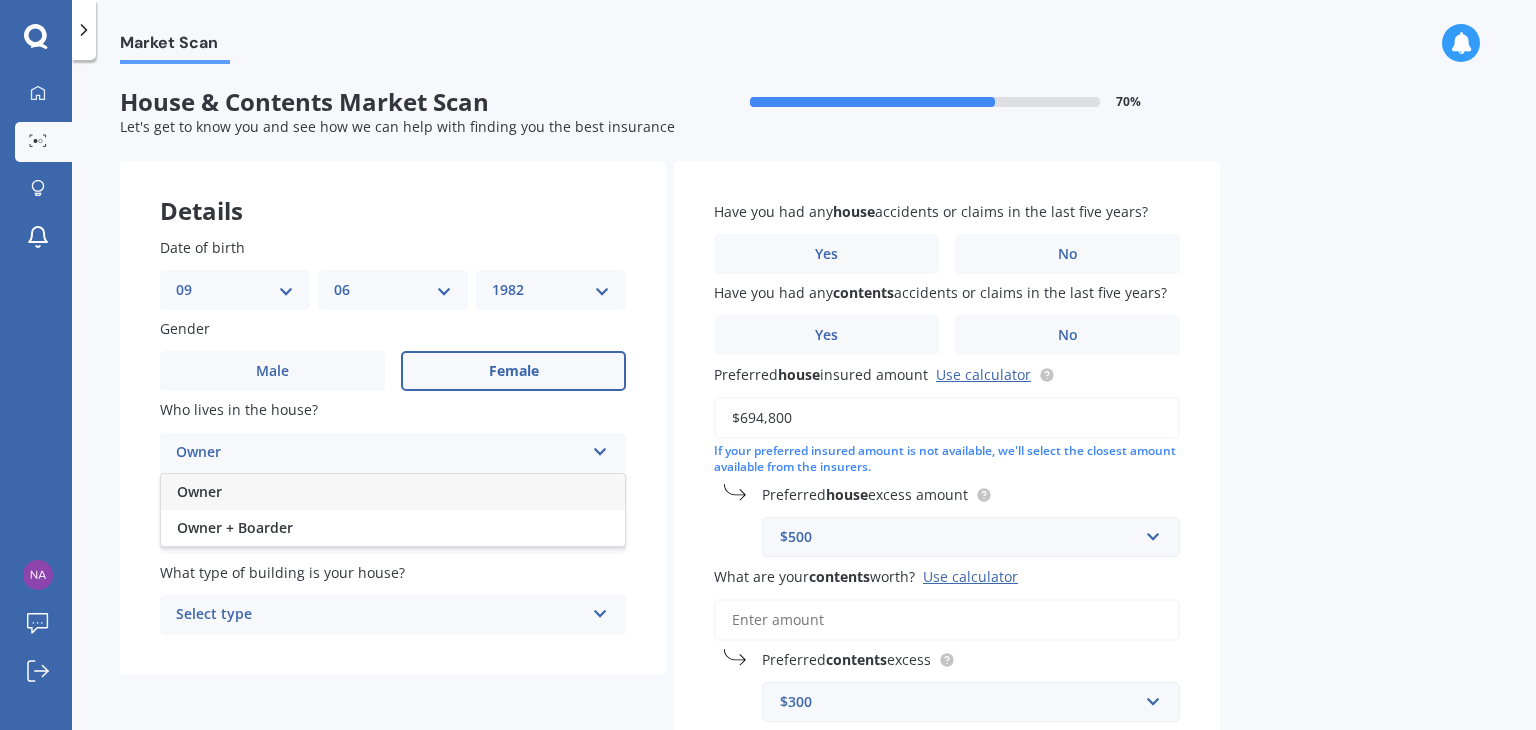click on "Owner" at bounding box center (393, 492) 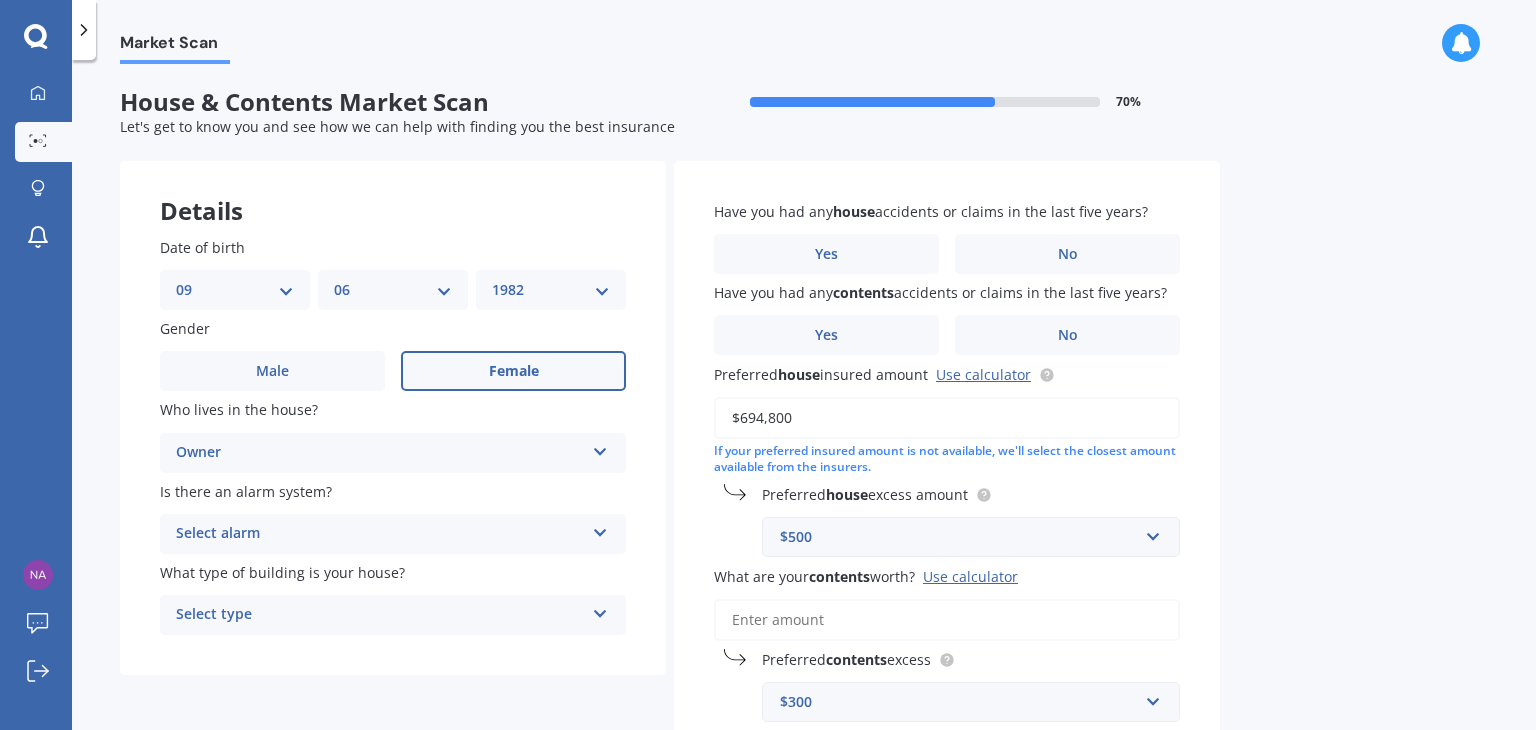 click on "Select alarm" at bounding box center [380, 534] 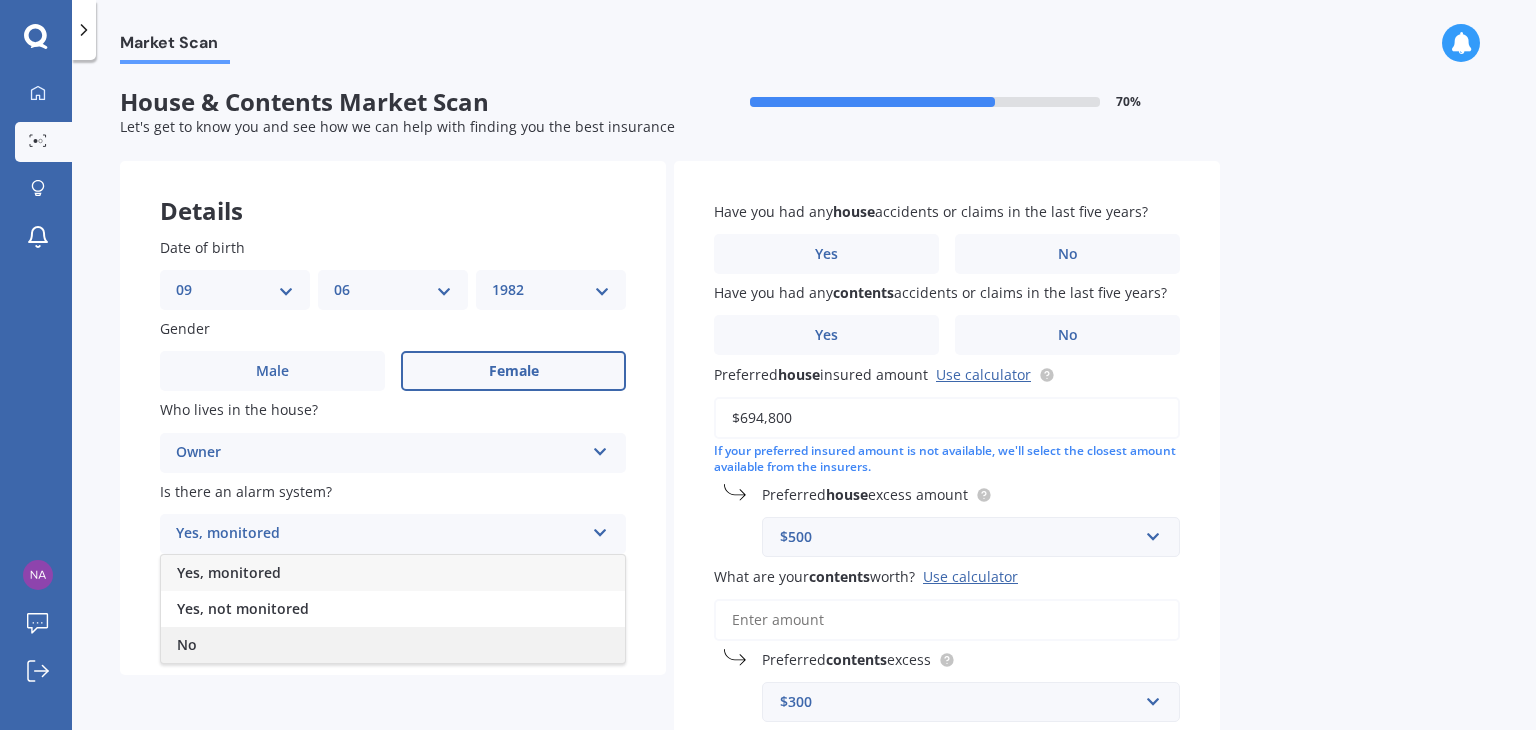 click on "No" at bounding box center (393, 645) 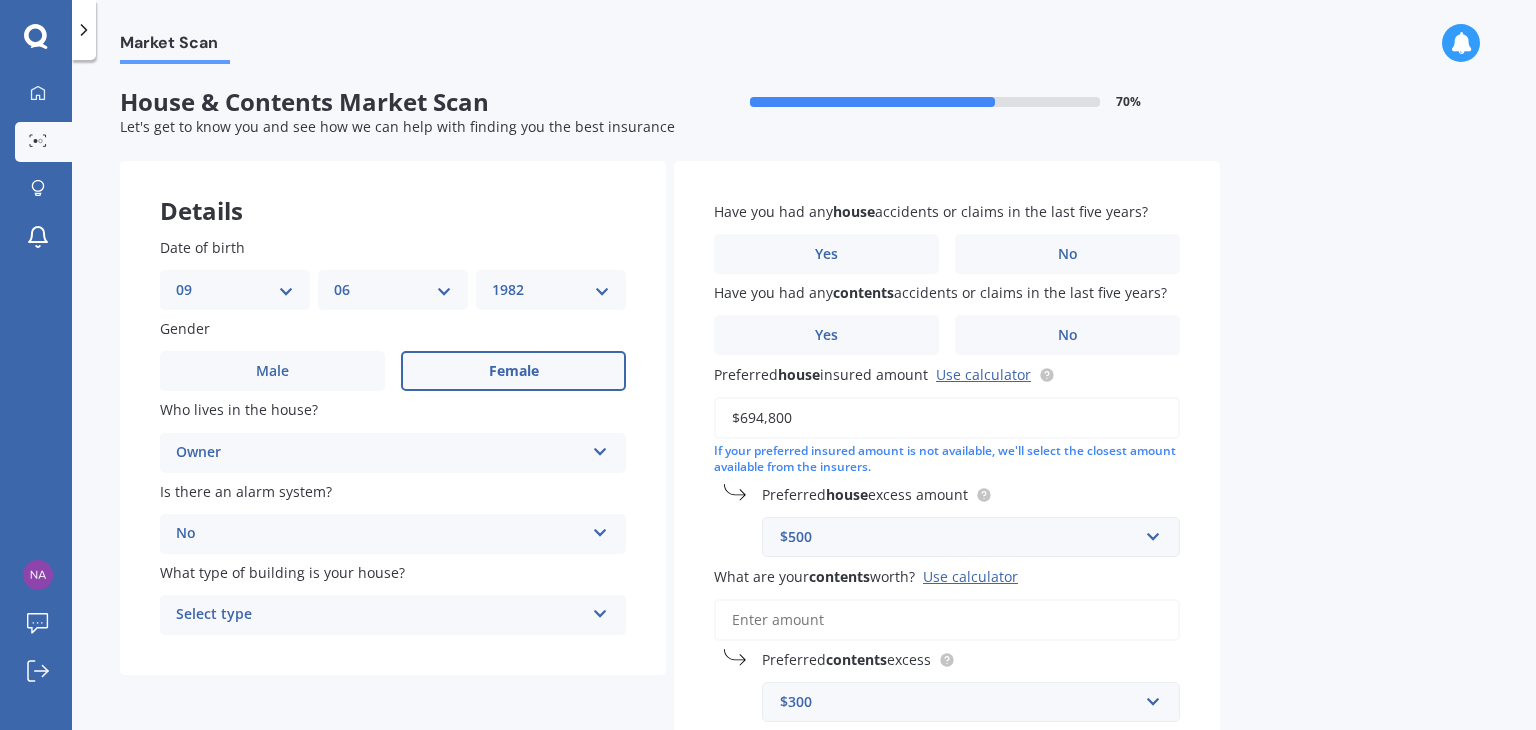 click on "Select type" at bounding box center [380, 615] 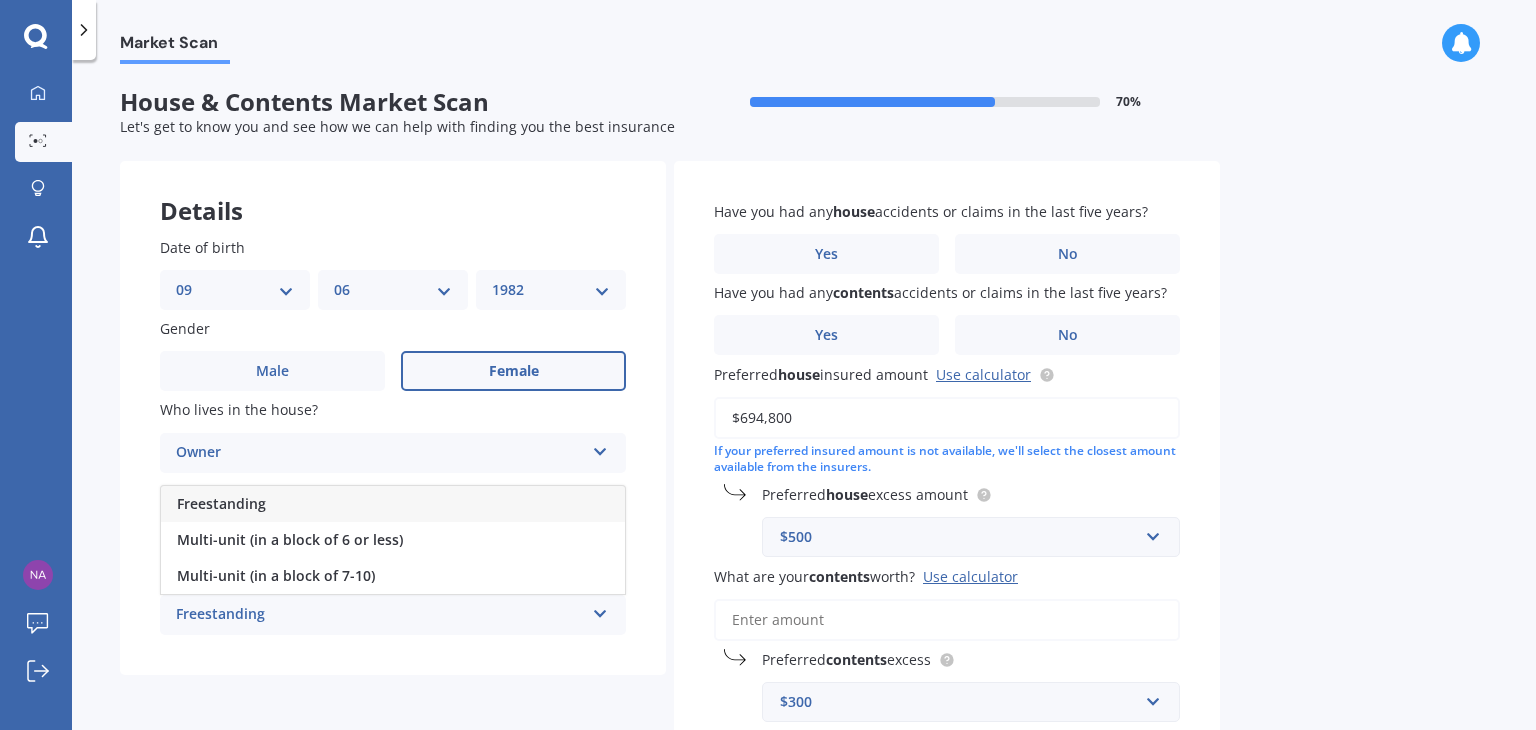 click on "Freestanding" at bounding box center (393, 504) 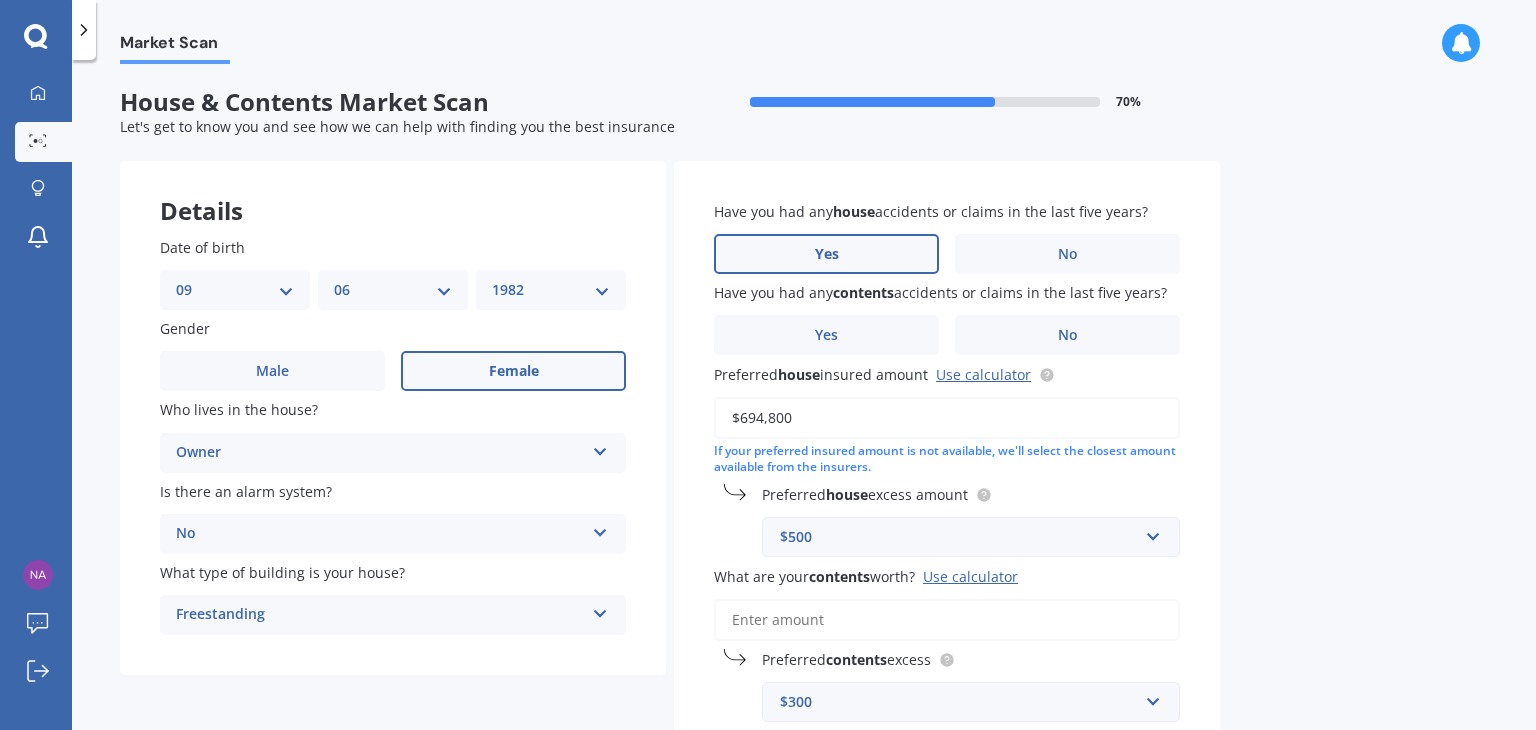 click on "Yes" at bounding box center [826, 254] 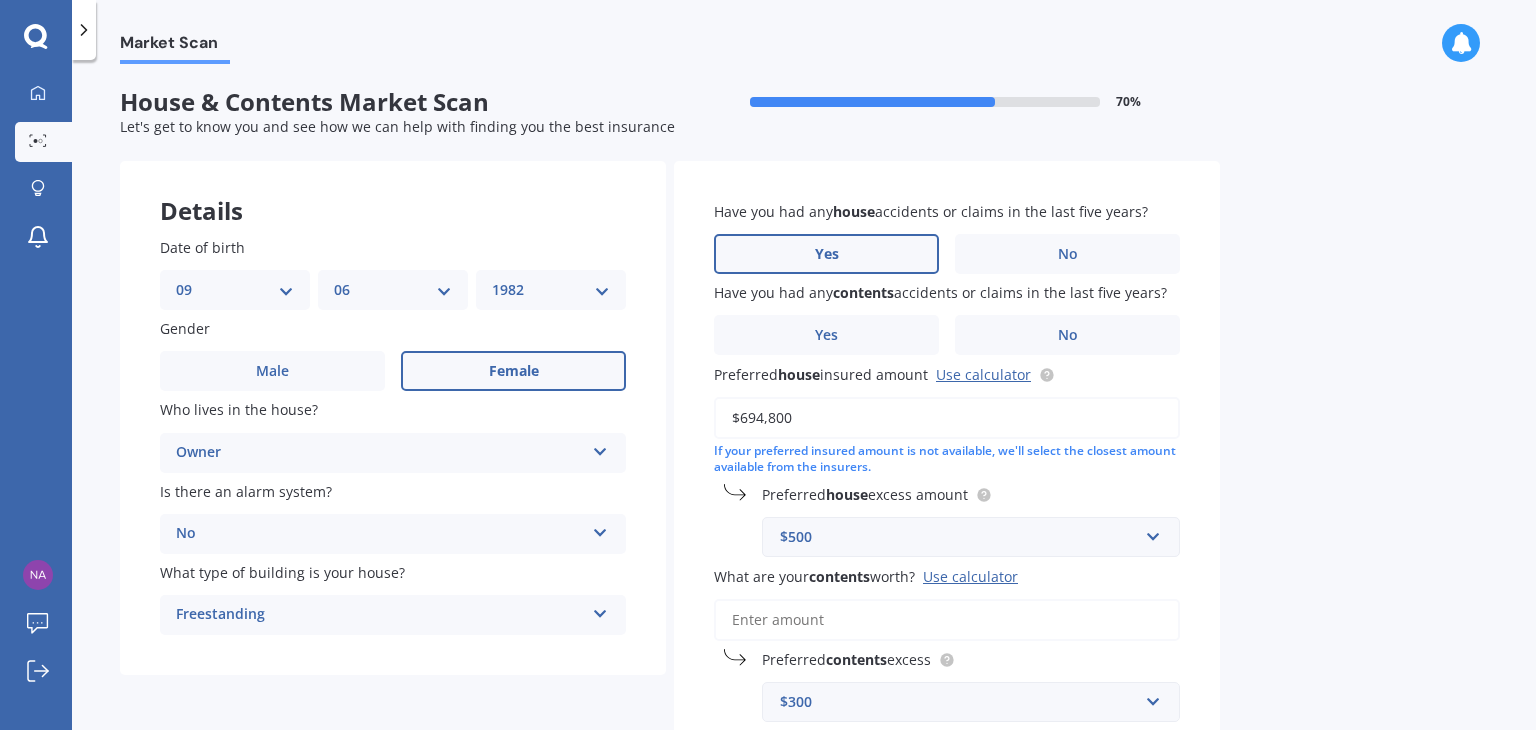 click on "Yes" at bounding box center [0, 0] 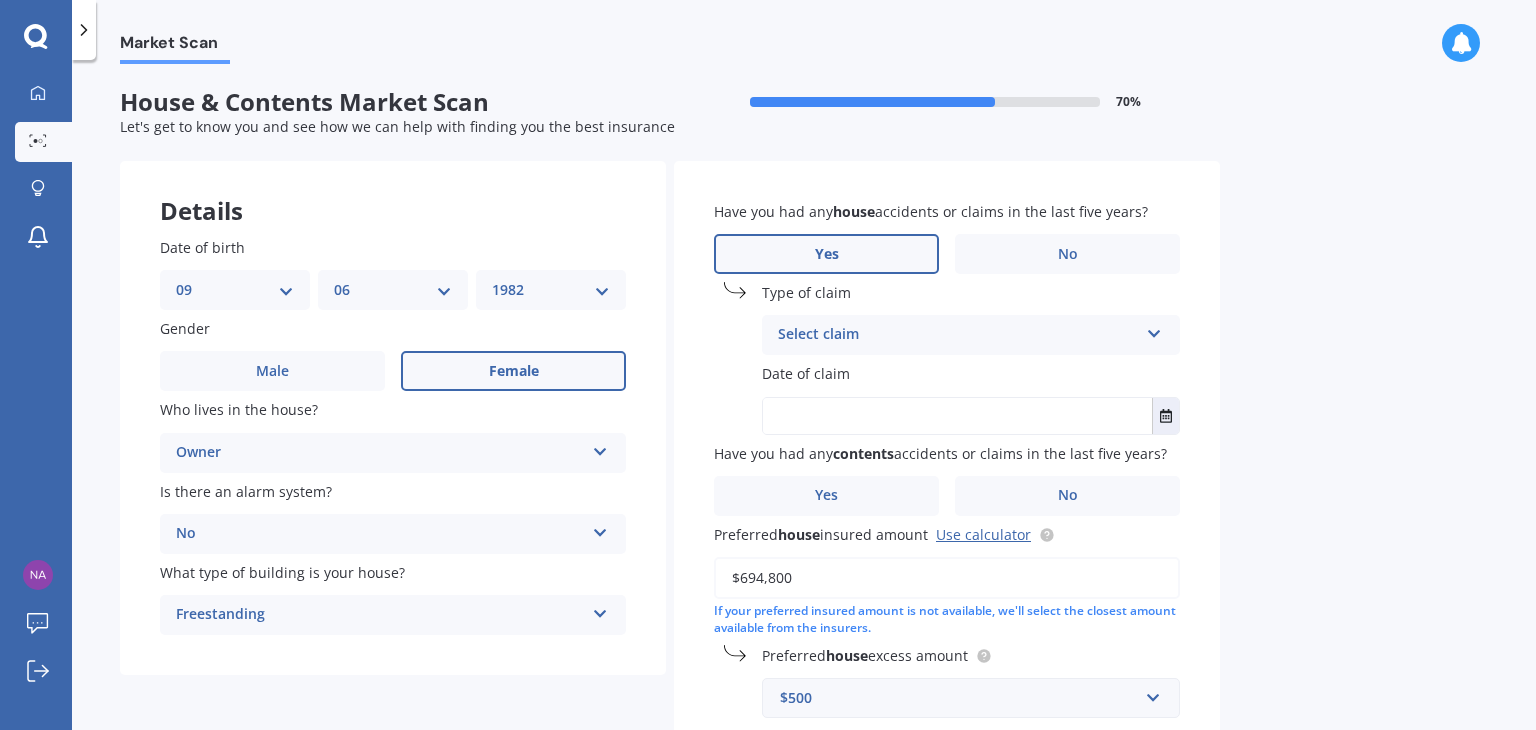 click on "Select claim" at bounding box center [958, 335] 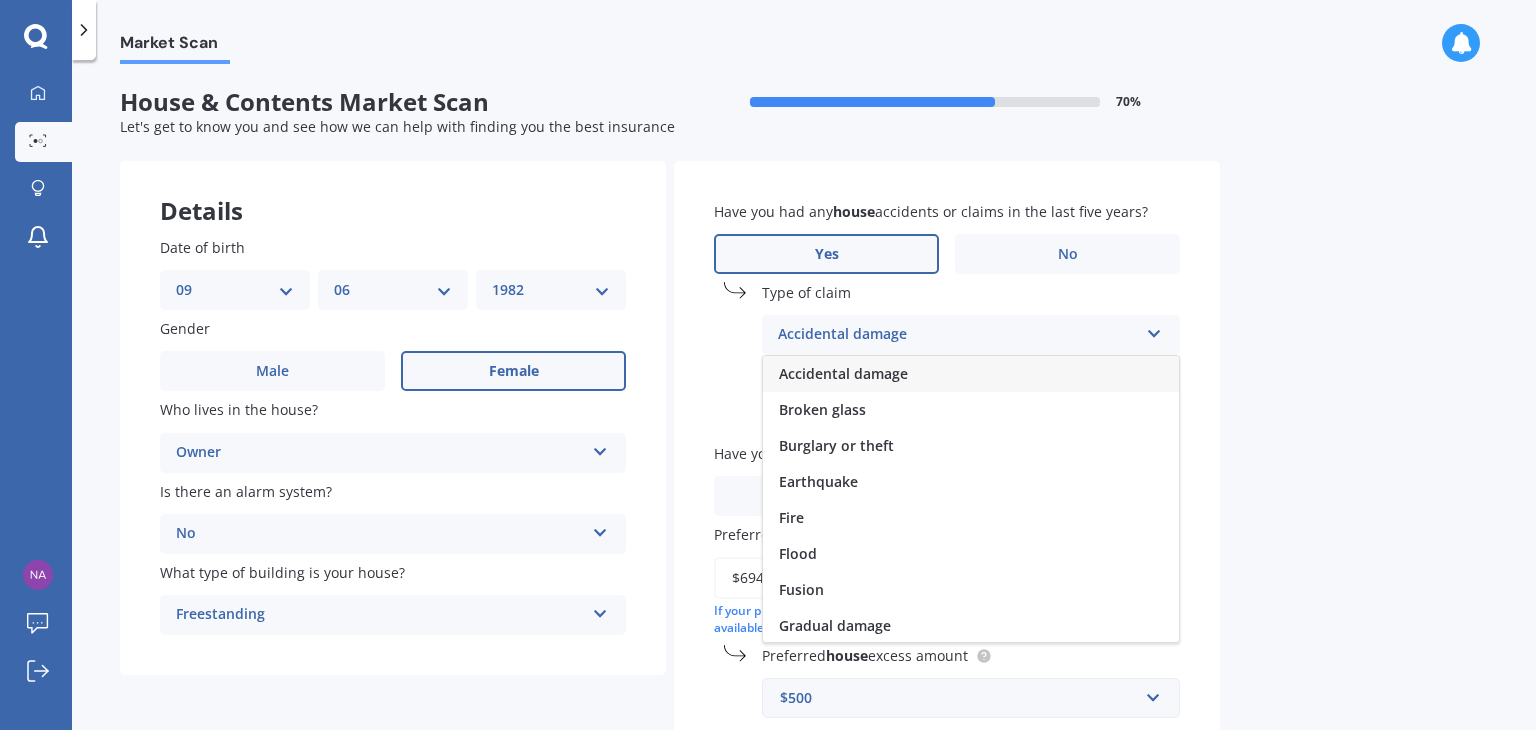 click on "Accidental damage" at bounding box center [843, 373] 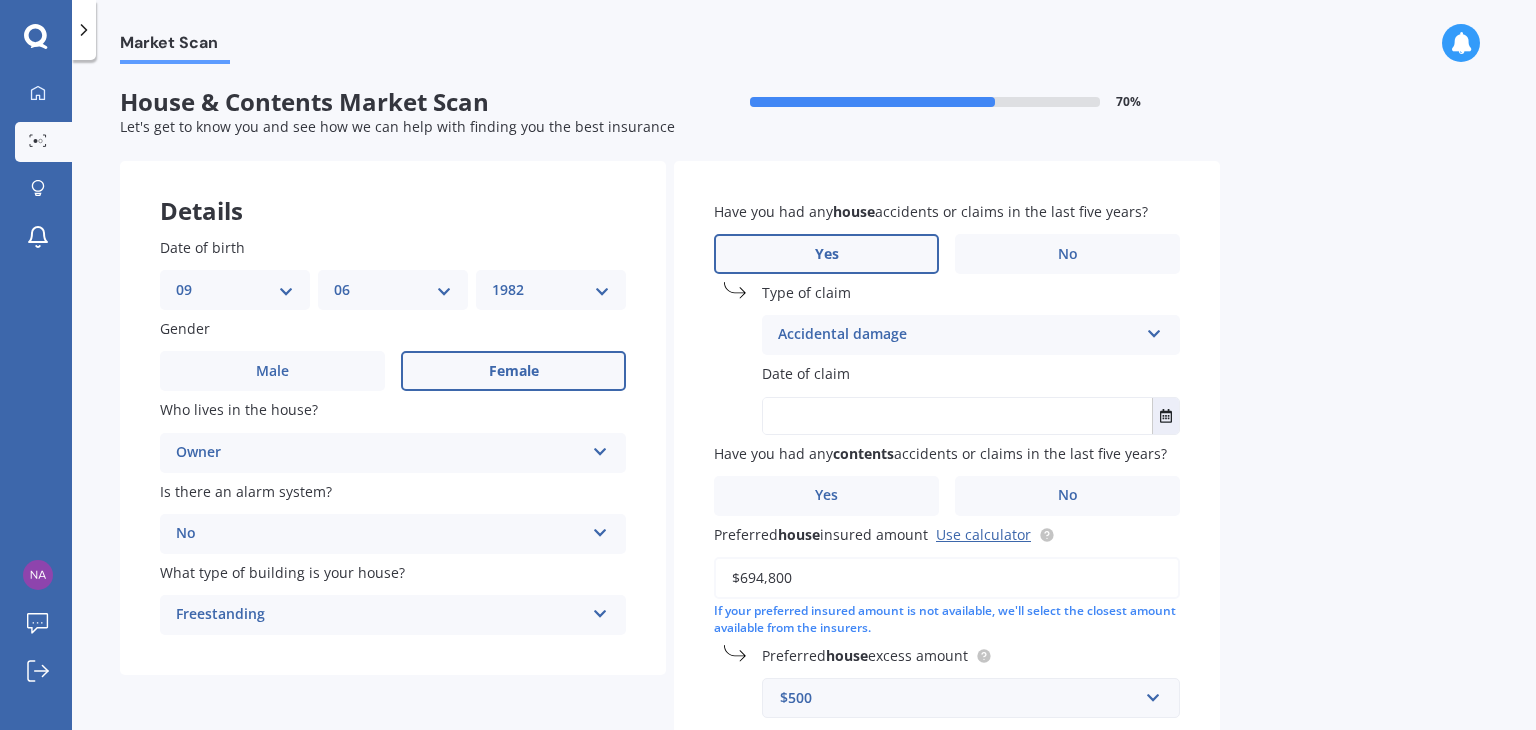 click at bounding box center (957, 416) 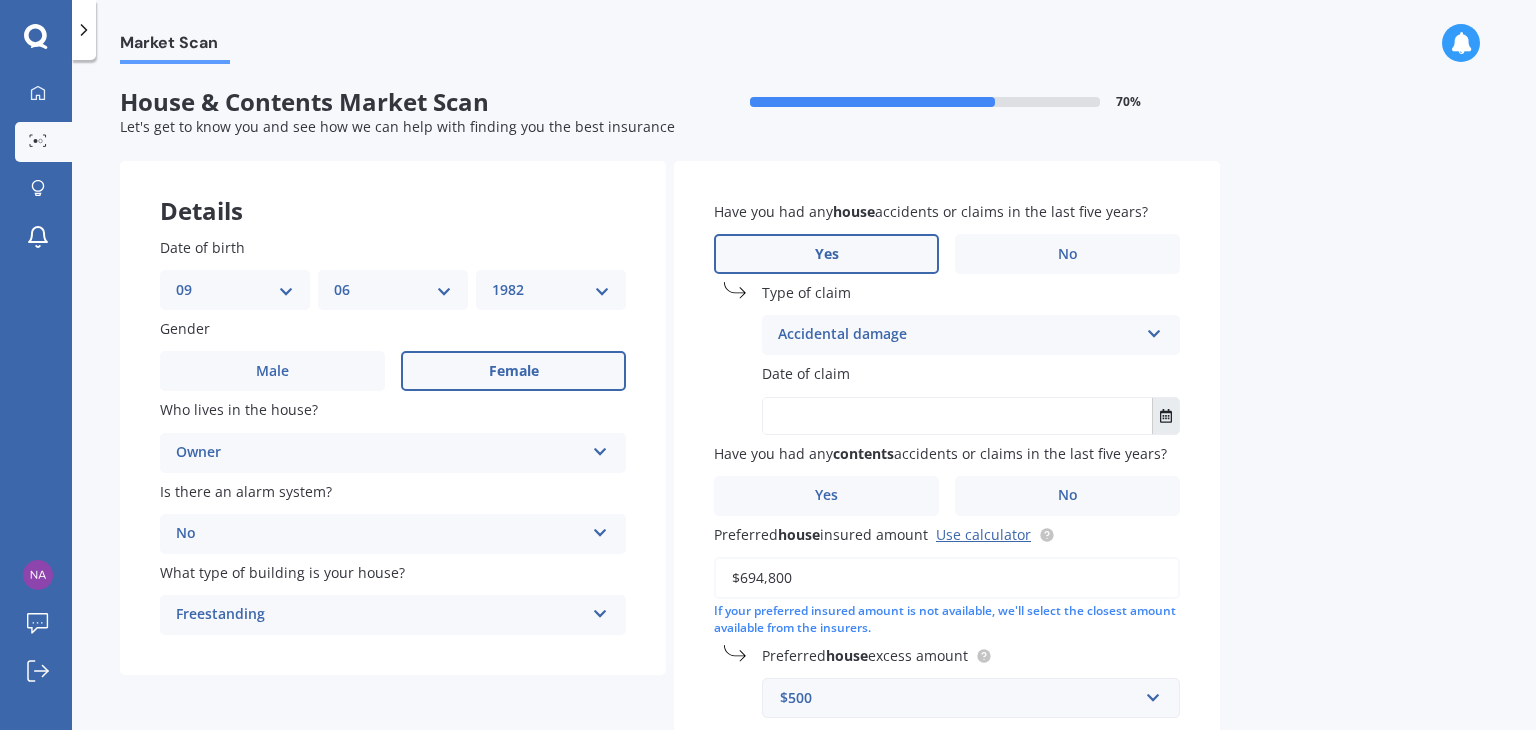 click 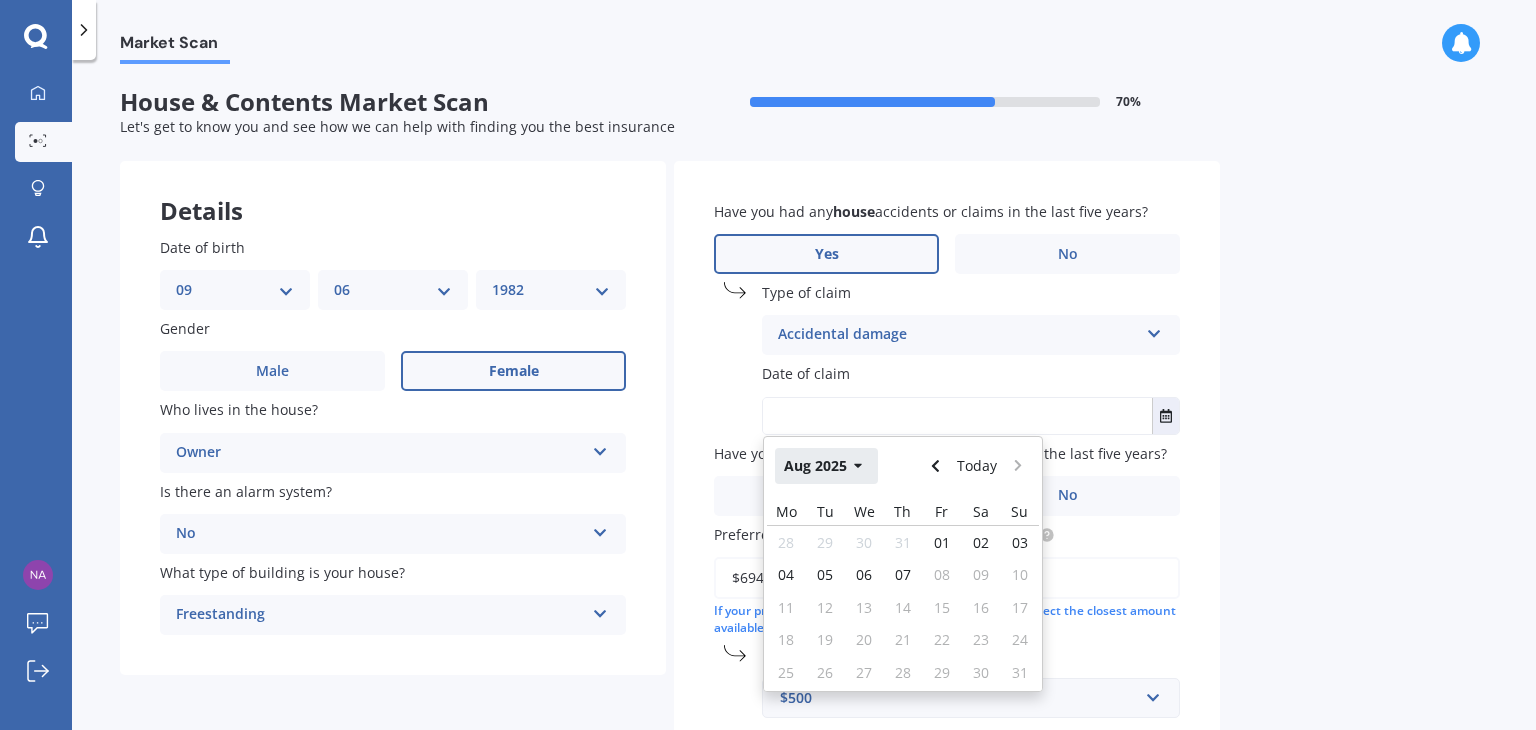 click on "Aug 2025" at bounding box center [826, 466] 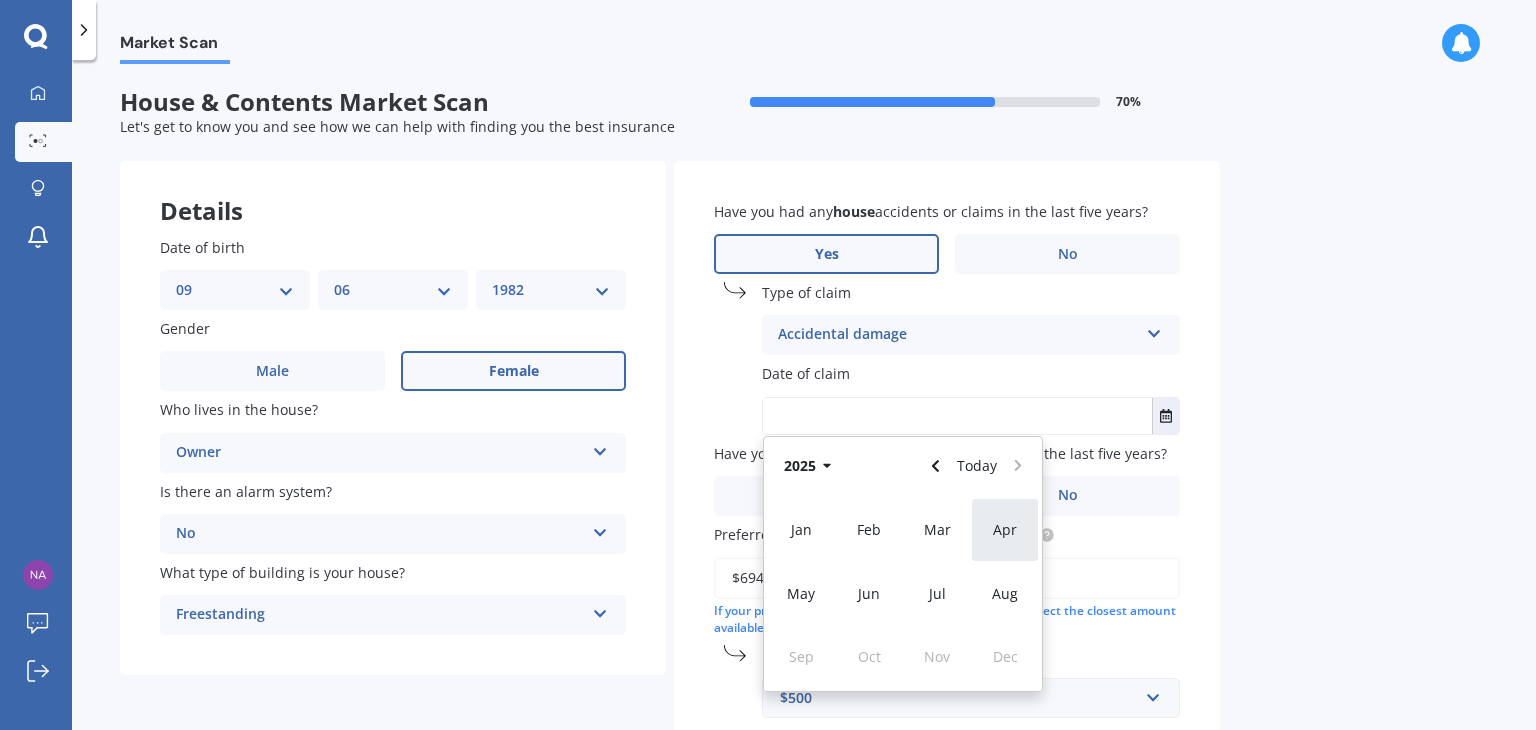 click on "Apr" at bounding box center (1005, 529) 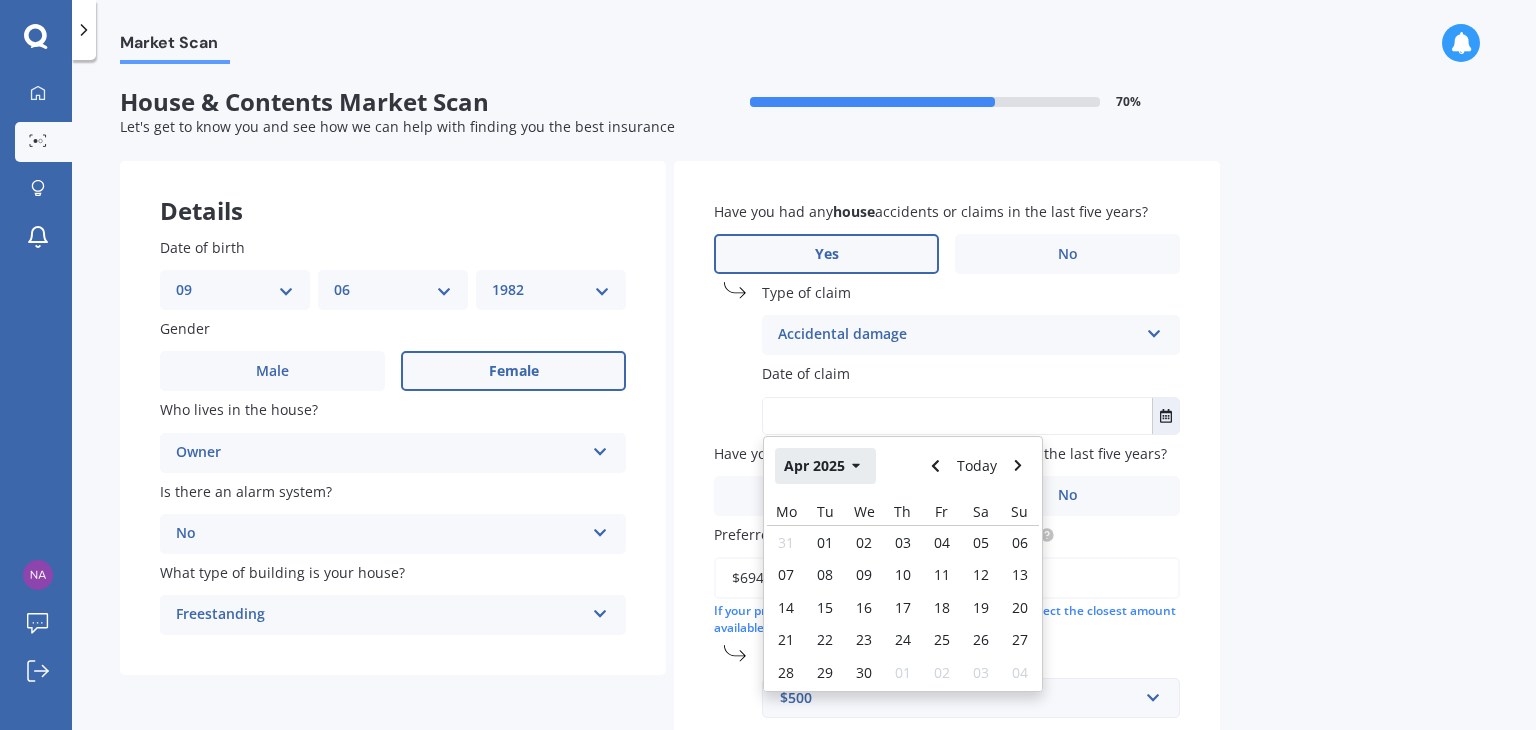 click on "Apr 2025" at bounding box center [825, 466] 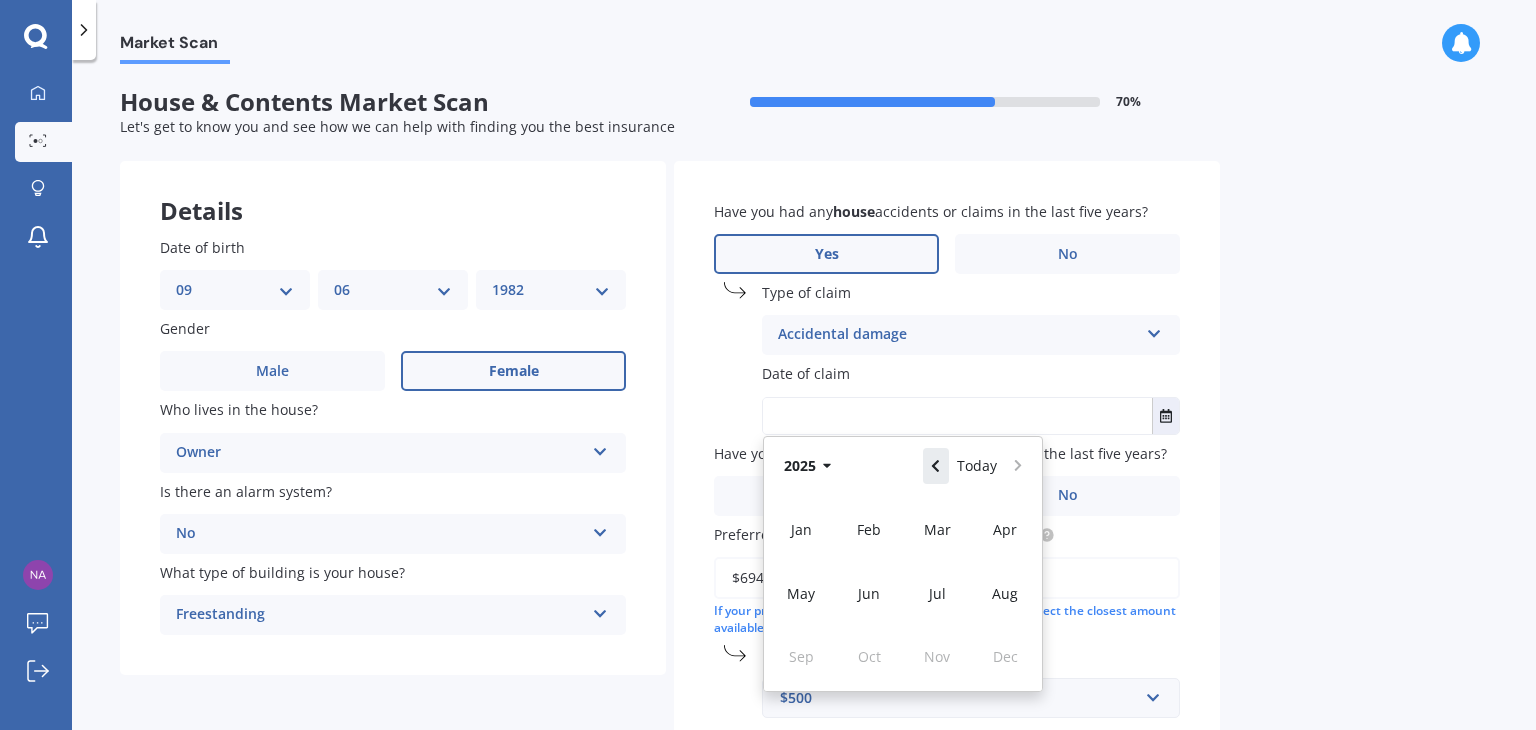 click 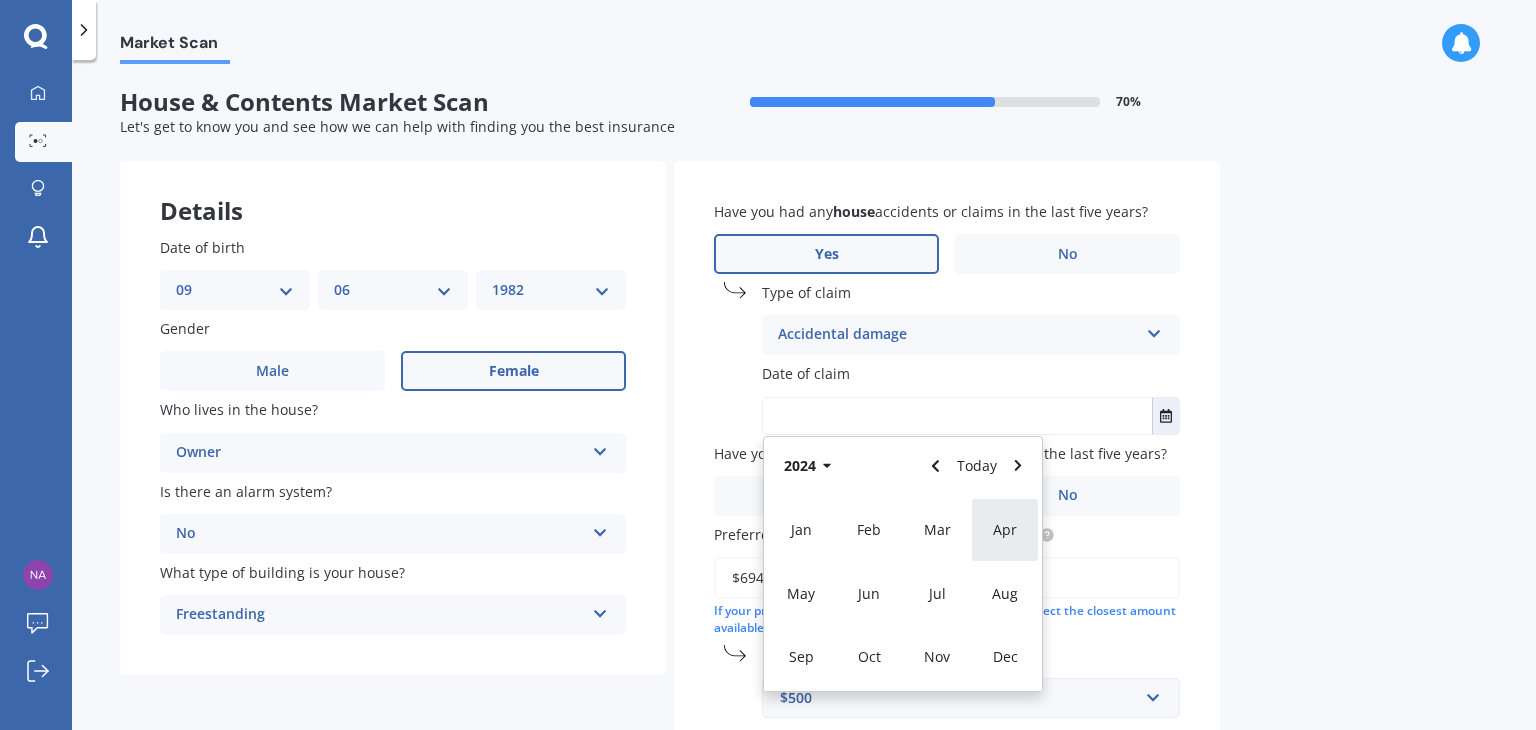 click on "Apr" at bounding box center [1005, 529] 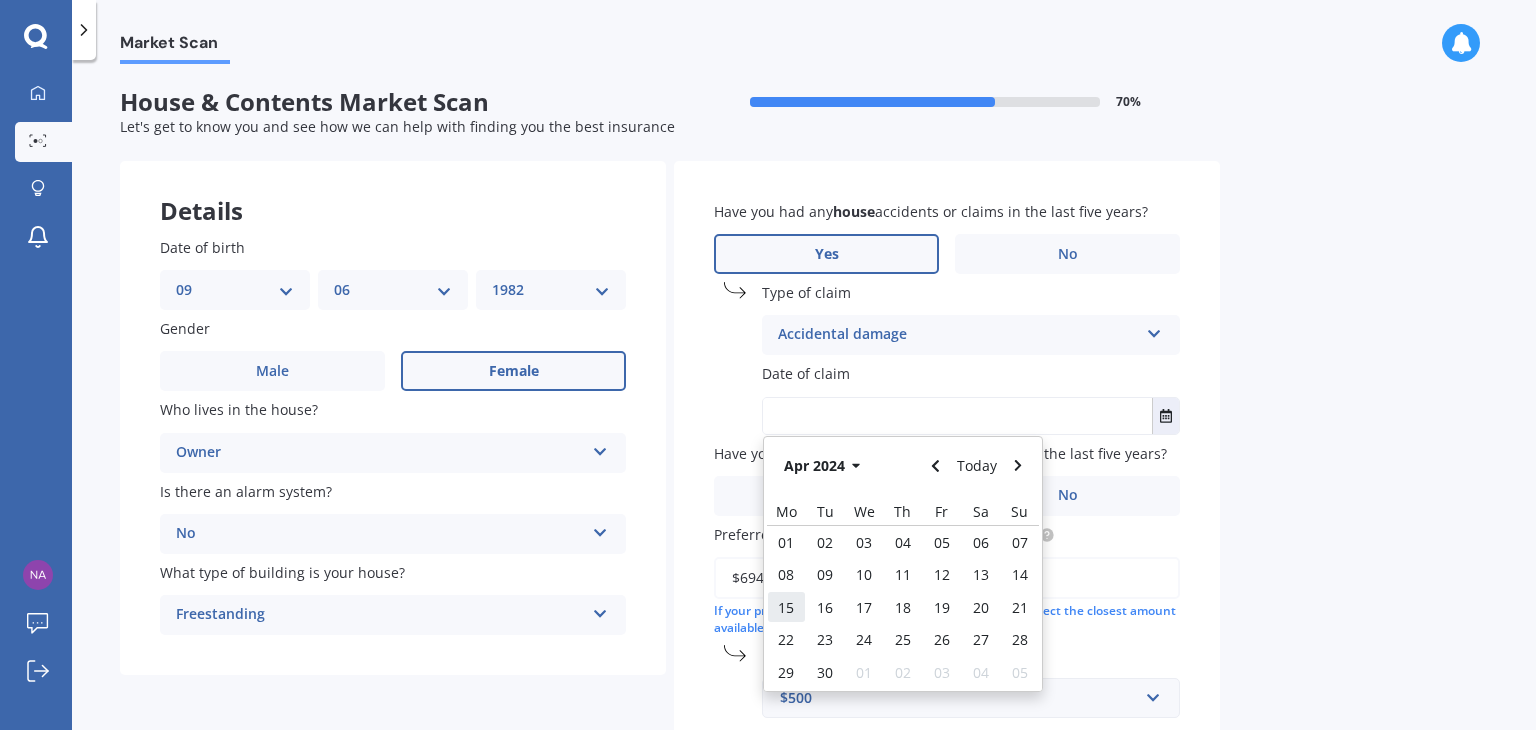 click on "15" at bounding box center (786, 607) 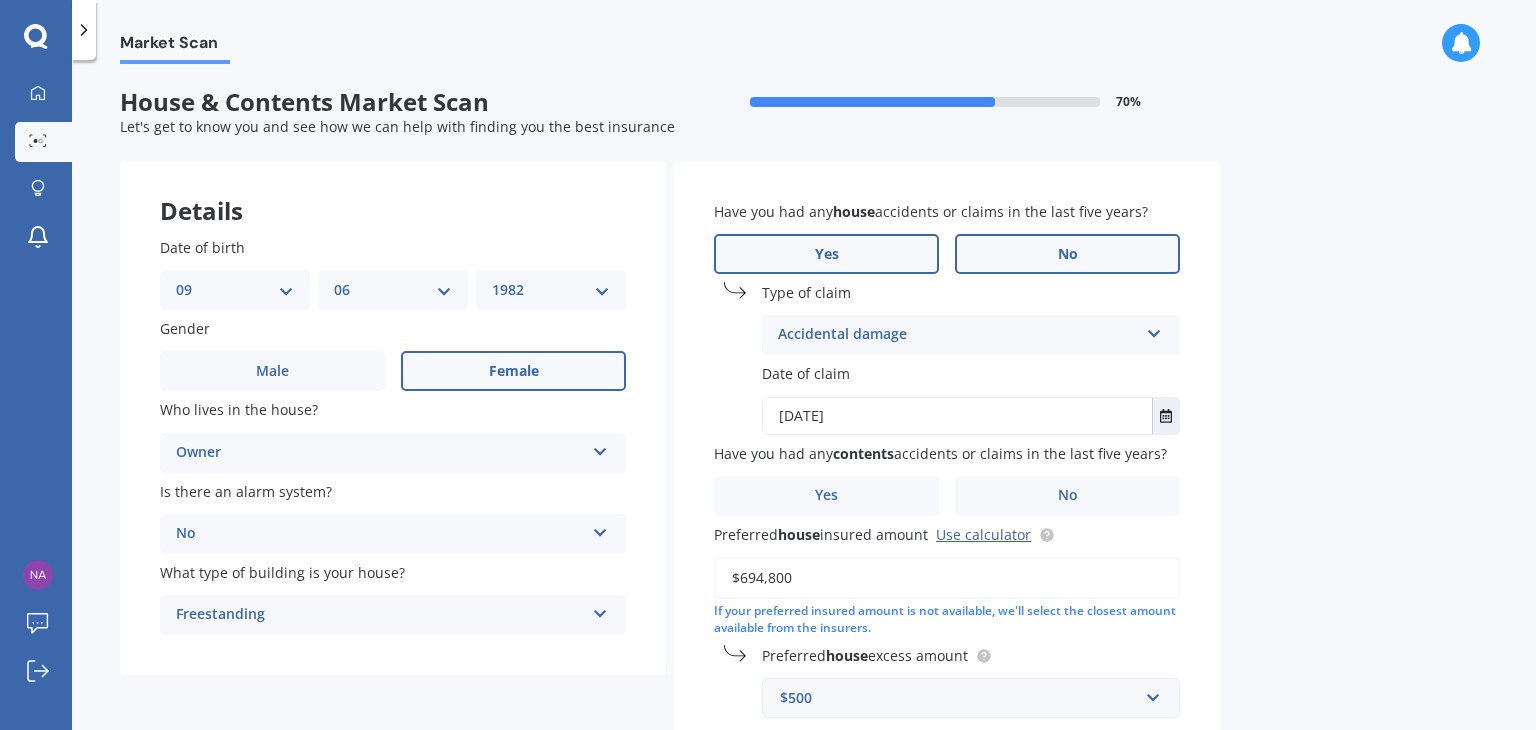 click on "No" at bounding box center [1067, 254] 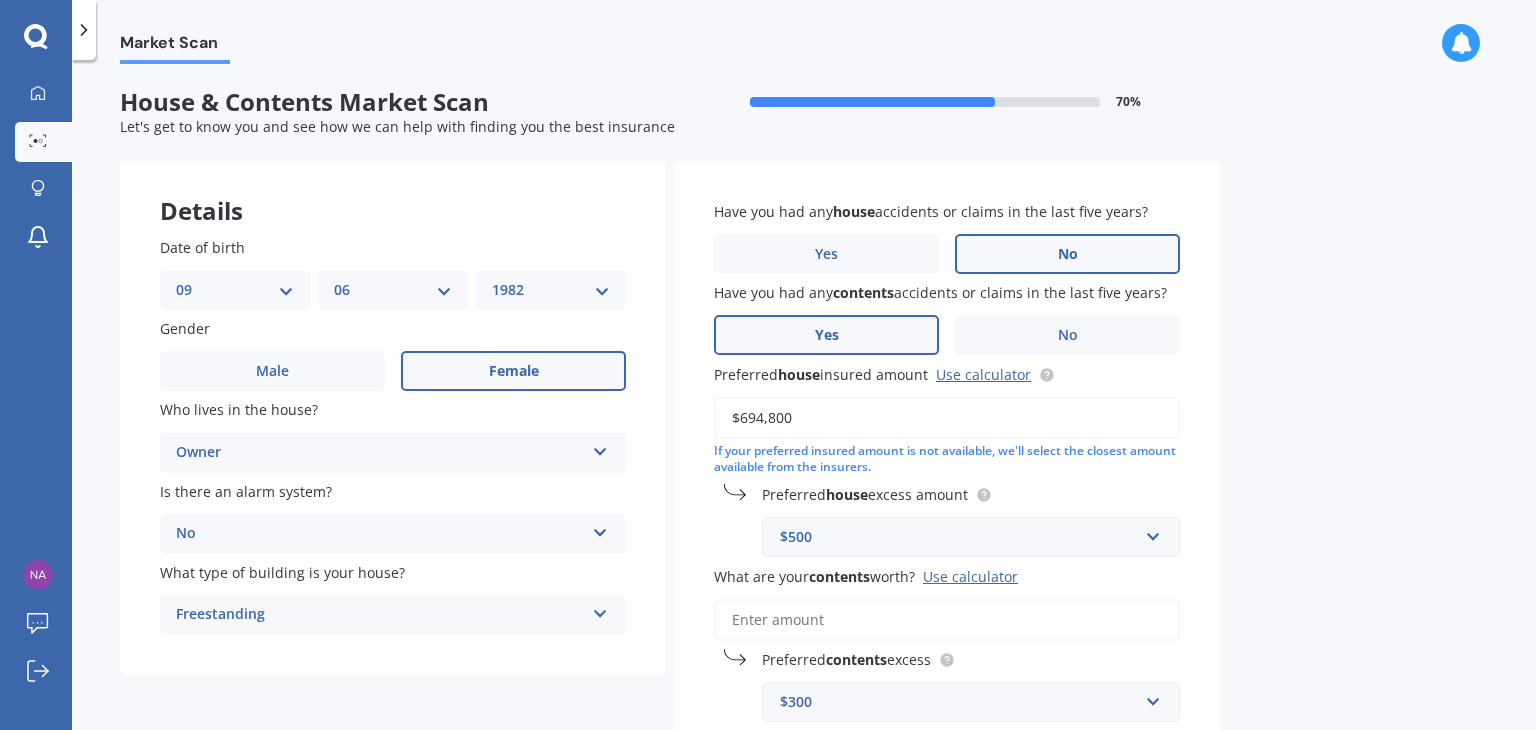 click on "Yes" at bounding box center (827, 335) 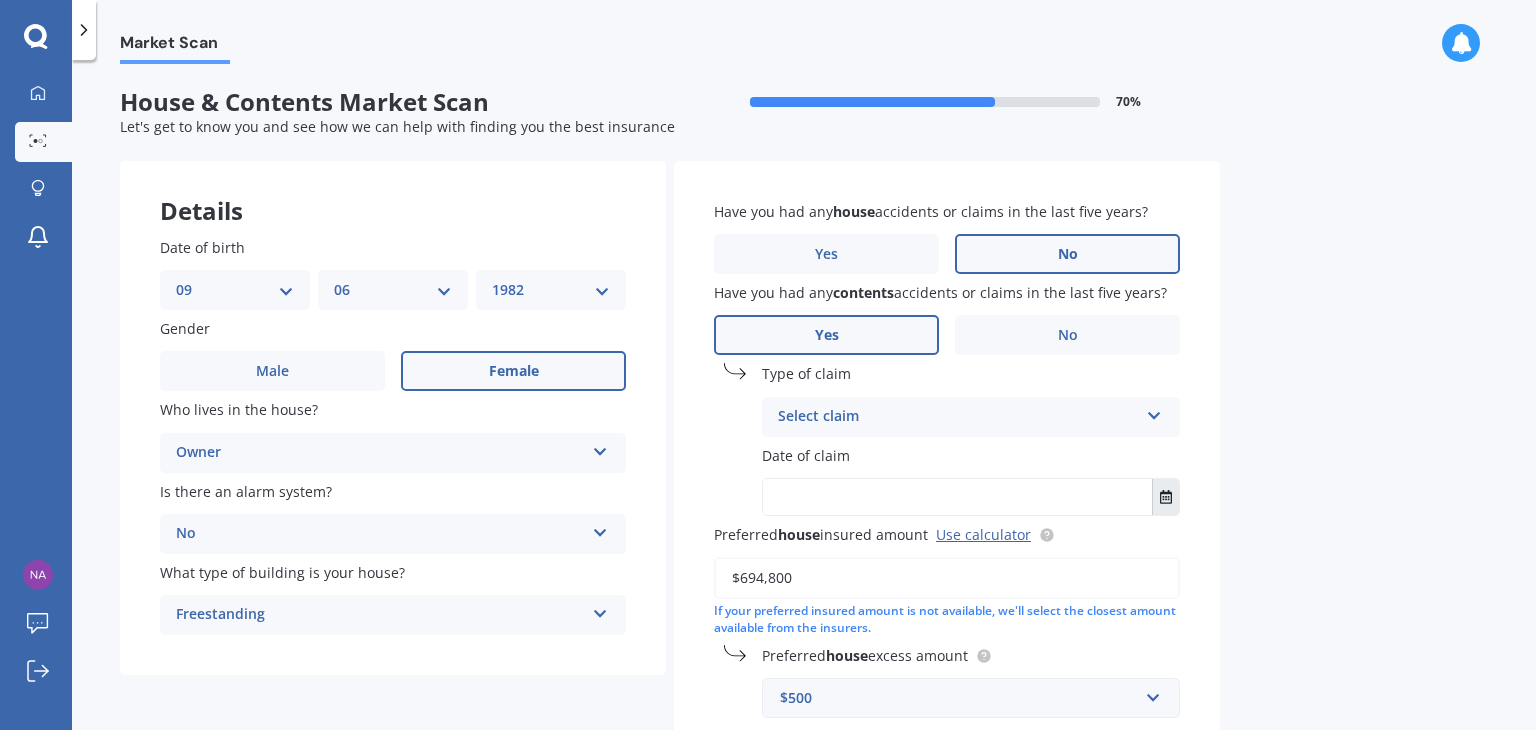 click 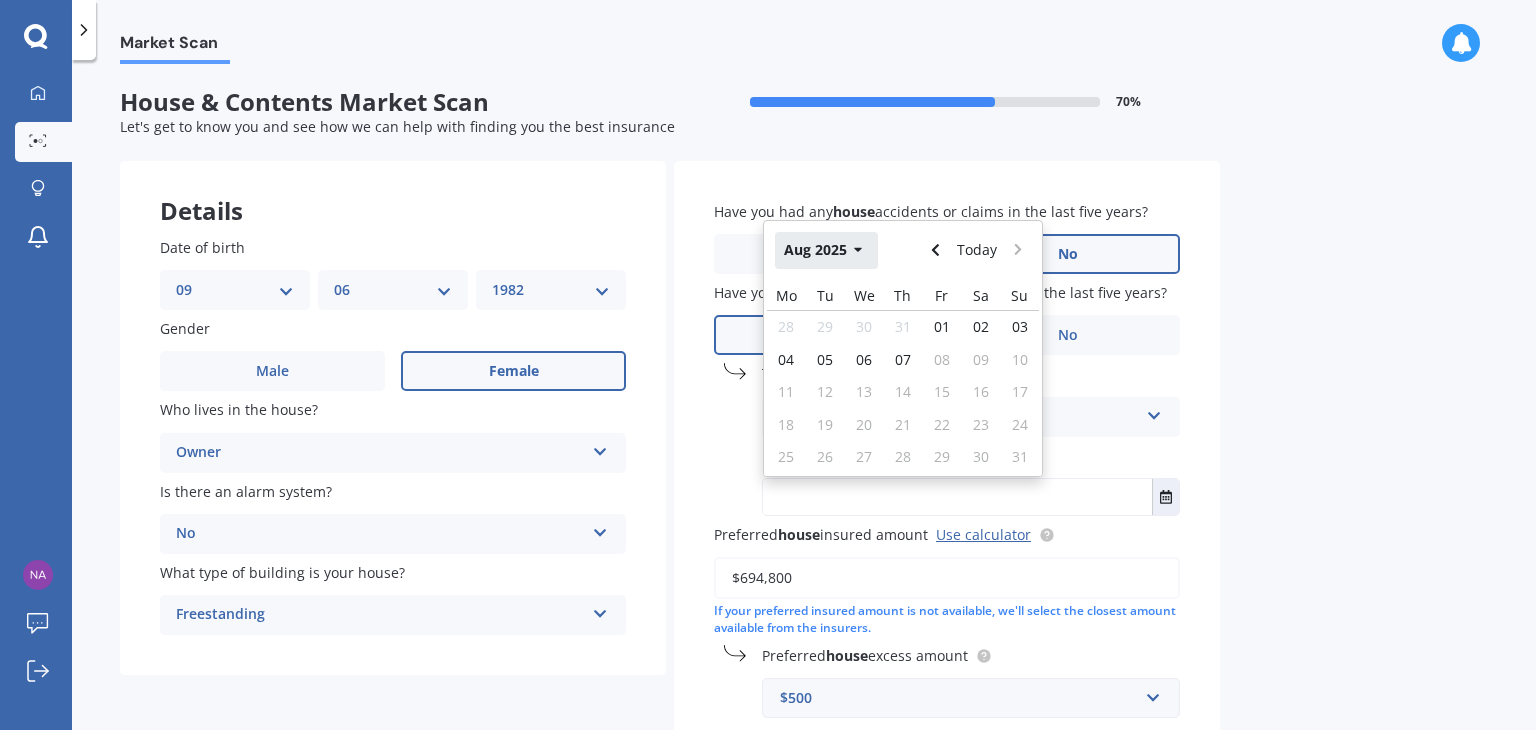 click on "Aug 2025" at bounding box center (826, 250) 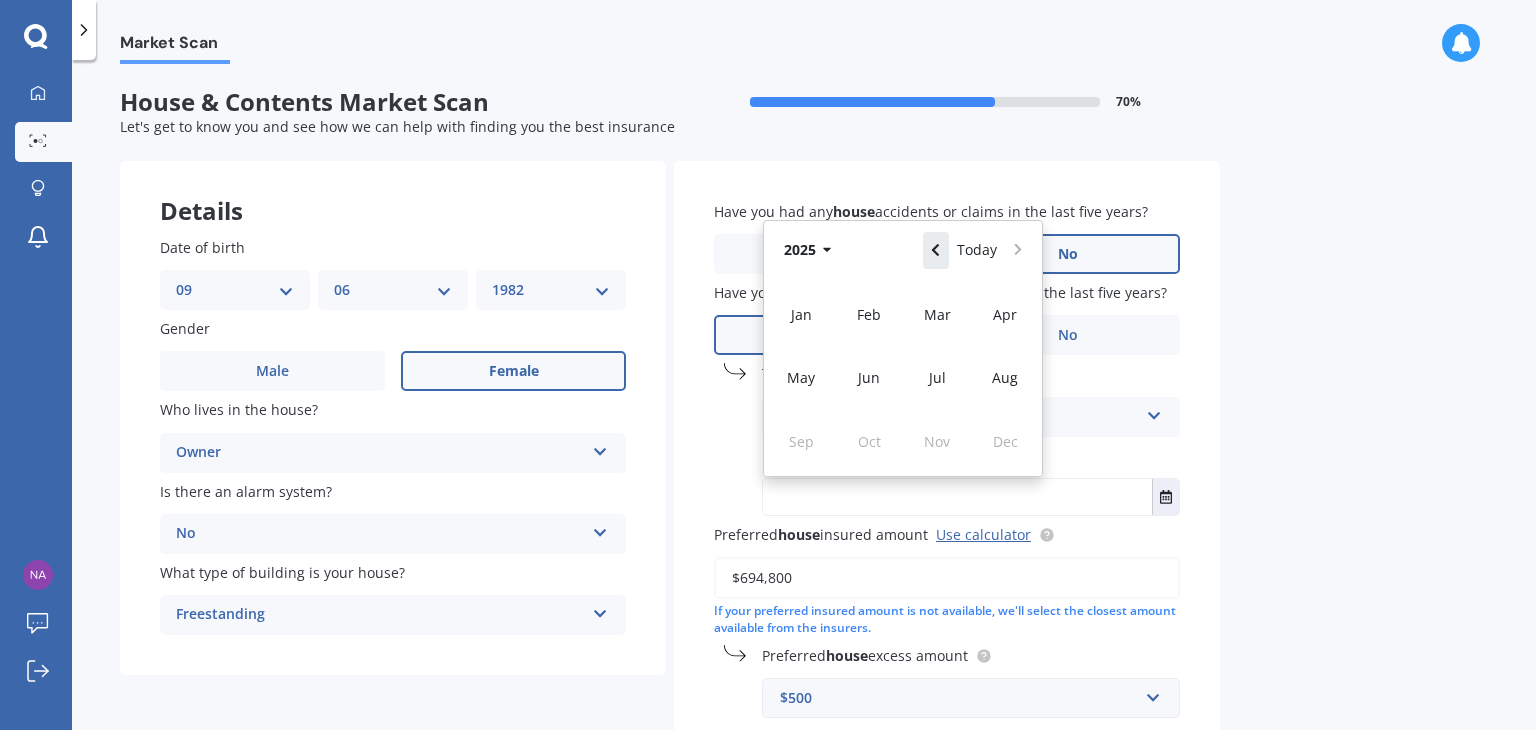 click at bounding box center [936, 250] 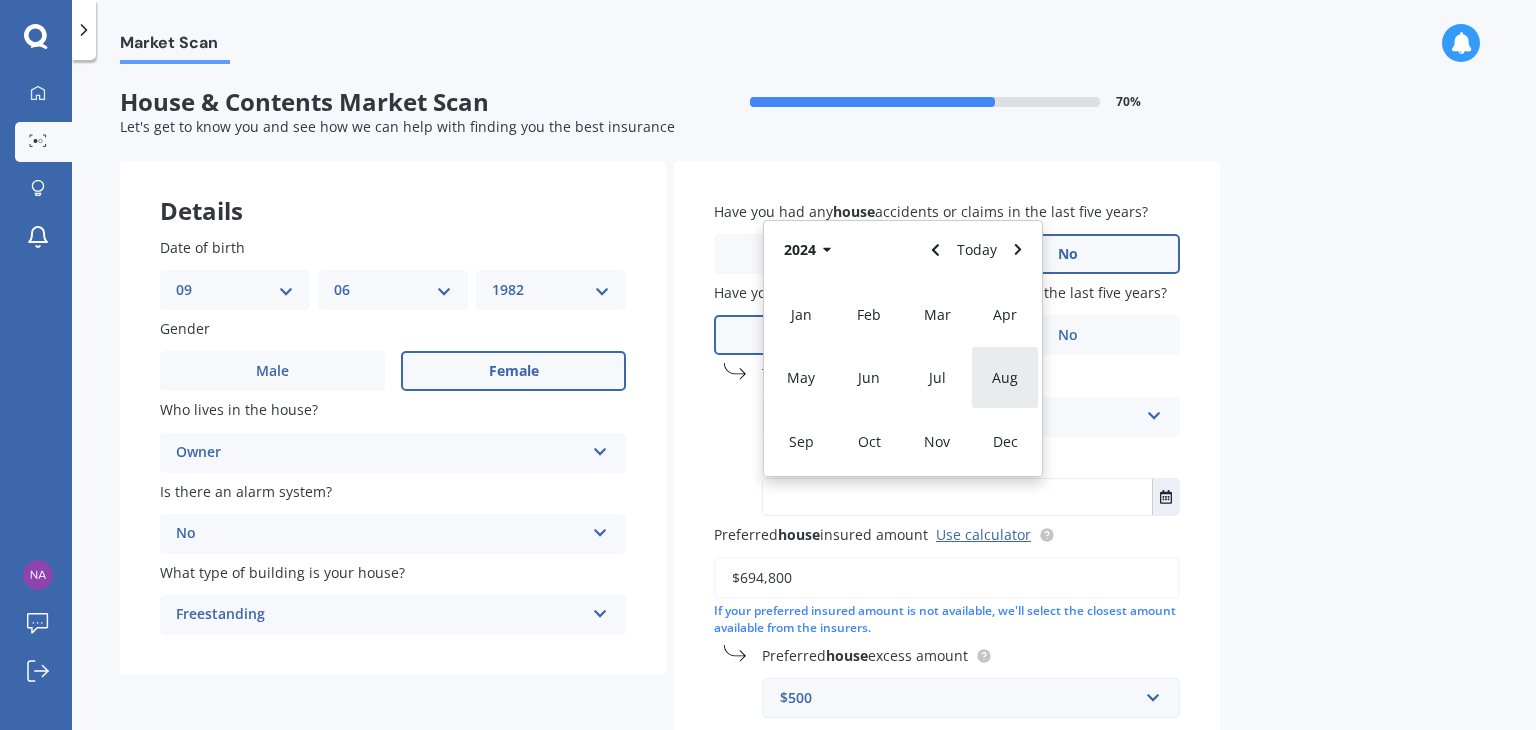 click on "Aug" at bounding box center (1005, 377) 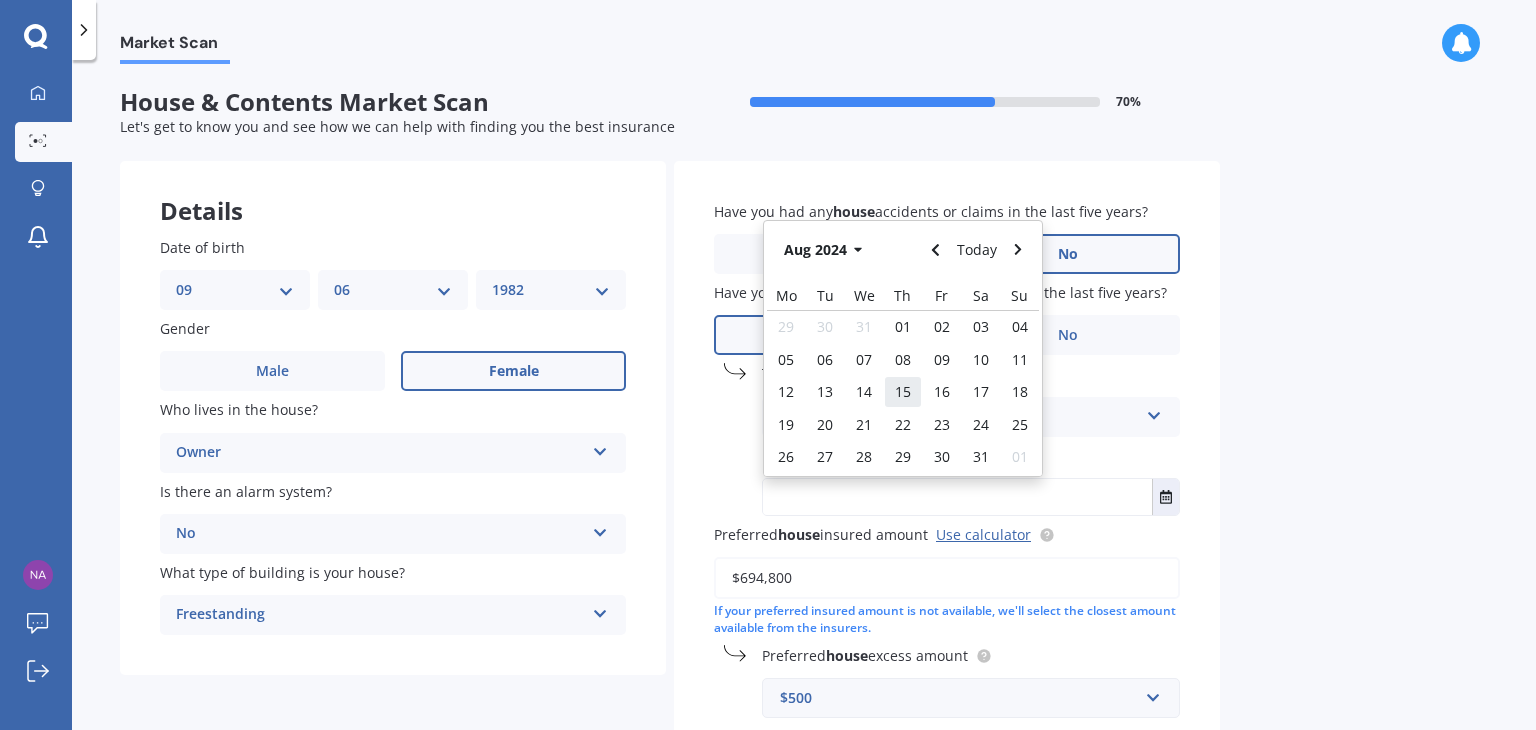 click on "15" at bounding box center [903, 391] 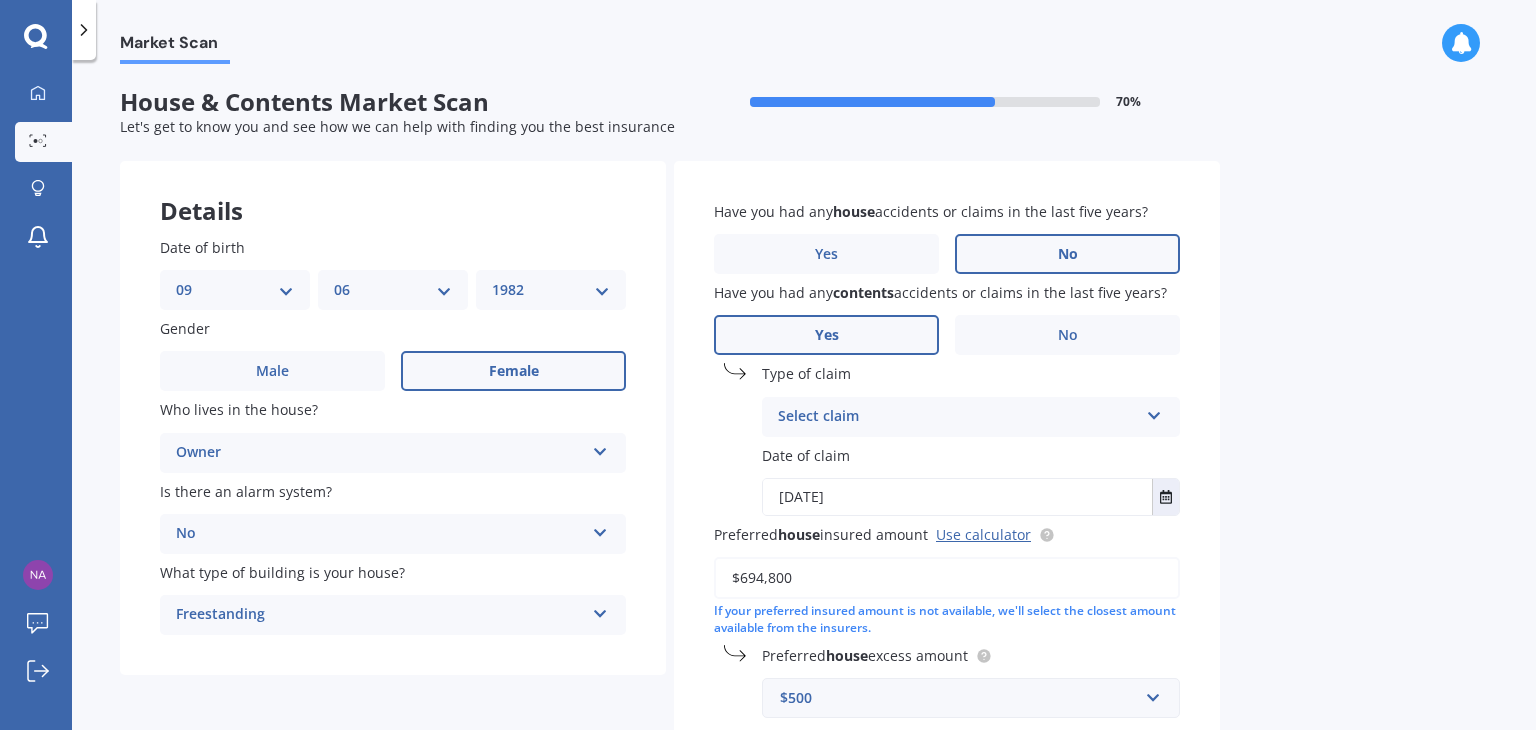 click on "If your preferred insured amount is not available, we'll select the closest amount available from the insurers." at bounding box center [947, 620] 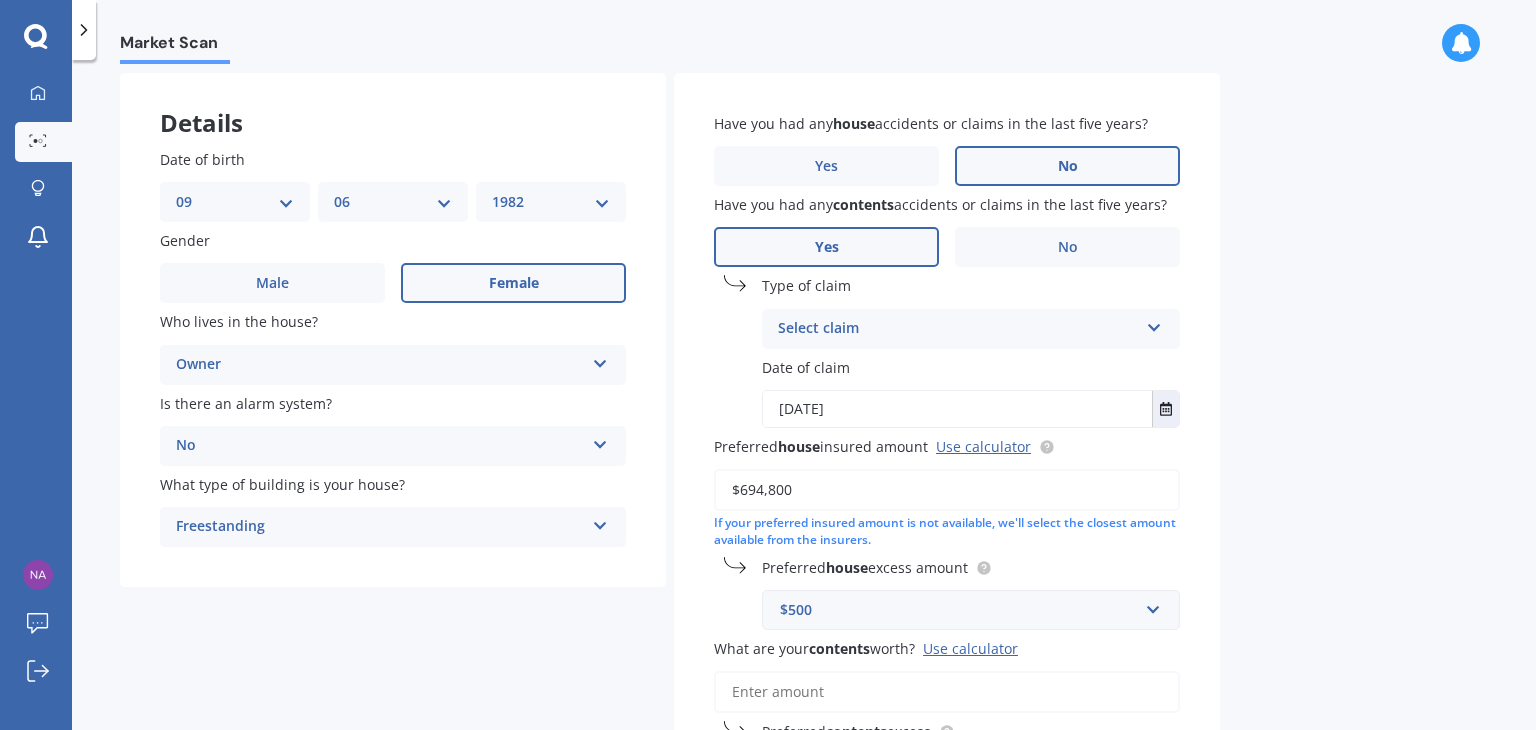 scroll, scrollTop: 120, scrollLeft: 0, axis: vertical 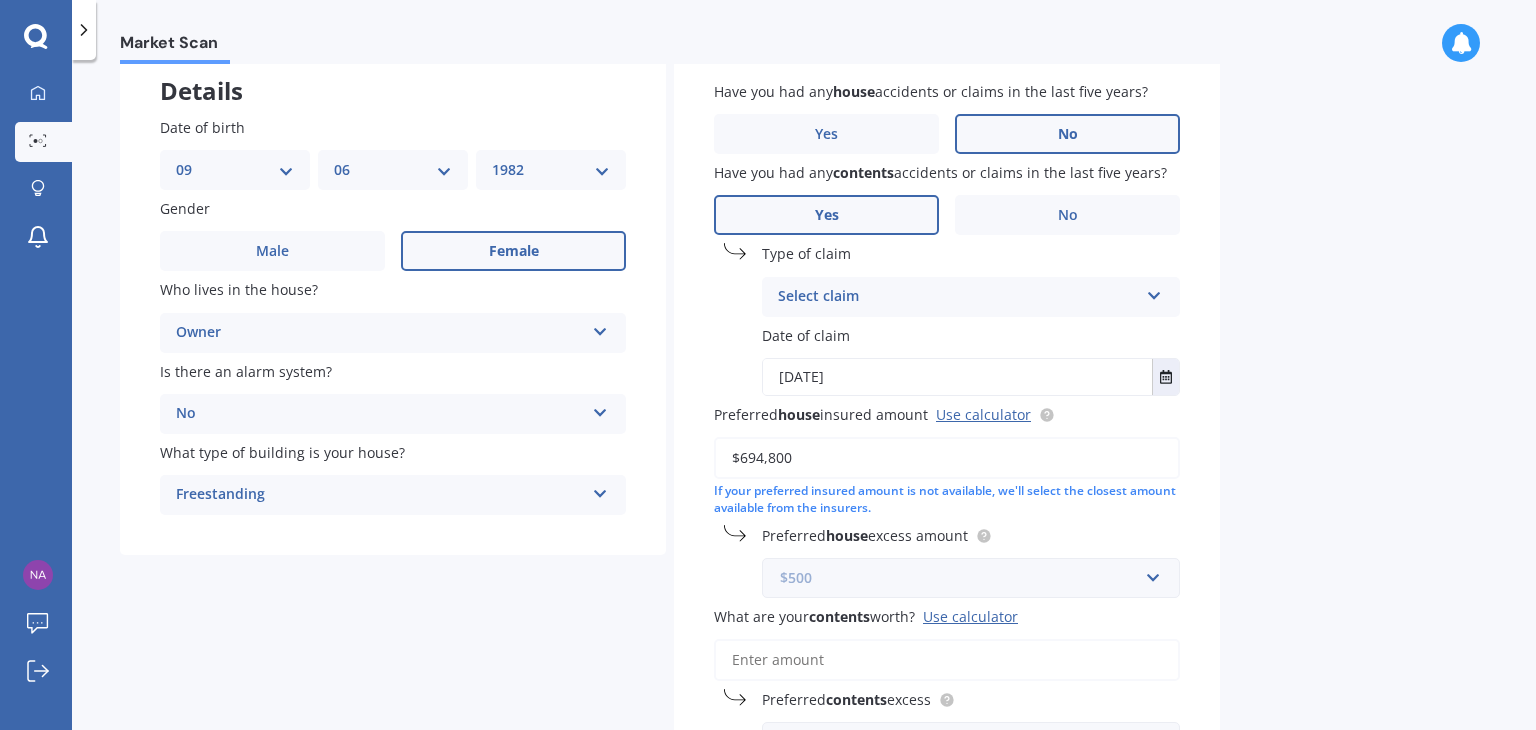 click at bounding box center [964, 578] 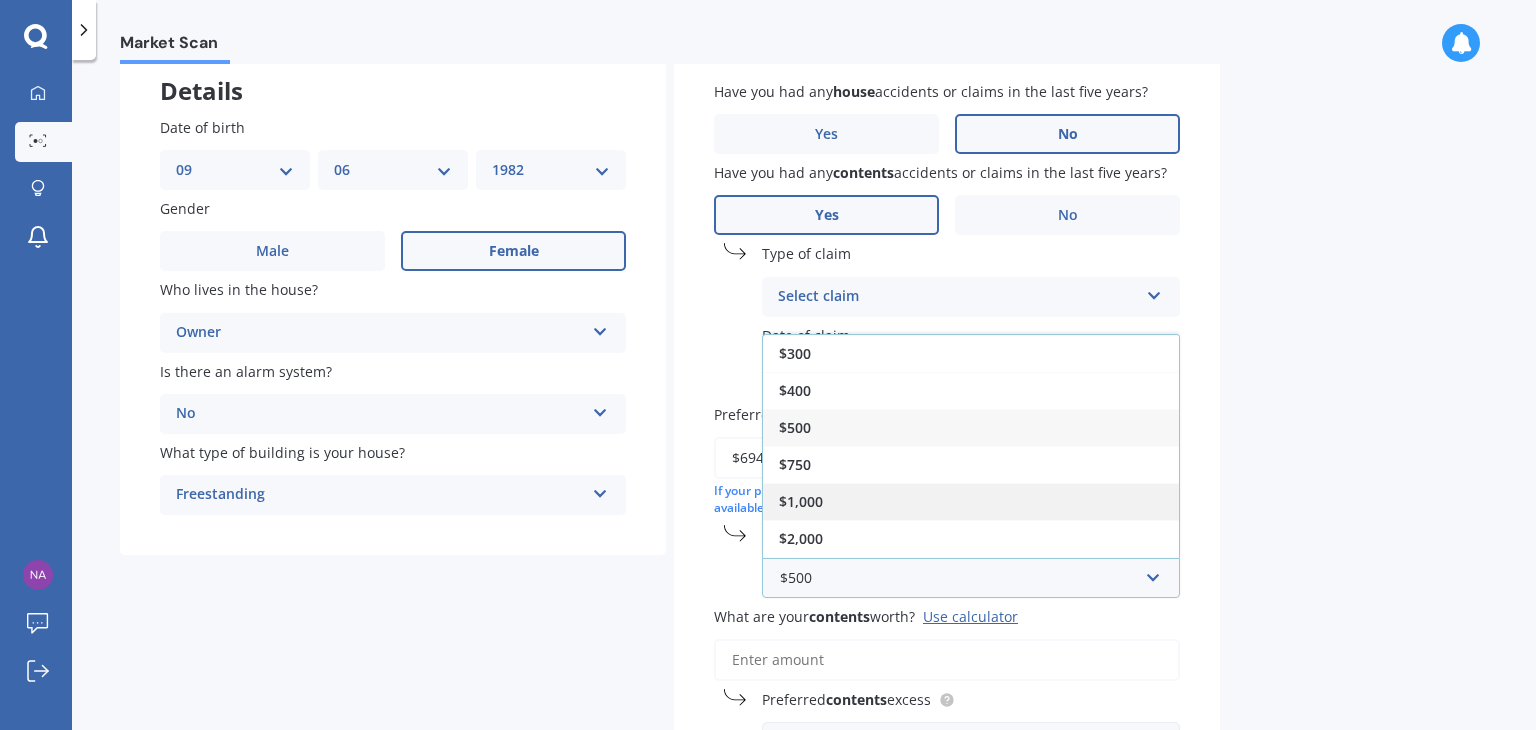 click on "$1,000" at bounding box center (971, 501) 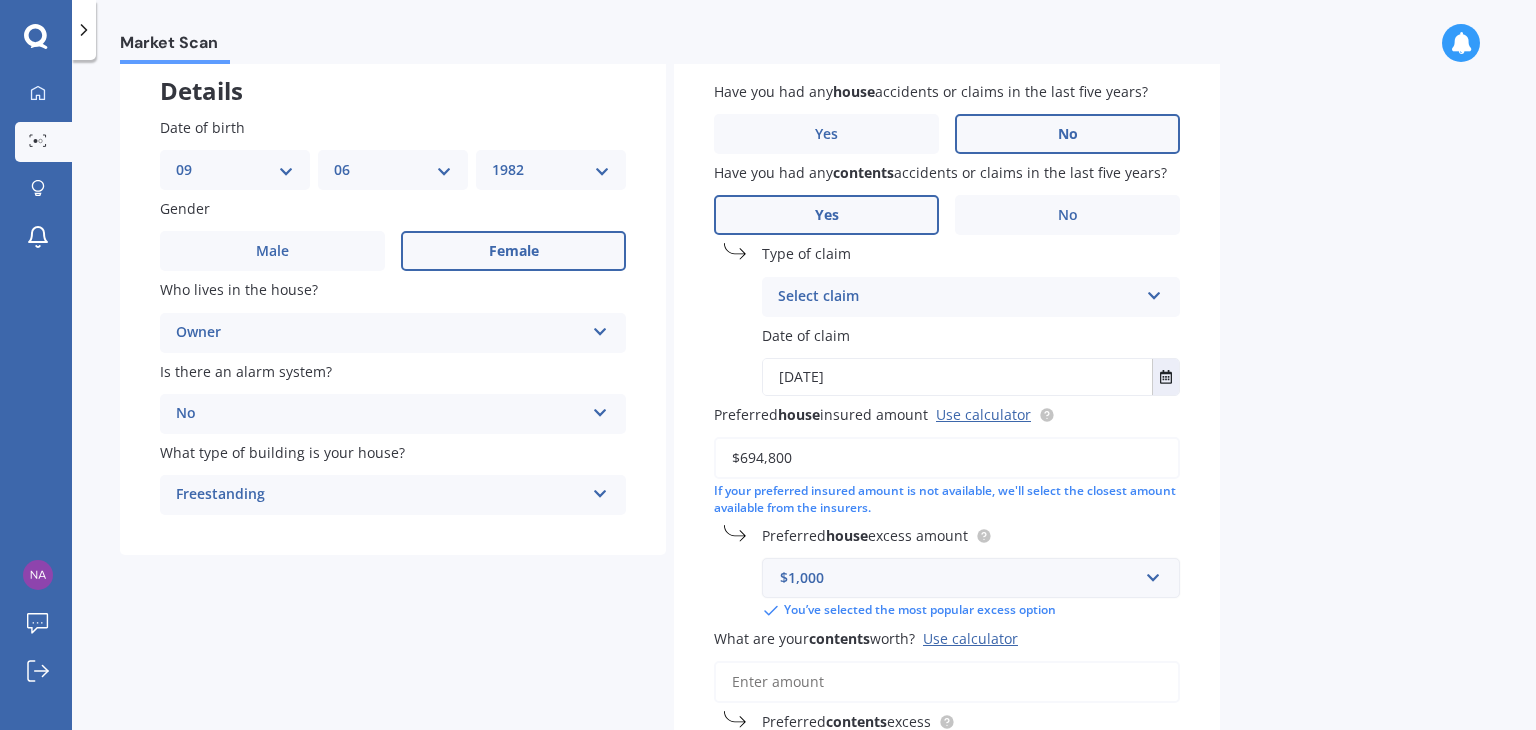 click on "$1,000" at bounding box center (959, 578) 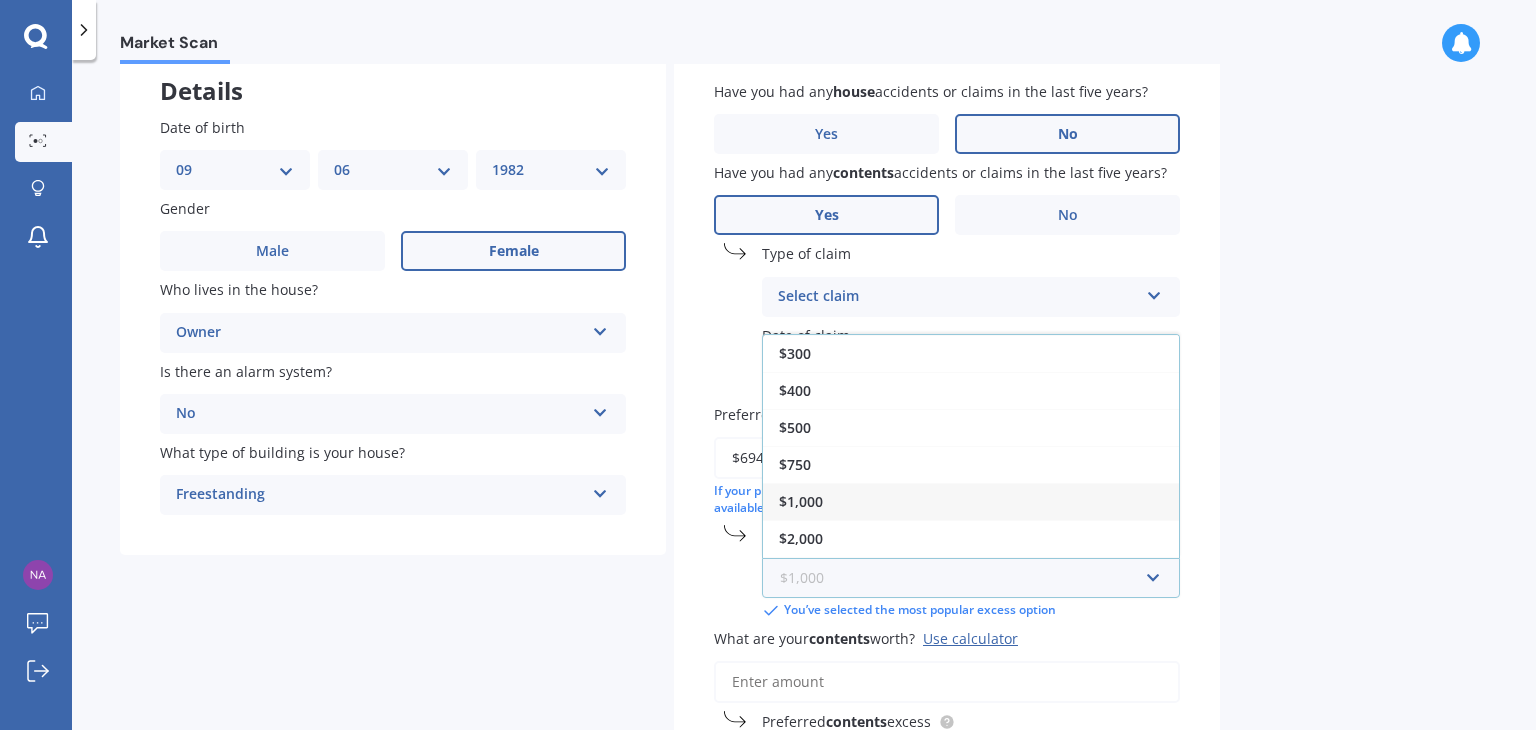 scroll, scrollTop: 33, scrollLeft: 0, axis: vertical 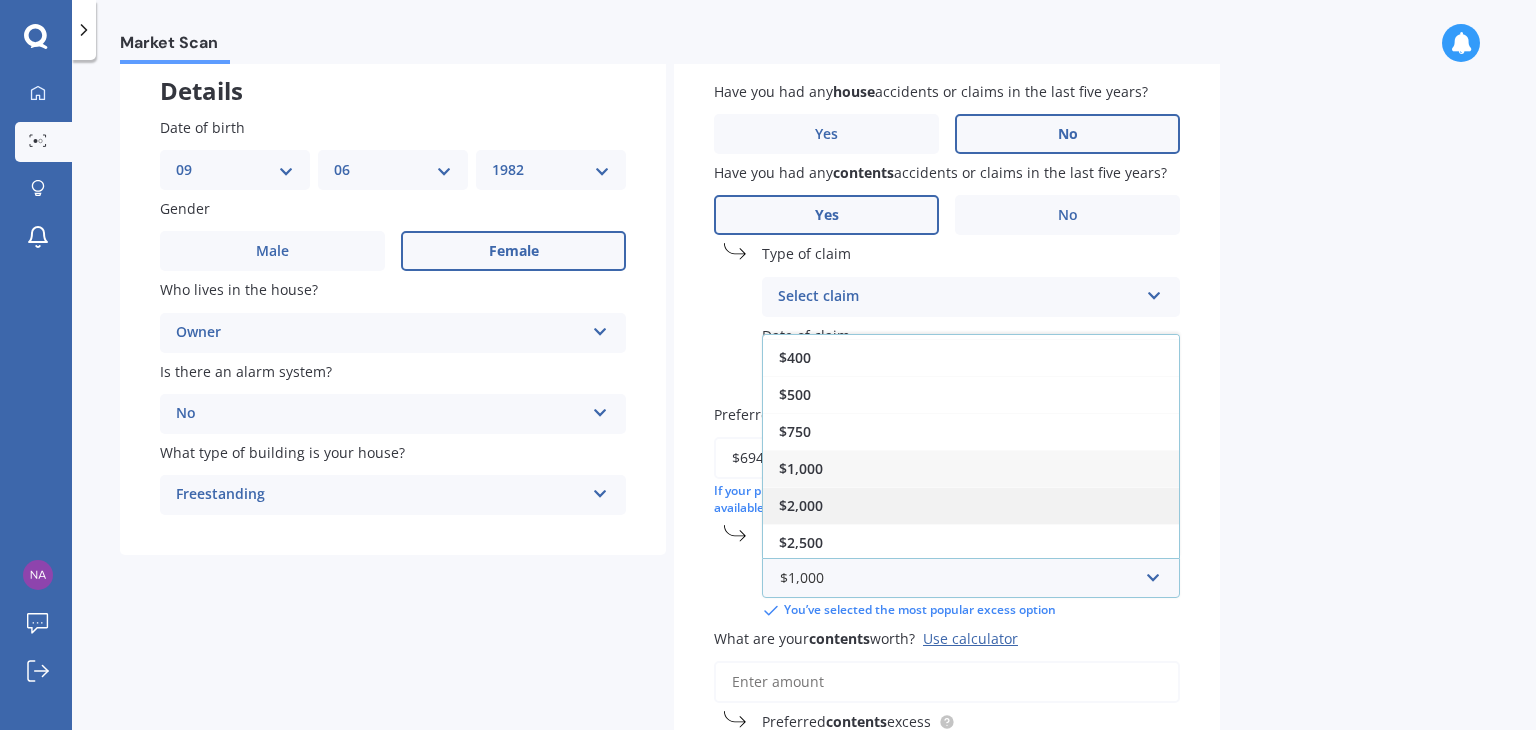 click on "$2,000" at bounding box center [971, 505] 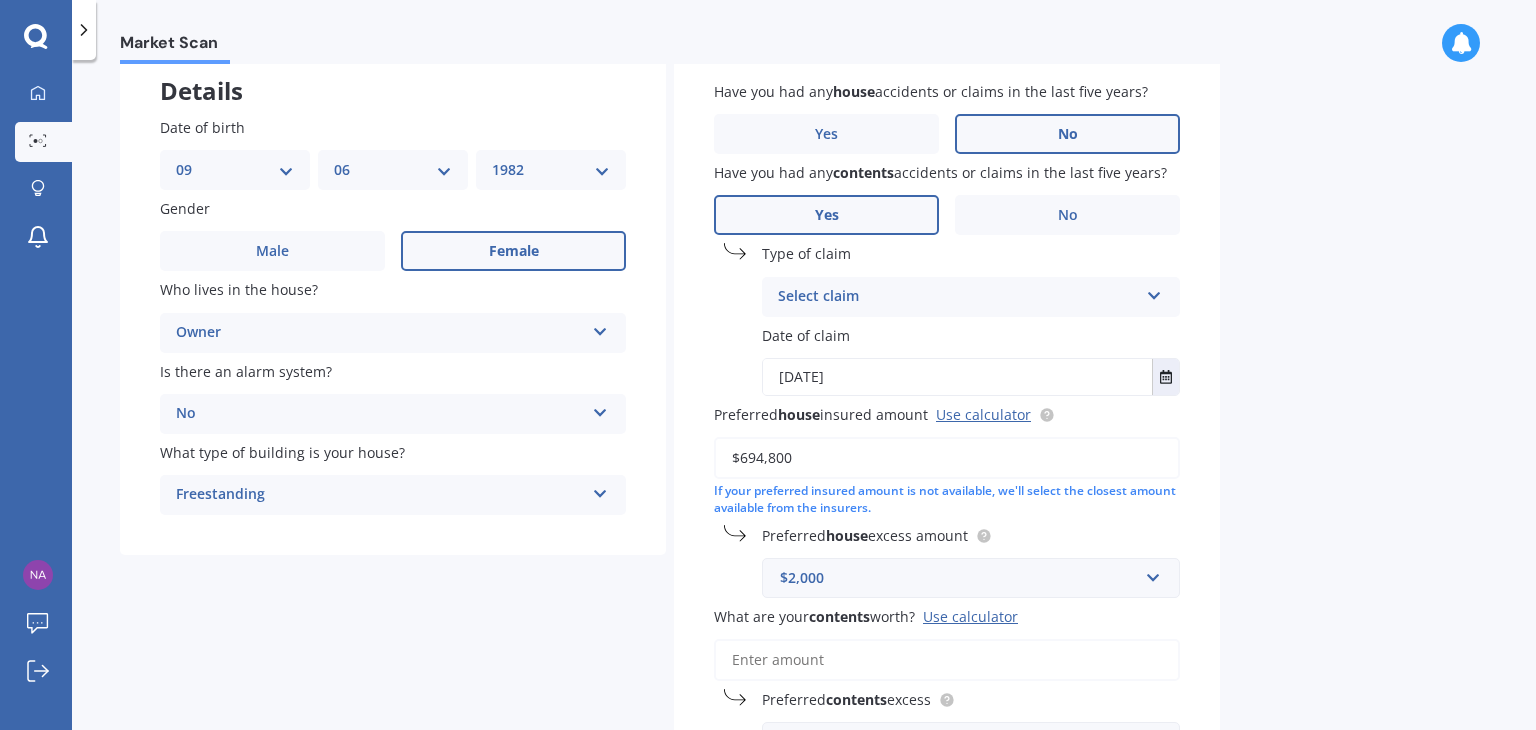 click on "Have you had any  house  accidents or claims in the last five years? Yes No Have you had any  contents  accidents or claims in the last five years? Yes No Type of claim Select claim Accidental damage Broken glass Earthquake Fire Flood Fusion Gradual damage Lost or misplaced Malicious damage Storm damage Water damage Other Date of claim [DATE] [MONTH] [YEAR]   Today Mo Tu We Th Fr Sa Su 29 30 31 01 02 03 04 05 06 07 08 09 10 11 12 13 14 15 16 17 18 19 20 21 22 23 24 25 26 27 28 29 30 31 01 Preferred  house  insured amount Use calculator $[AMOUNT] If your preferred insured amount is not available, we'll select the closest amount available from the insurers. Preferred  house  excess amount $[AMOUNT] $[AMOUNT] $[AMOUNT] $[AMOUNT] $[AMOUNT] $[AMOUNT] $[AMOUNT] $[AMOUNT] What are your  contents  worth? Use calculator Preferred  contents  excess $[AMOUNT] $[AMOUNT] $[AMOUNT] $[AMOUNT] $[AMOUNT] $[AMOUNT] $[AMOUNT] $[AMOUNT] Premium $[AMOUNT] Premium frequency Monthly Yearly Six-Monthly Quarterly Monthly Fortnightly Weekly Cover type Select cover type Home and Contents Insurance Package" at bounding box center (947, 544) 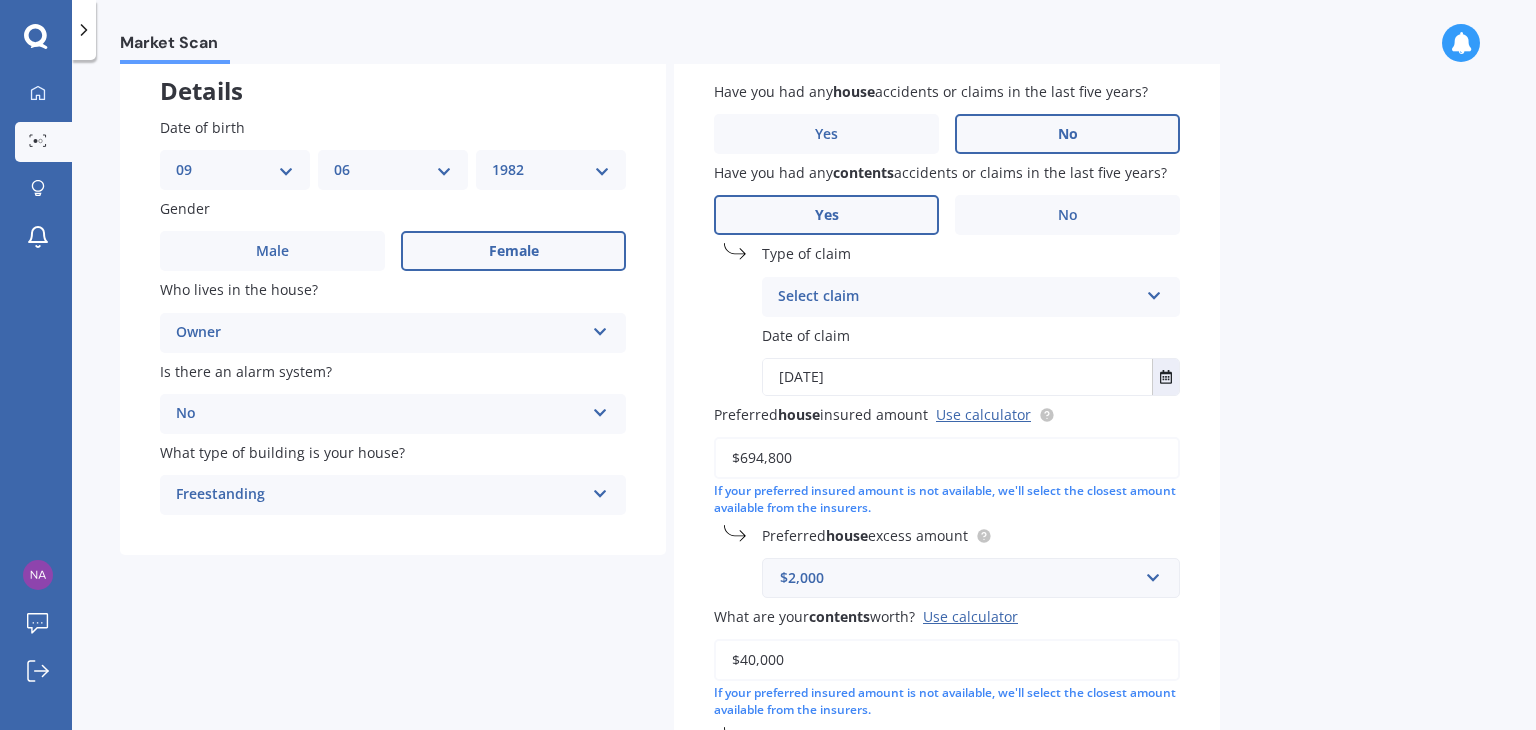 type on "$40,000" 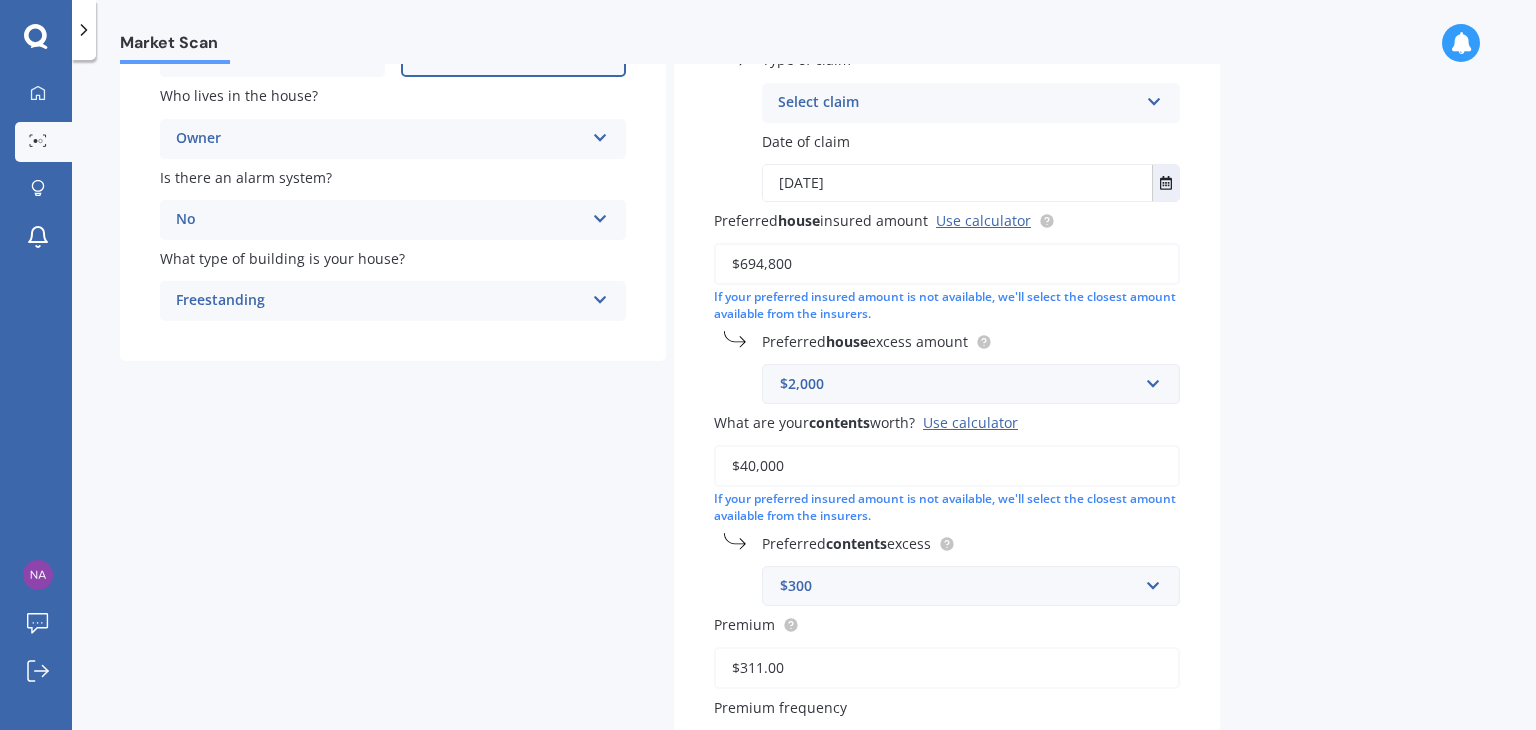 scroll, scrollTop: 355, scrollLeft: 0, axis: vertical 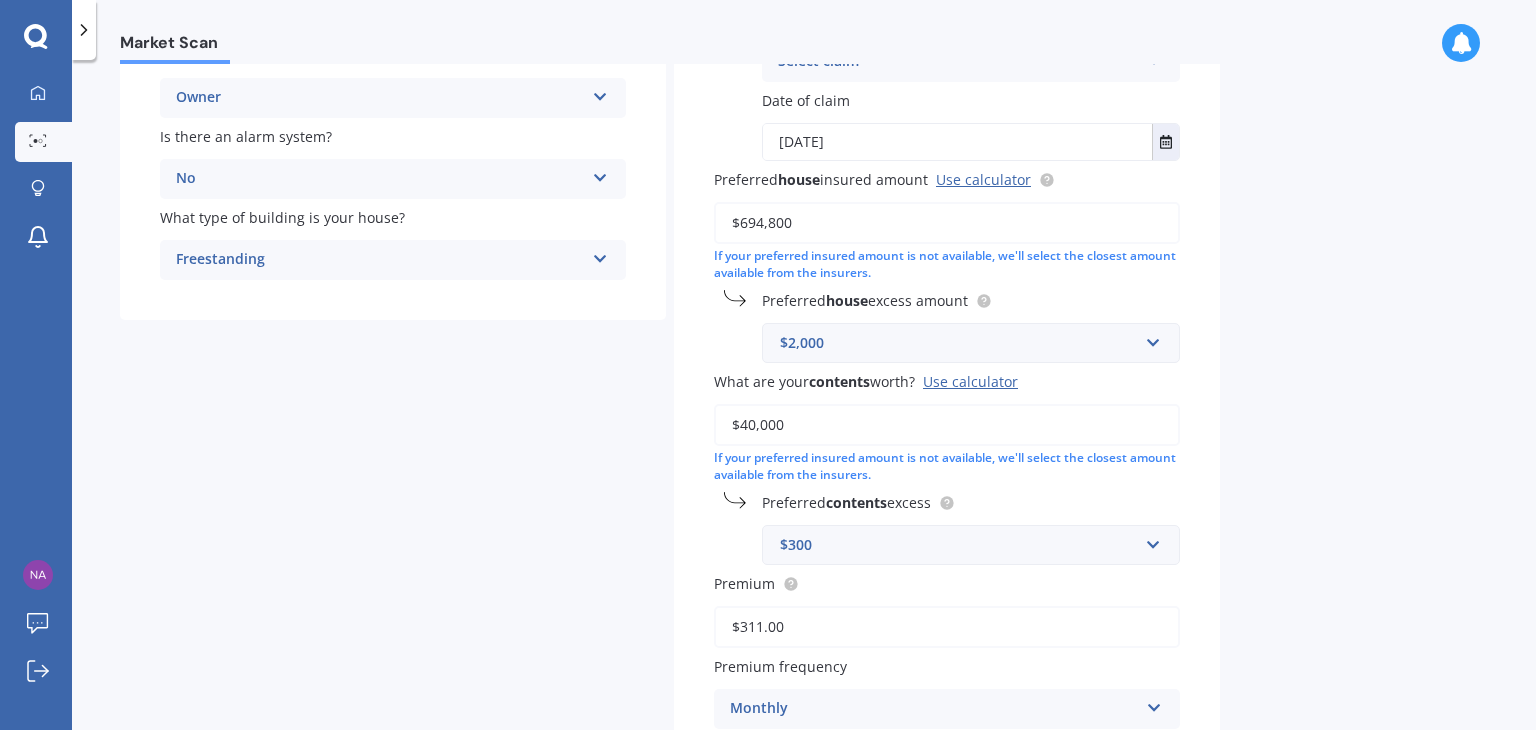 click on "$300" at bounding box center (959, 545) 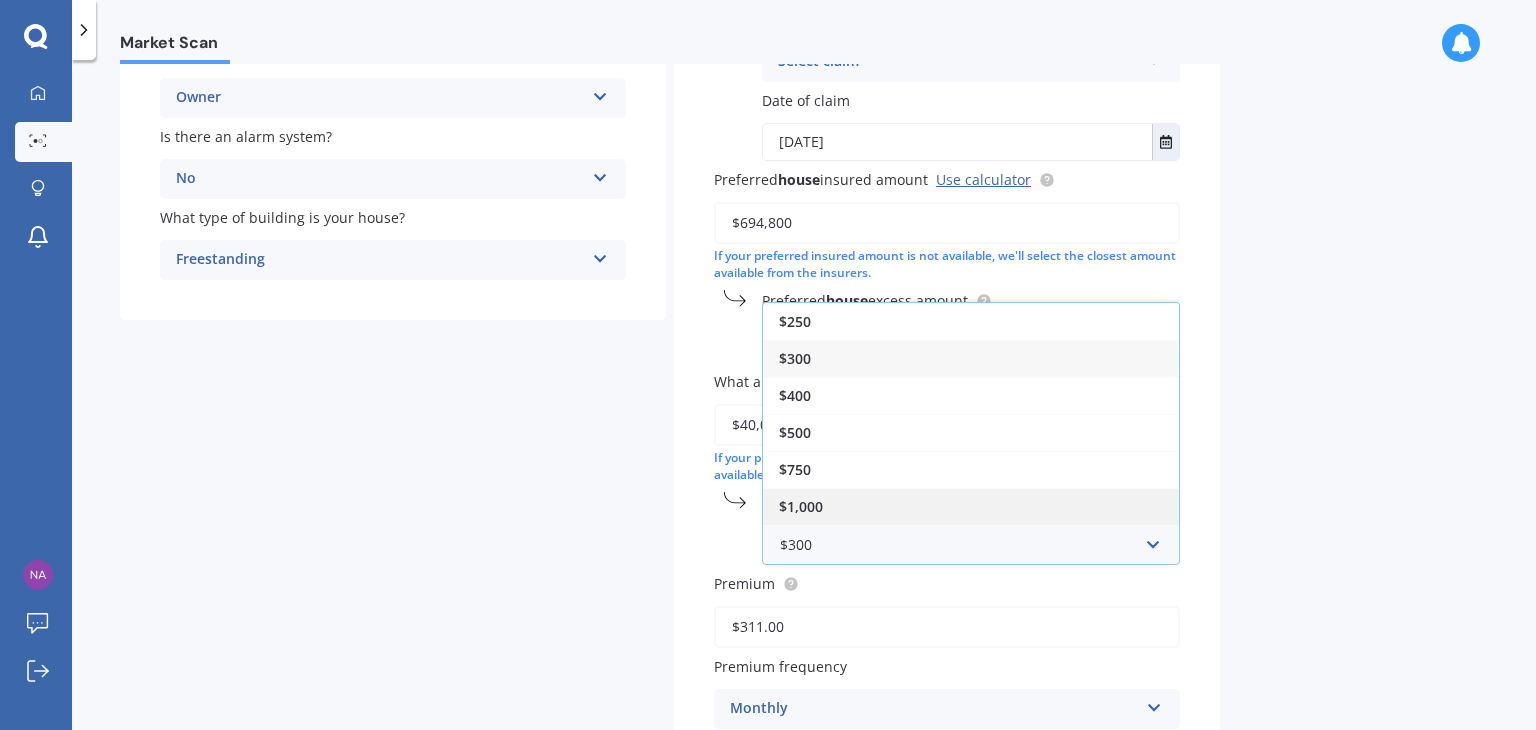 click on "$1,000" at bounding box center [971, 506] 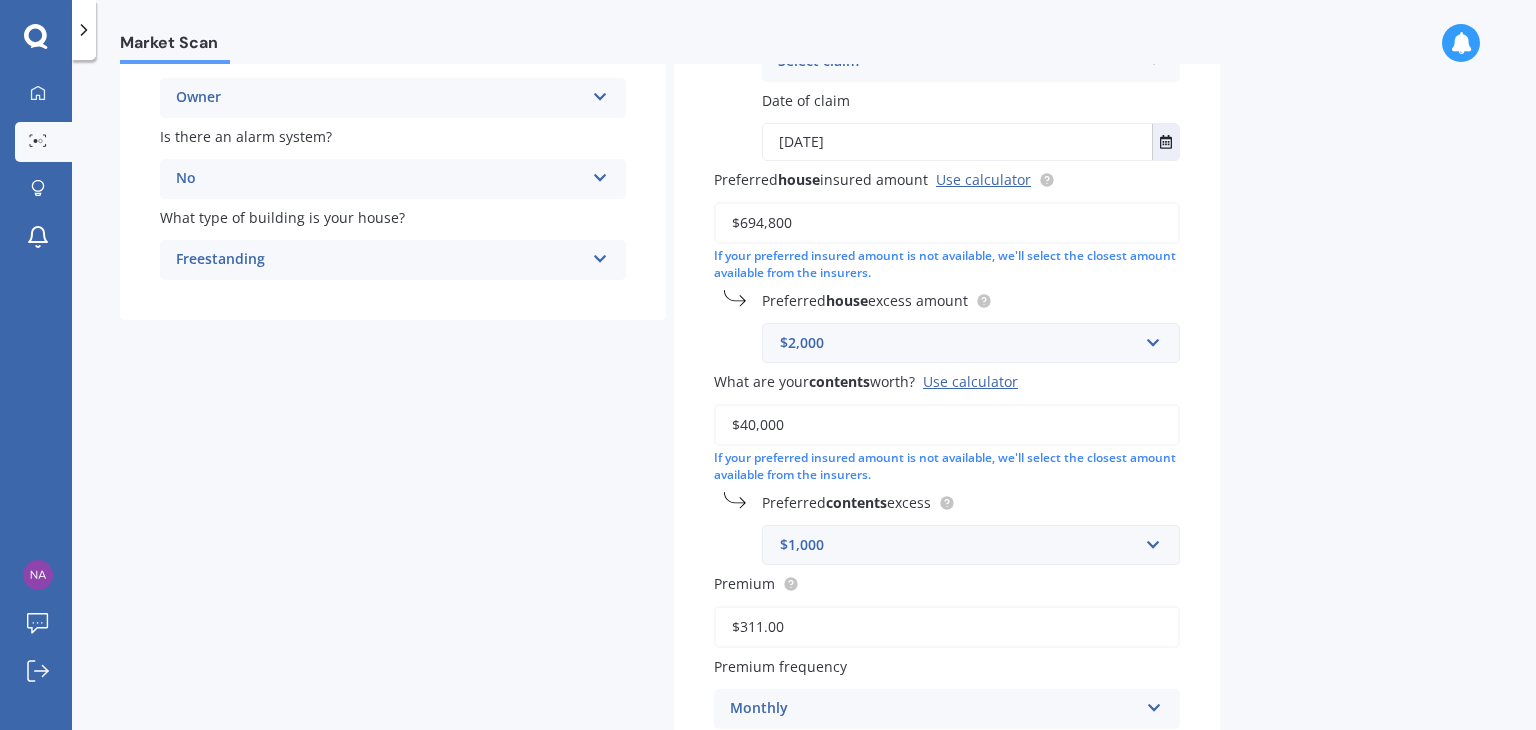click on "$1,000" at bounding box center [959, 545] 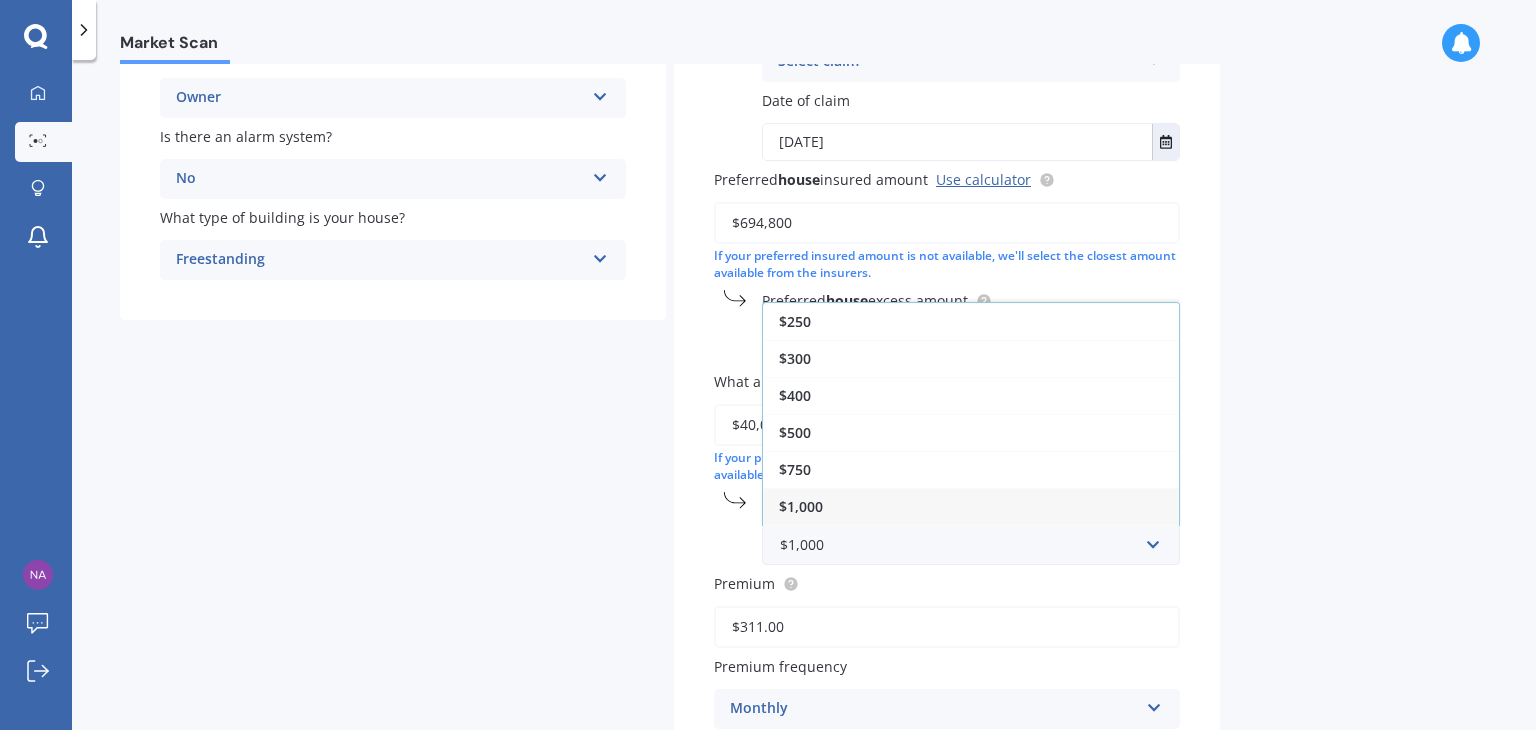 click on "Have you had any  house  accidents or claims in the last five years? Yes No Have you had any  contents  accidents or claims in the last five years? Yes No Type of claim Select claim Accidental damage Broken glass Earthquake Fire Flood Fusion Gradual damage Lost or misplaced Malicious damage Storm damage Water damage Other Date of claim [DATE] [MONTH] [YEAR]   Today Mo Tu We Th Fr Sa Su 29 30 31 01 02 03 04 05 06 07 08 09 10 11 12 13 14 15 16 17 18 19 20 21 22 23 24 25 26 27 28 29 30 31 01 Preferred  house  insured amount Use calculator $[AMOUNT] If your preferred insured amount is not available, we'll select the closest amount available from the insurers. Preferred  house  excess amount $[AMOUNT] $[AMOUNT] $[AMOUNT] $[AMOUNT] $[AMOUNT] $[AMOUNT] $[AMOUNT] $[AMOUNT] What are your  contents  worth? Use calculator Preferred  contents  excess $[AMOUNT] $[AMOUNT] $[AMOUNT] $[AMOUNT] $[AMOUNT] $[AMOUNT] $[AMOUNT] $[AMOUNT] Premium $[AMOUNT] Premium frequency Monthly Yearly Six-Monthly Quarterly Monthly Fortnightly Weekly Cover type Select cover type Home and Contents Insurance Package" at bounding box center [947, 328] 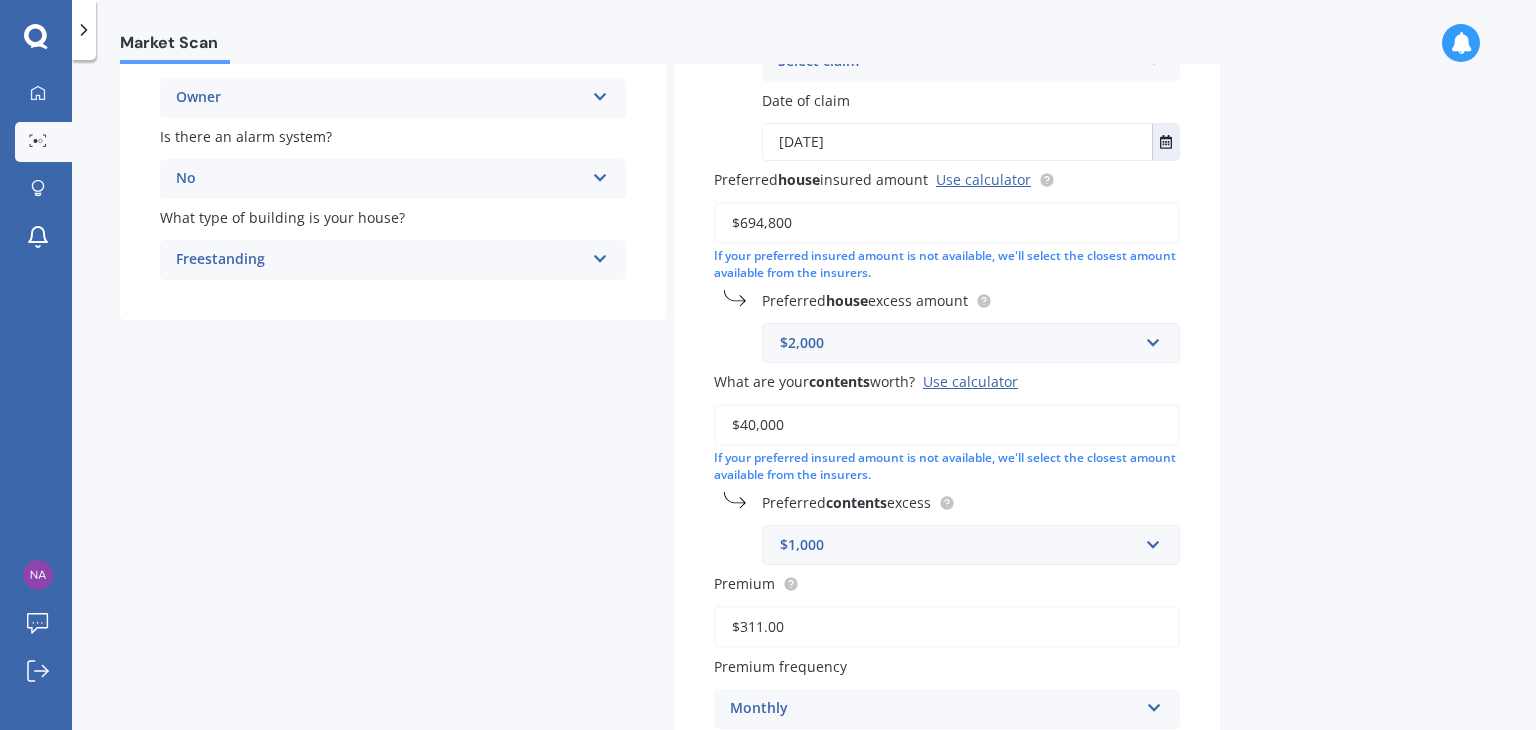 click on "Have you had any  house  accidents or claims in the last five years? Yes No Have you had any  contents  accidents or claims in the last five years? Yes No Type of claim Select claim Accidental damage Broken glass Earthquake Fire Flood Fusion Gradual damage Lost or misplaced Malicious damage Storm damage Water damage Other Date of claim [DATE] [MONTH] [YEAR]   Today Mo Tu We Th Fr Sa Su 29 30 31 01 02 03 04 05 06 07 08 09 10 11 12 13 14 15 16 17 18 19 20 21 22 23 24 25 26 27 28 29 30 31 01 Preferred  house  insured amount Use calculator $[AMOUNT] If your preferred insured amount is not available, we'll select the closest amount available from the insurers. Preferred  house  excess amount $[AMOUNT] $[AMOUNT] $[AMOUNT] $[AMOUNT] $[AMOUNT] $[AMOUNT] $[AMOUNT] $[AMOUNT] What are your  contents  worth? Use calculator Preferred  contents  excess $[AMOUNT] $[AMOUNT] $[AMOUNT] $[AMOUNT] $[AMOUNT] $[AMOUNT] $[AMOUNT] $[AMOUNT] Premium $[AMOUNT] Premium frequency Monthly Yearly Six-Monthly Quarterly Monthly Fortnightly Weekly Cover type Select cover type Home and Contents Insurance Package" at bounding box center (947, 328) 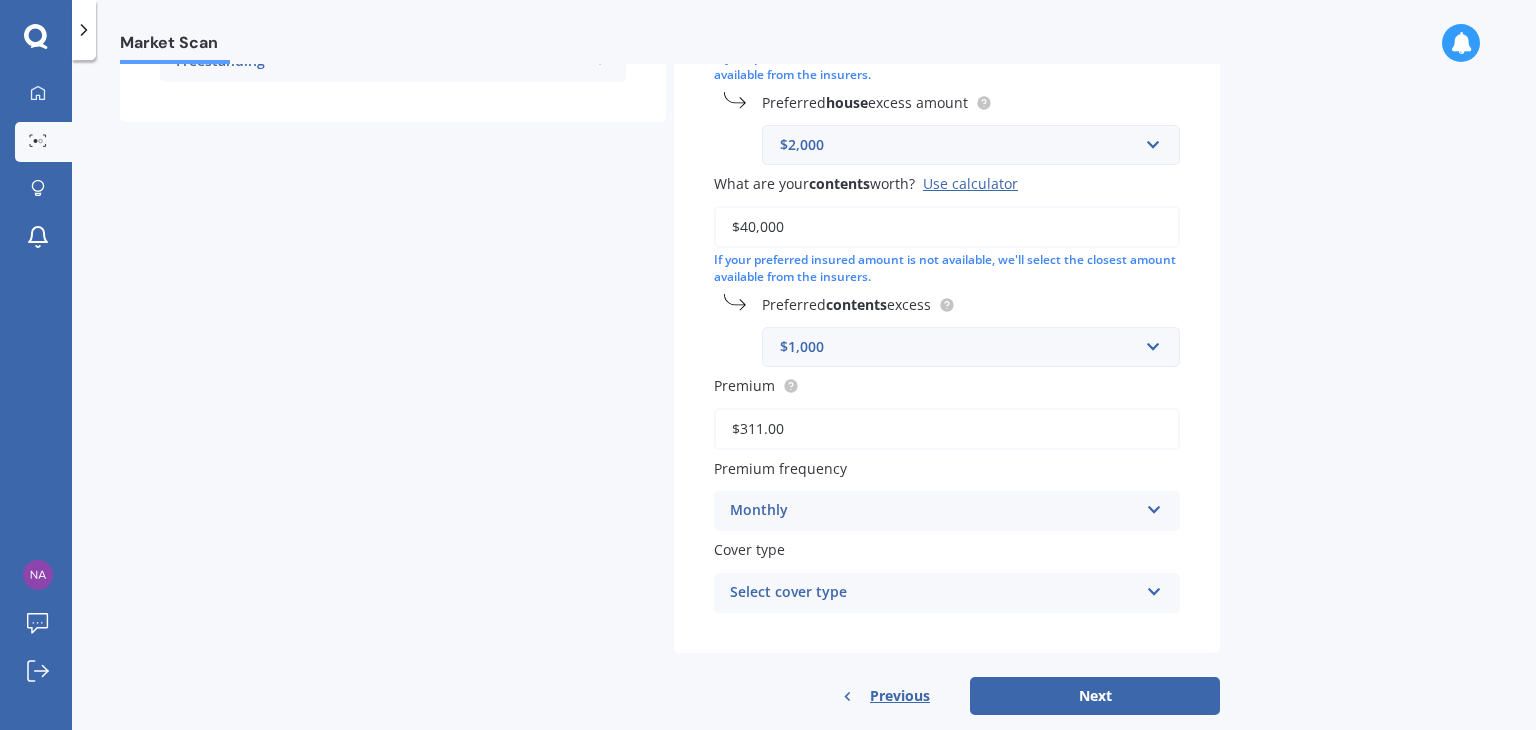 scroll, scrollTop: 555, scrollLeft: 0, axis: vertical 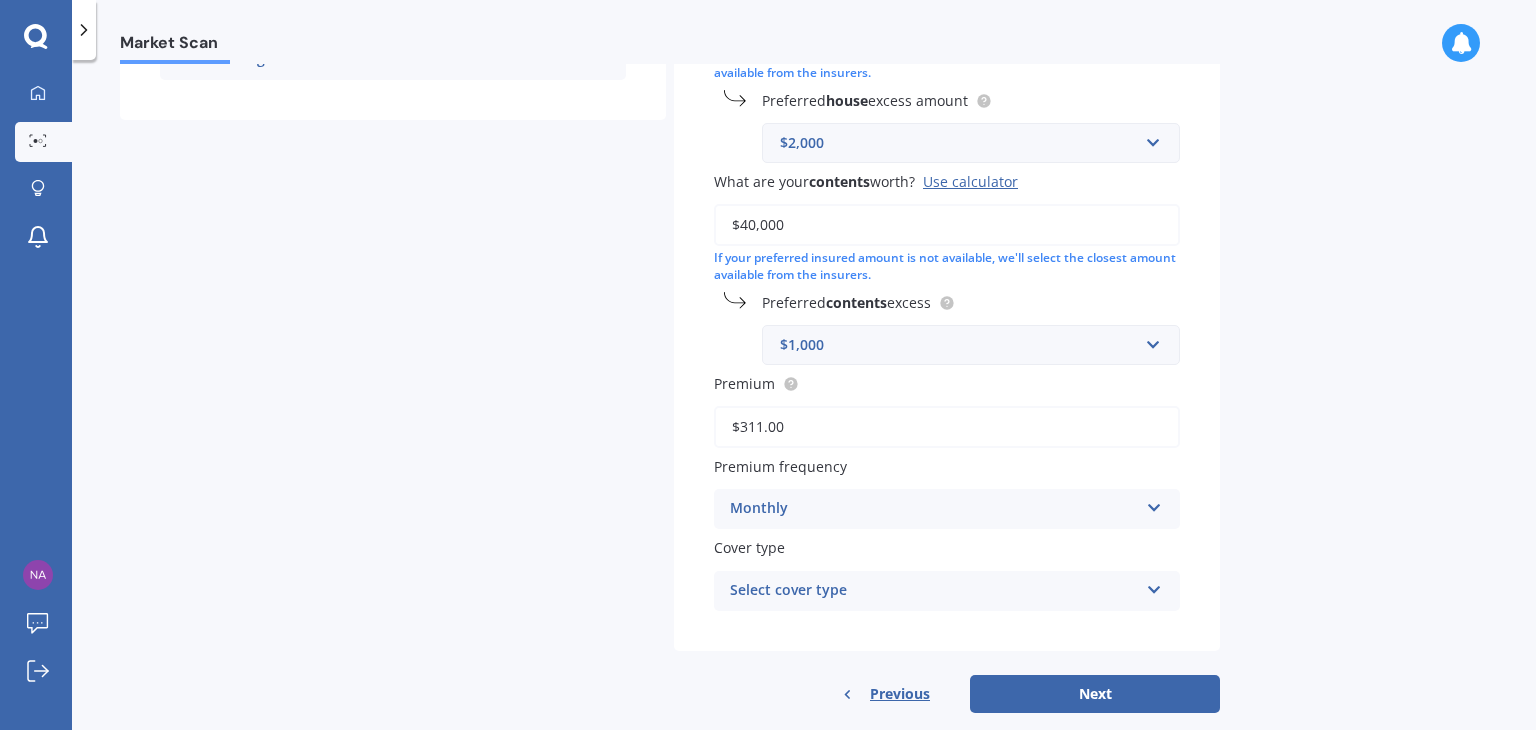 click on "Select cover type" at bounding box center (934, 591) 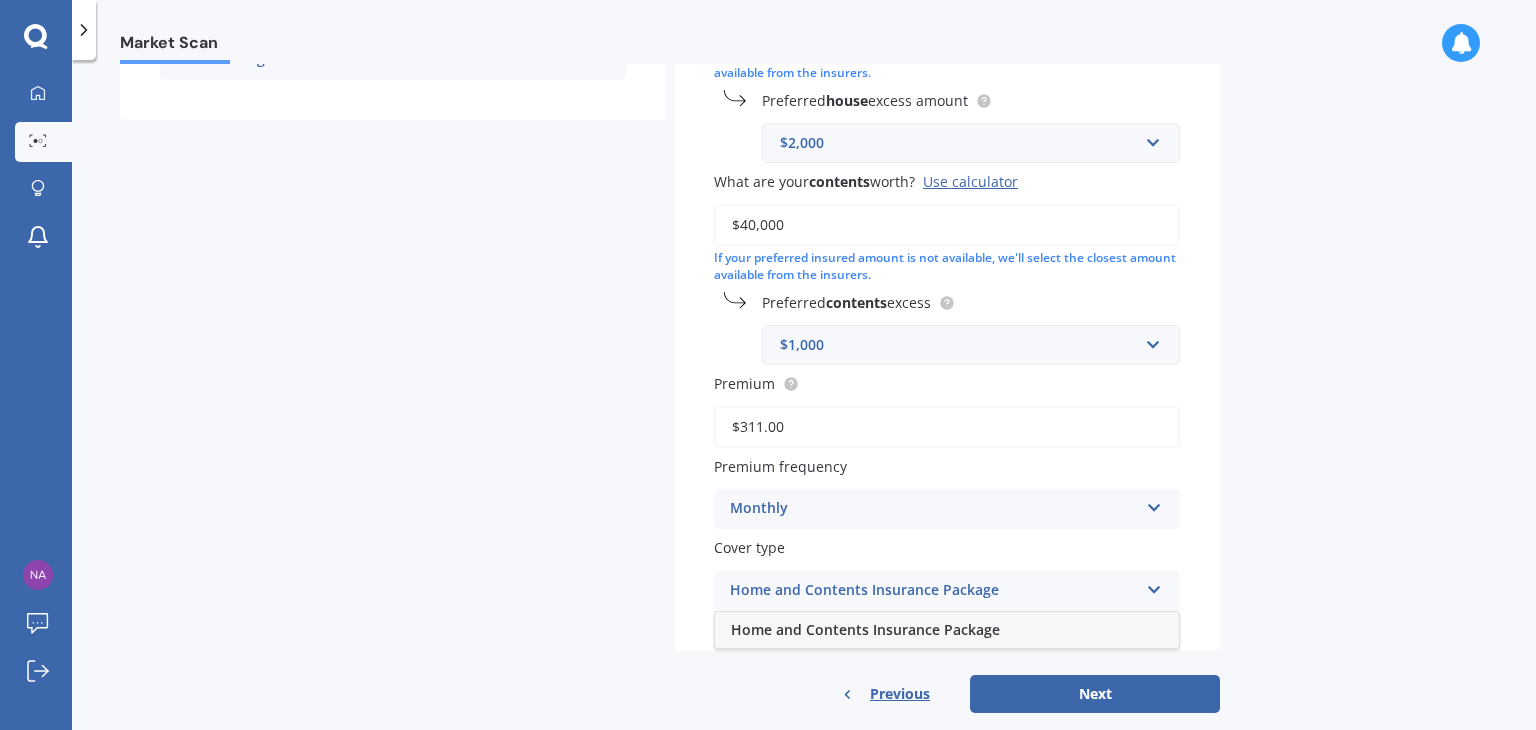 click on "Home and Contents Insurance Package" at bounding box center (934, 591) 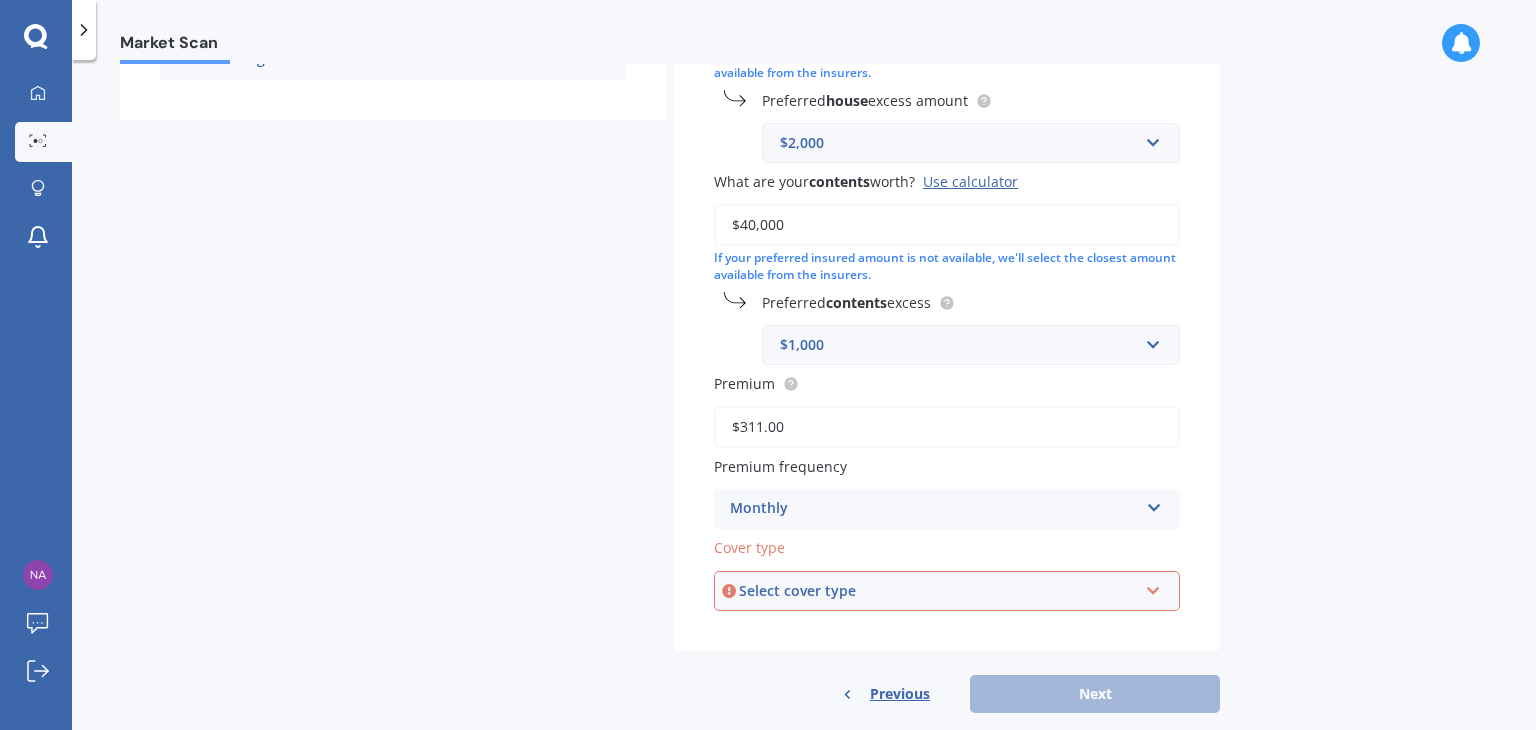 click on "Select cover type" at bounding box center [938, 591] 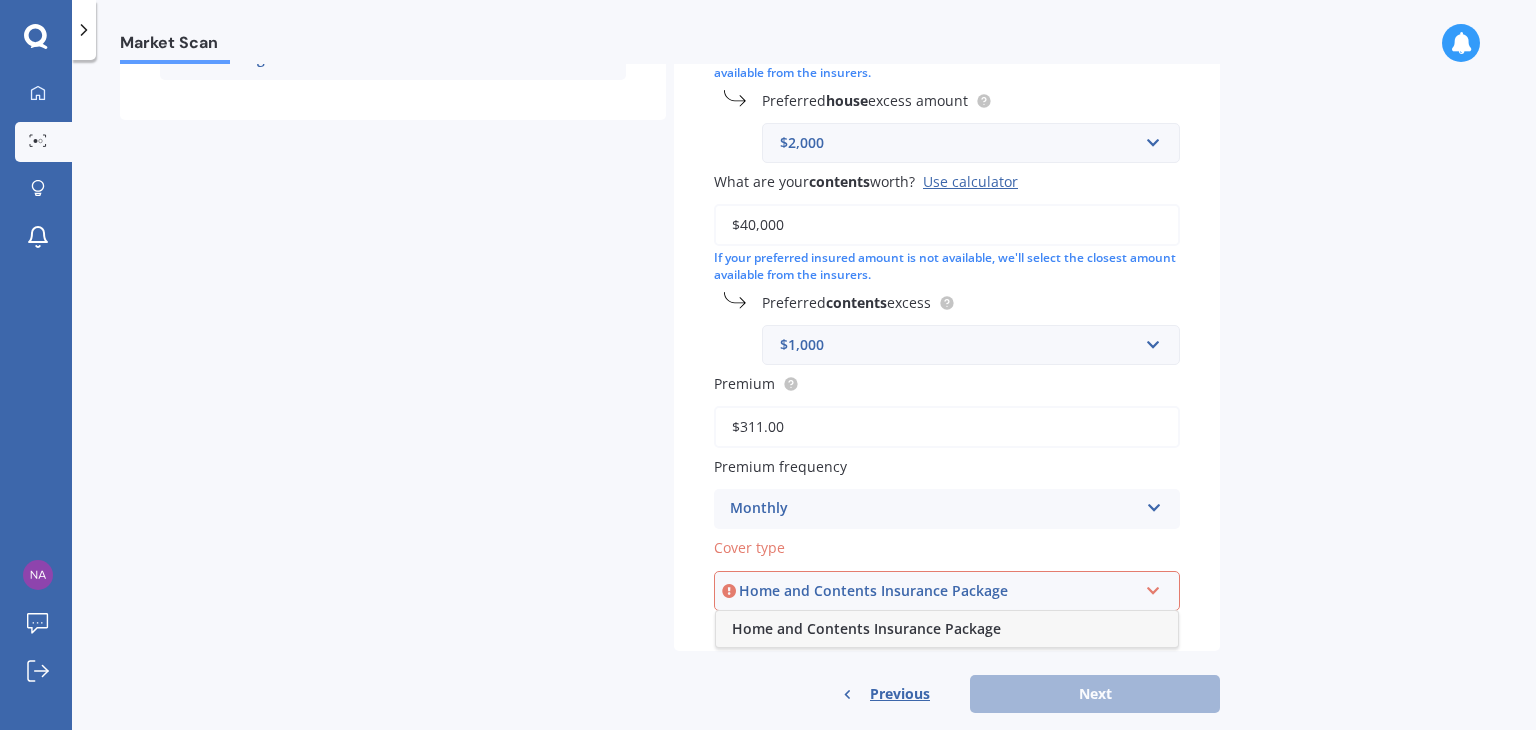 click on "Home and Contents Insurance Package" at bounding box center [947, 629] 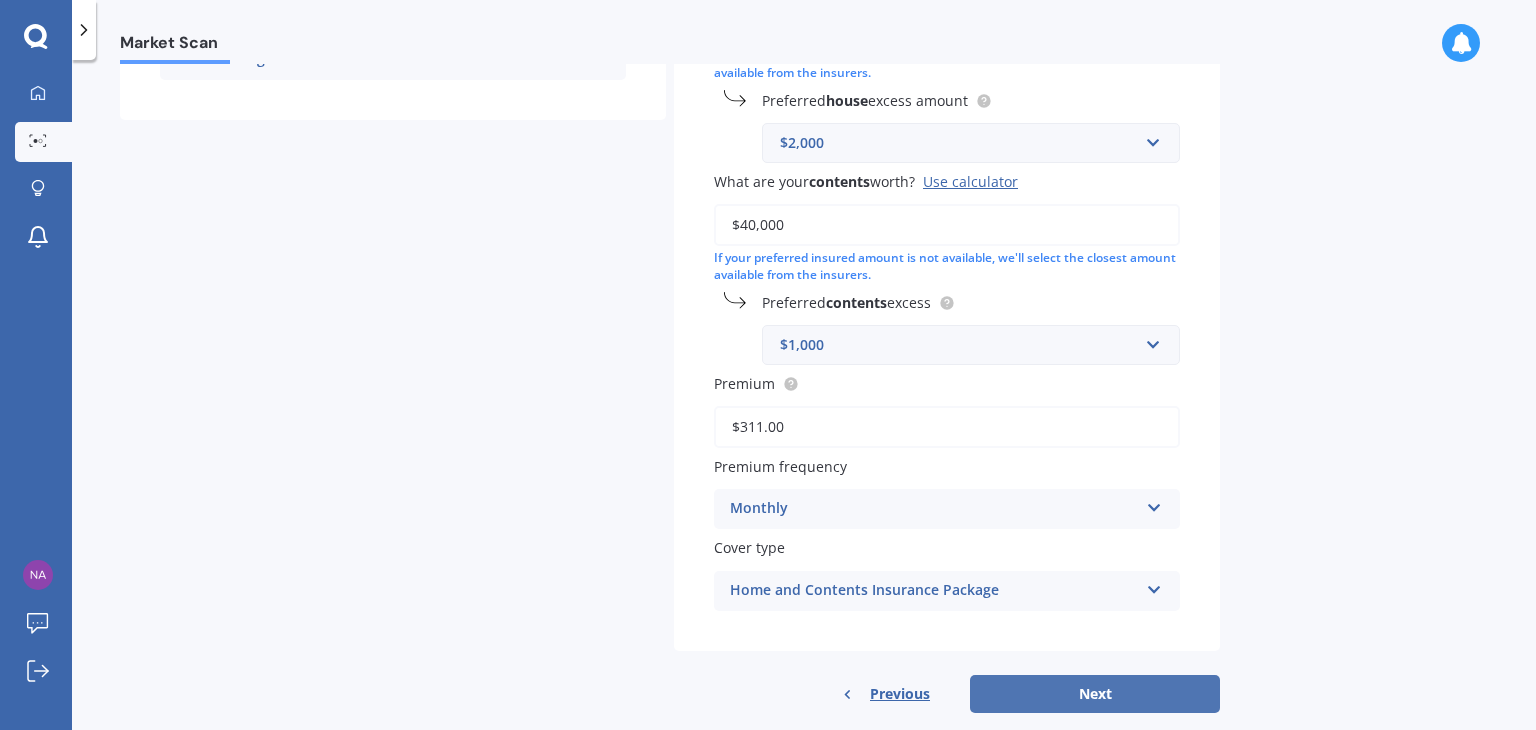 click on "Next" at bounding box center [1095, 694] 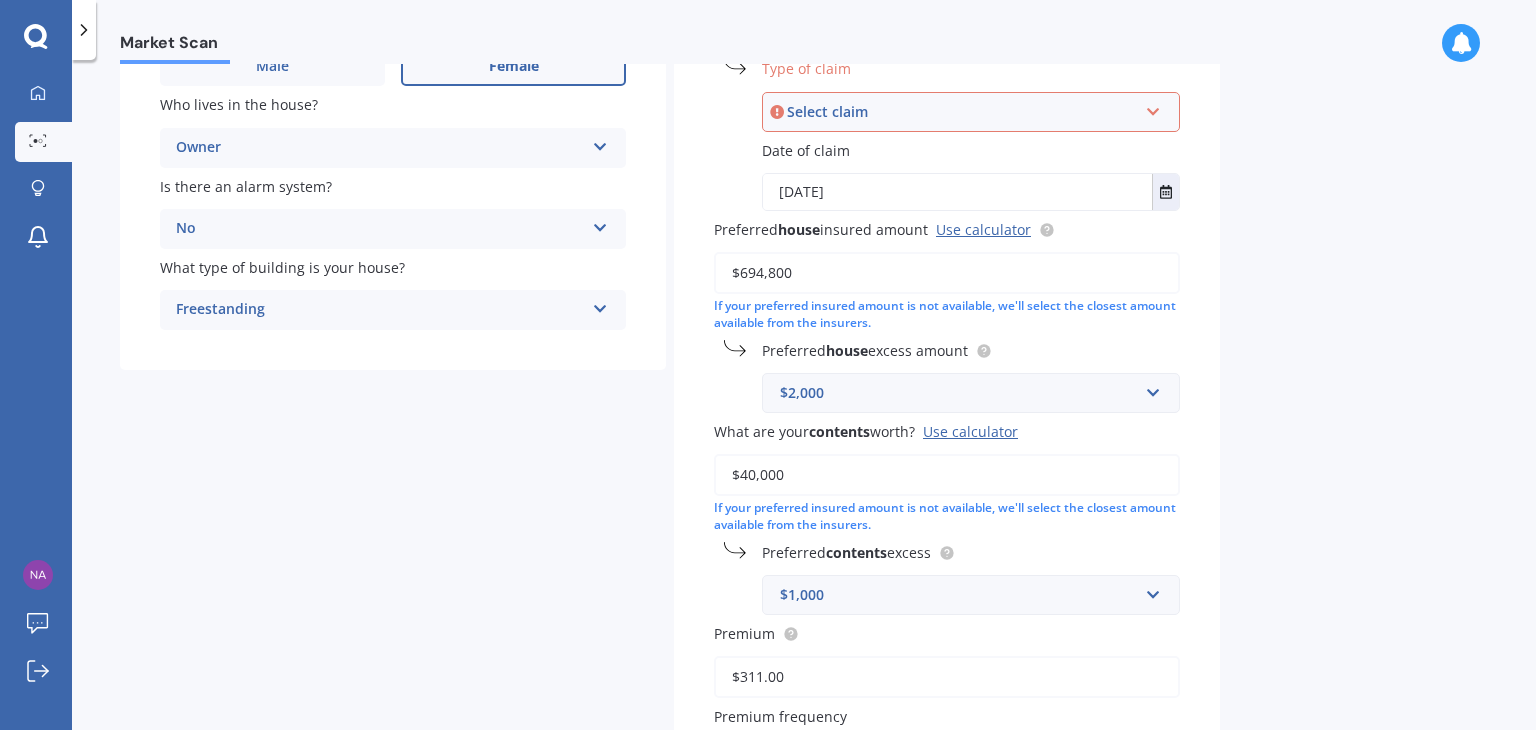 scroll, scrollTop: 300, scrollLeft: 0, axis: vertical 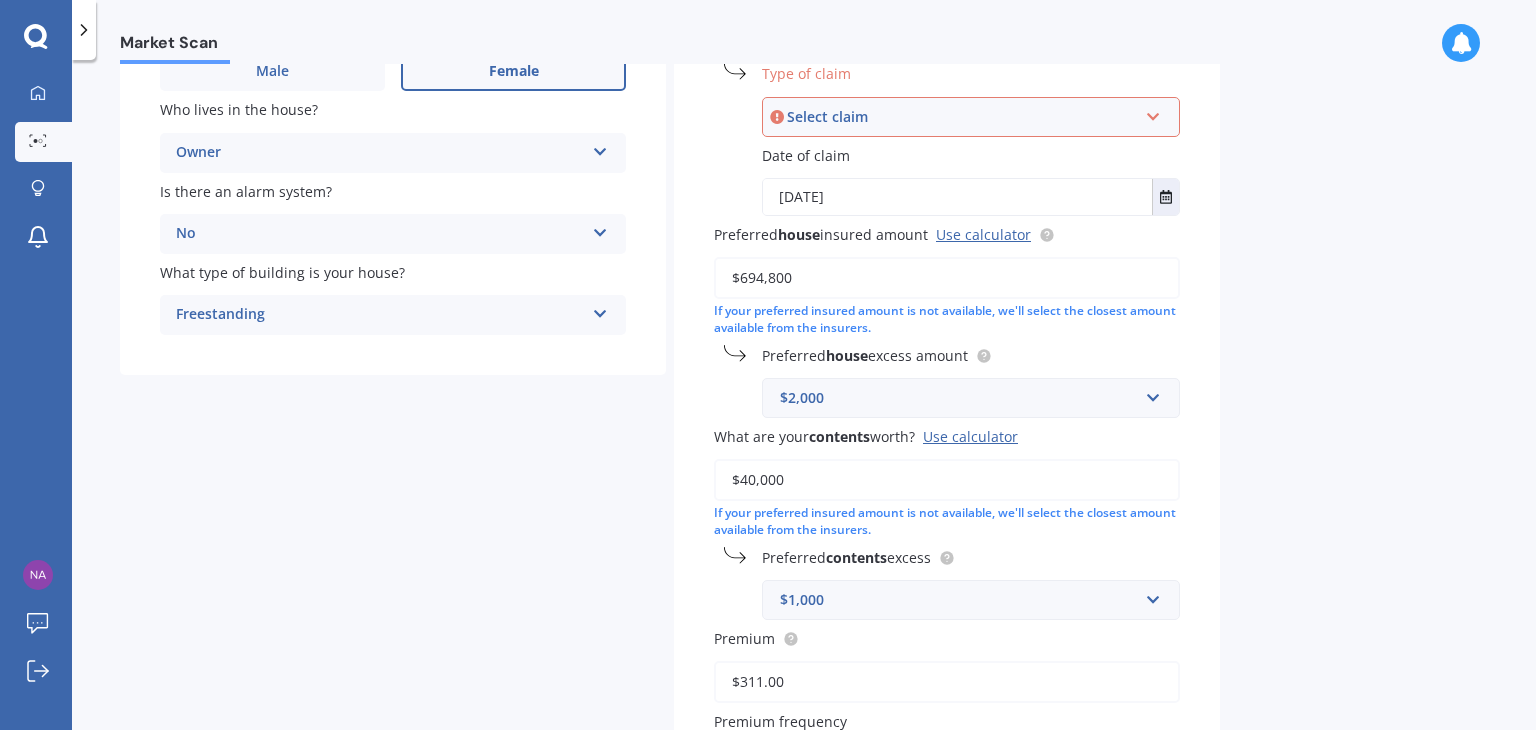 click on "Select claim" at bounding box center [962, 117] 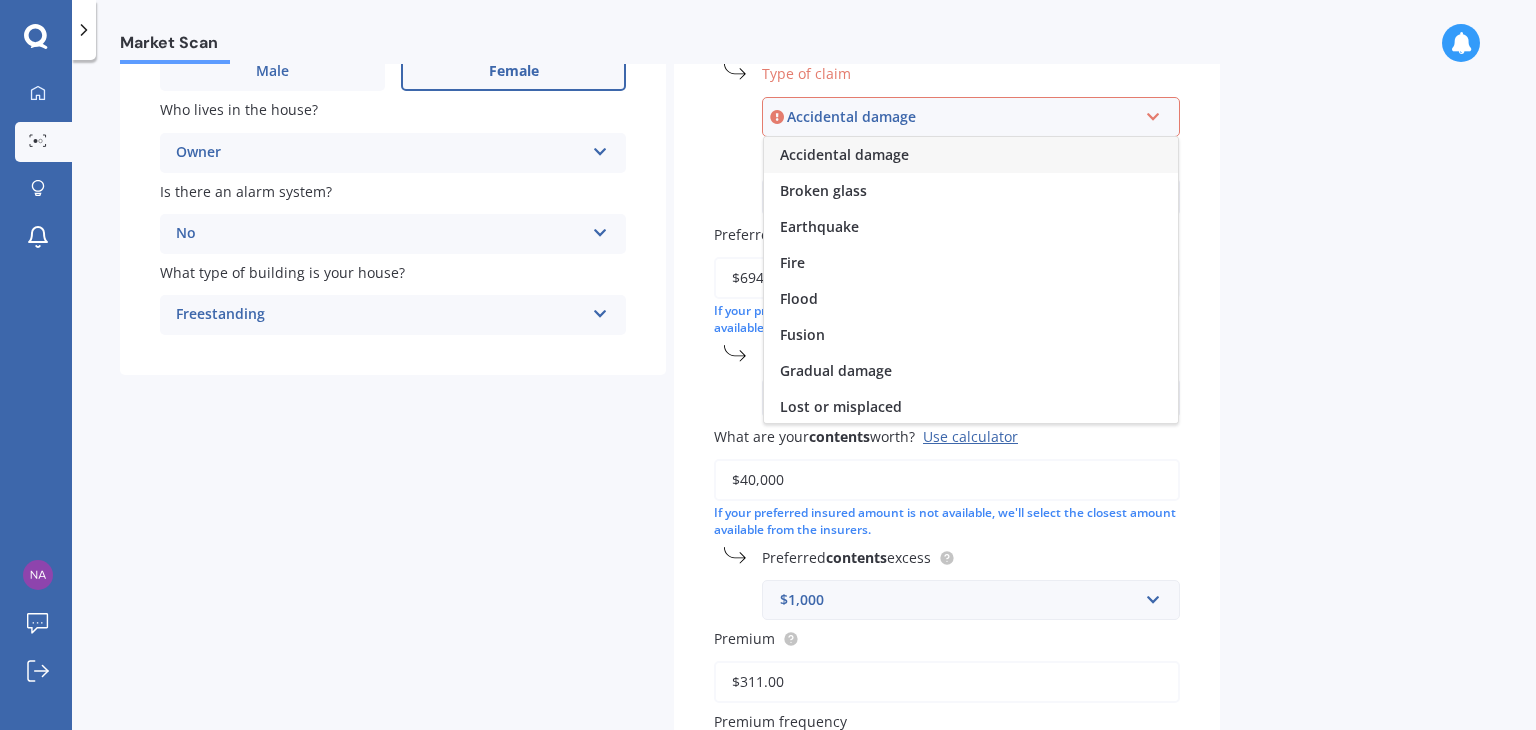 click on "Accidental damage" at bounding box center (844, 154) 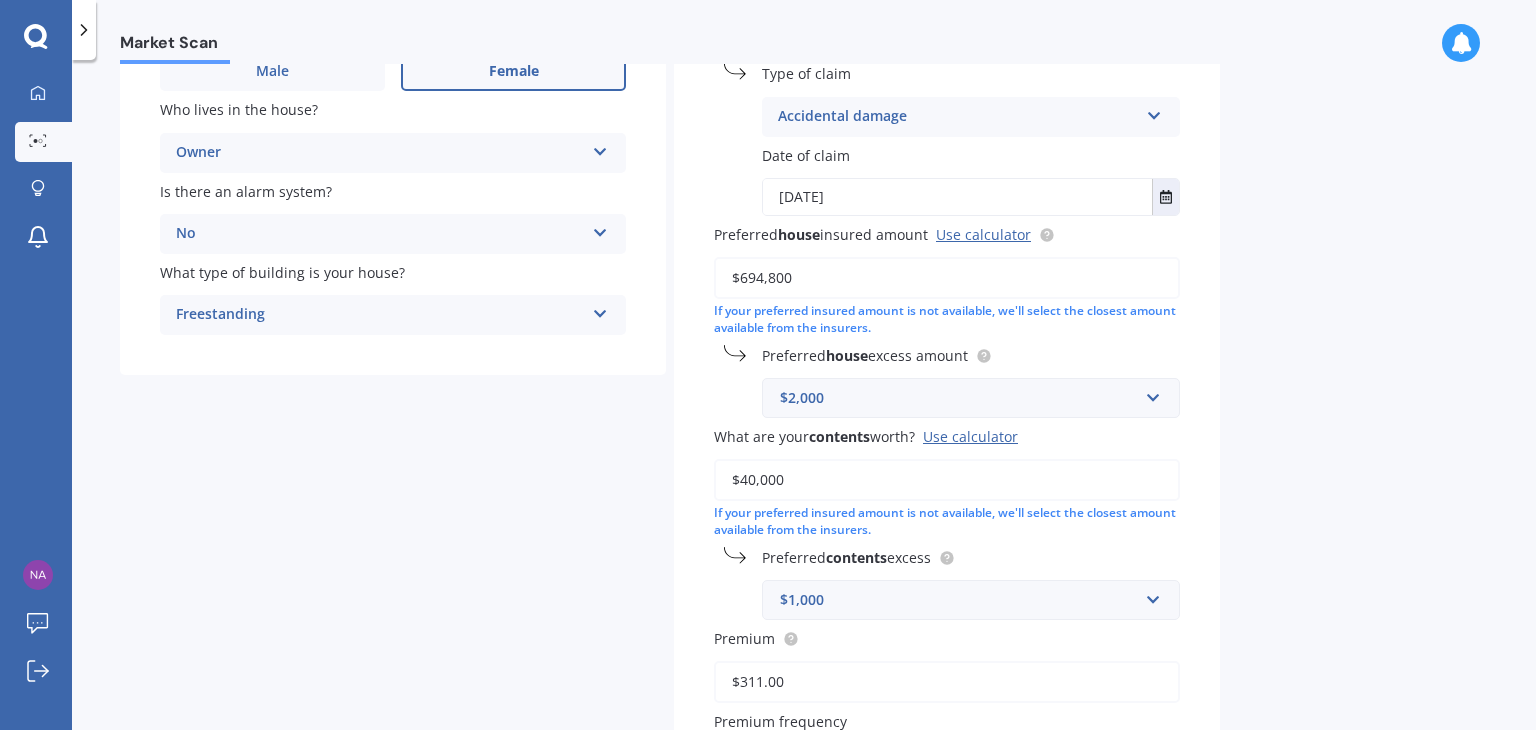 click on "Market Scan House & Contents Market Scan 70 % Let's get to know you and see how we can help with finding you the best insurance Details Date of birth DD 01 02 03 04 05 06 07 08 09 10 11 12 13 14 15 16 17 18 19 20 21 22 23 24 25 26 27 28 29 30 31 MM 01 02 03 04 05 06 07 08 09 10 11 12 YYYY 2009 2008 2007 2006 2005 2004 2003 2002 2001 2000 1999 1998 1997 1996 1995 1994 1993 1992 1991 1990 1989 1988 1987 1986 1985 1984 1983 1982 1981 1980 1979 1978 1977 1976 1975 1974 1973 1972 1971 1970 1969 1968 1967 1966 1965 1964 1963 1962 1961 1960 1959 1958 1957 1956 1955 1954 1953 1952 1951 1950 1949 1948 1947 1946 1945 1944 1943 1942 1941 1940 1939 1938 1937 1936 1935 1934 1933 1932 1931 1930 1929 1928 1927 1926 1925 1924 1923 1922 1921 1920 1919 1918 1917 1916 1915 1914 1913 1912 1911 1910 Gender Male Female Who lives in the house? Owner Owner Owner + Boarder Is there an alarm system? No Yes, monitored Yes, not monitored No What type of building is your house? Freestanding Freestanding Multi-unit (in a block of 7-10) No" at bounding box center (804, 399) 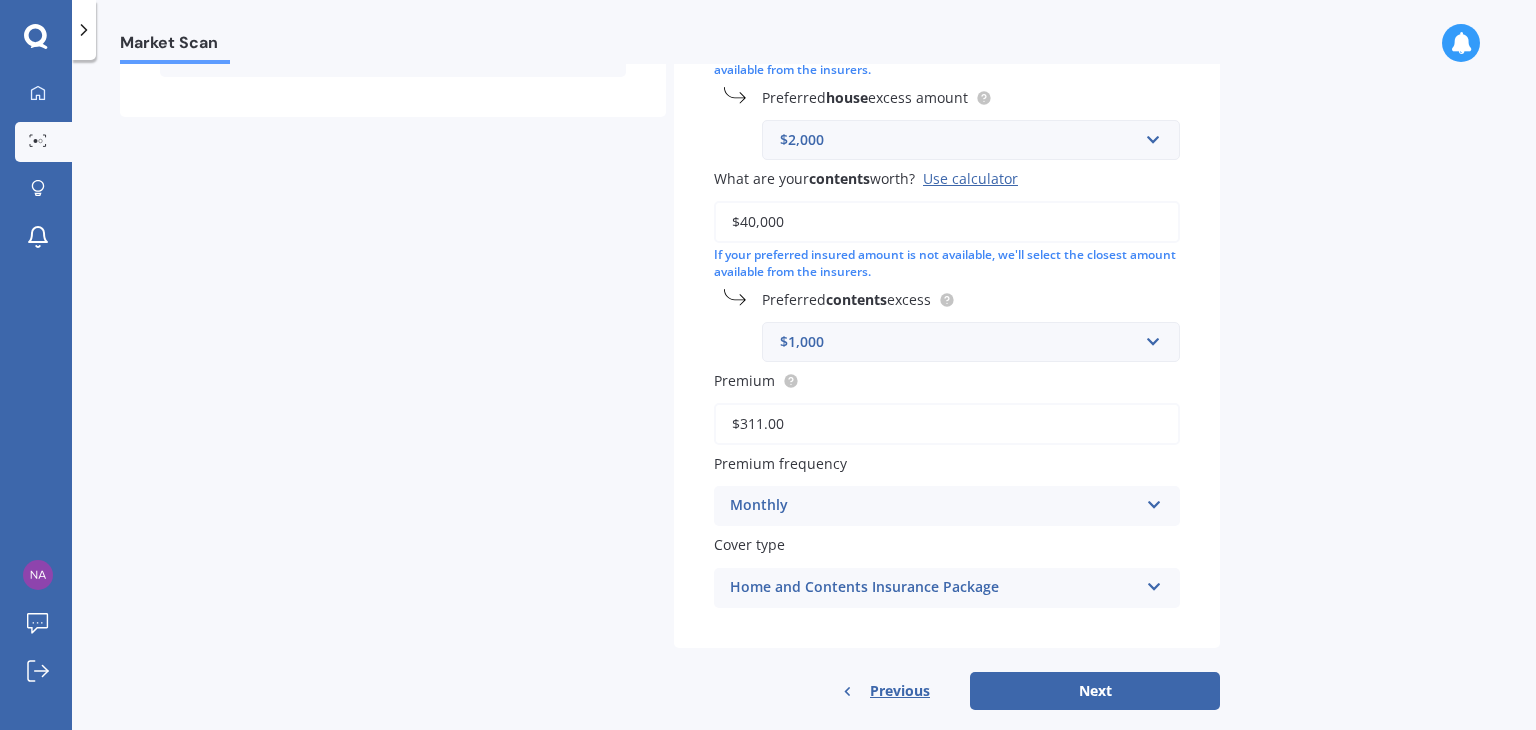 scroll, scrollTop: 589, scrollLeft: 0, axis: vertical 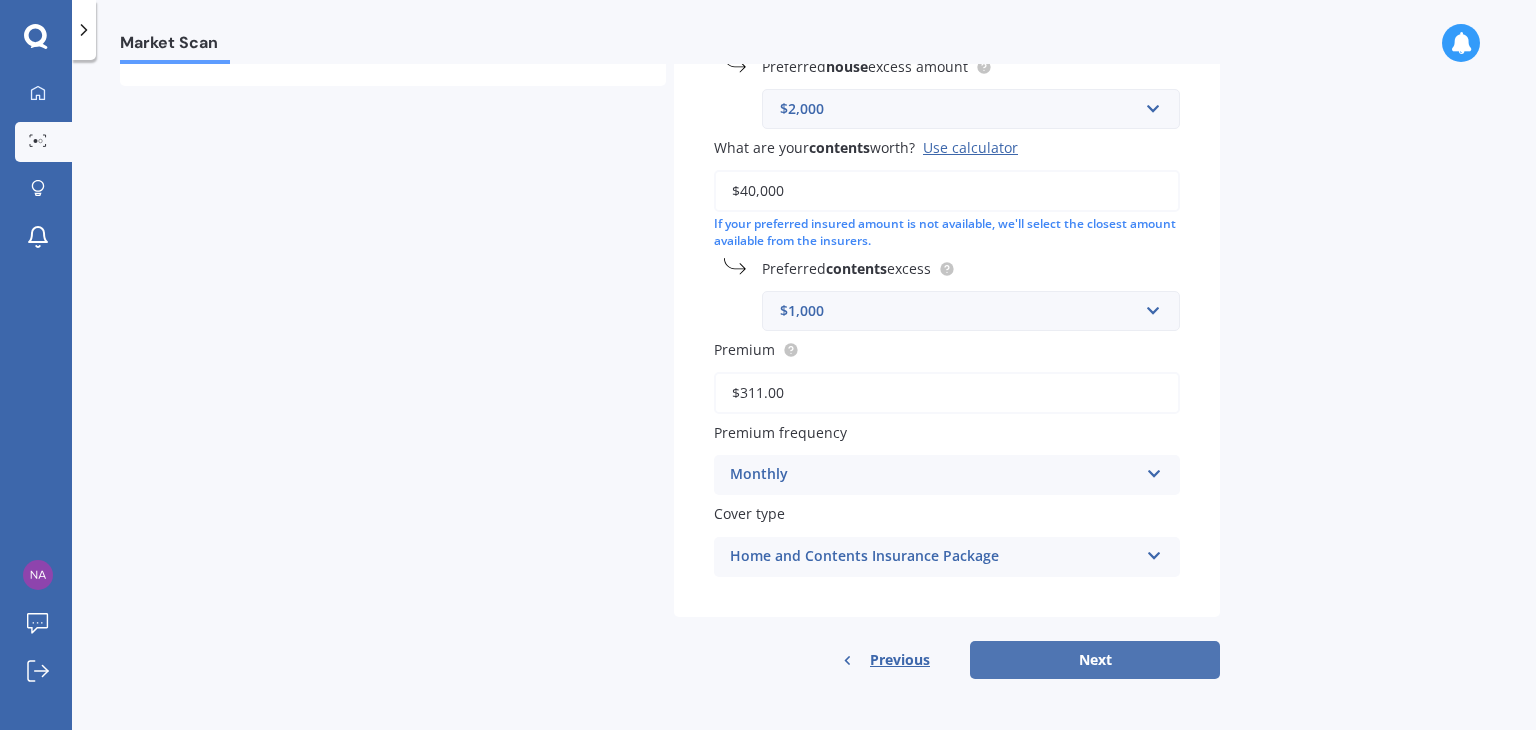click on "Next" at bounding box center [1095, 660] 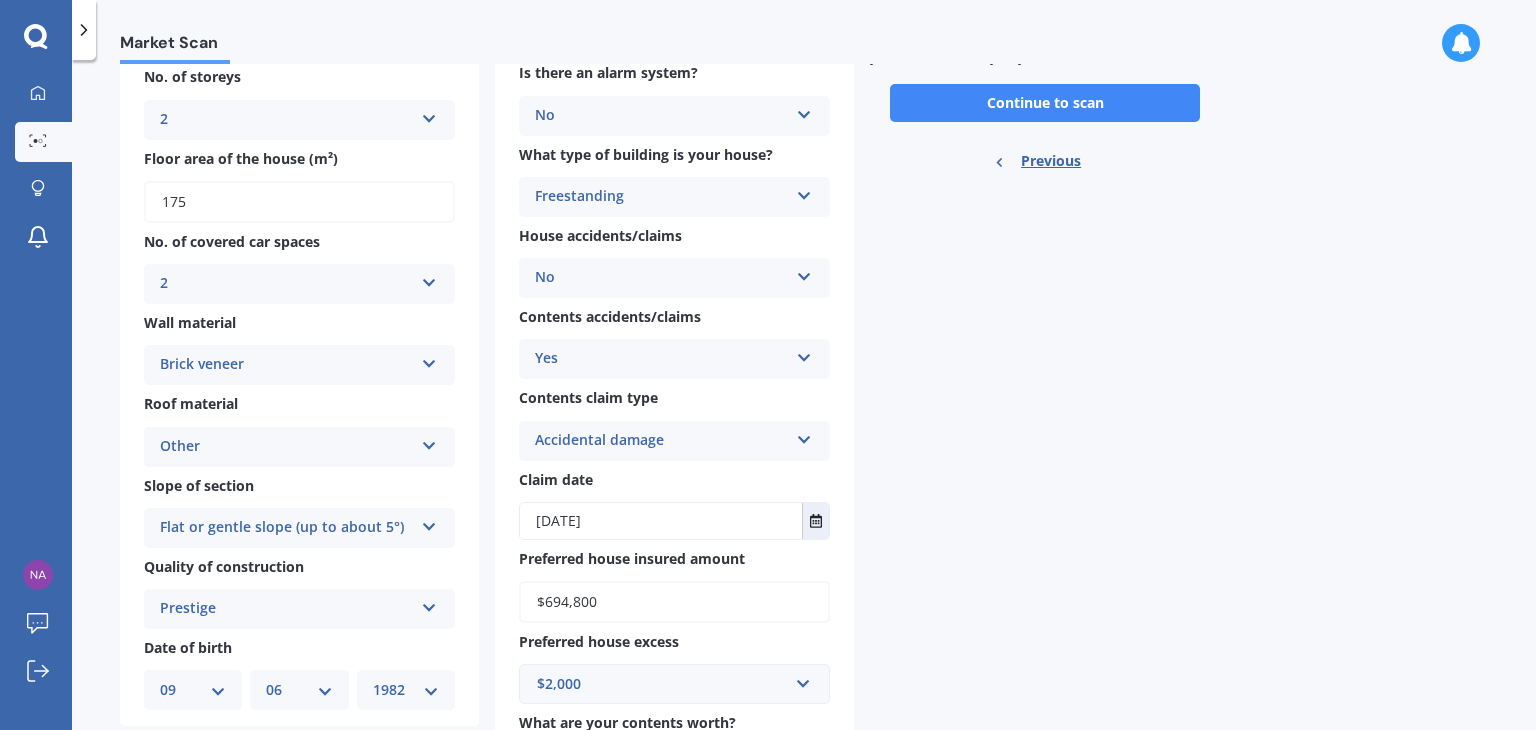 scroll, scrollTop: 0, scrollLeft: 0, axis: both 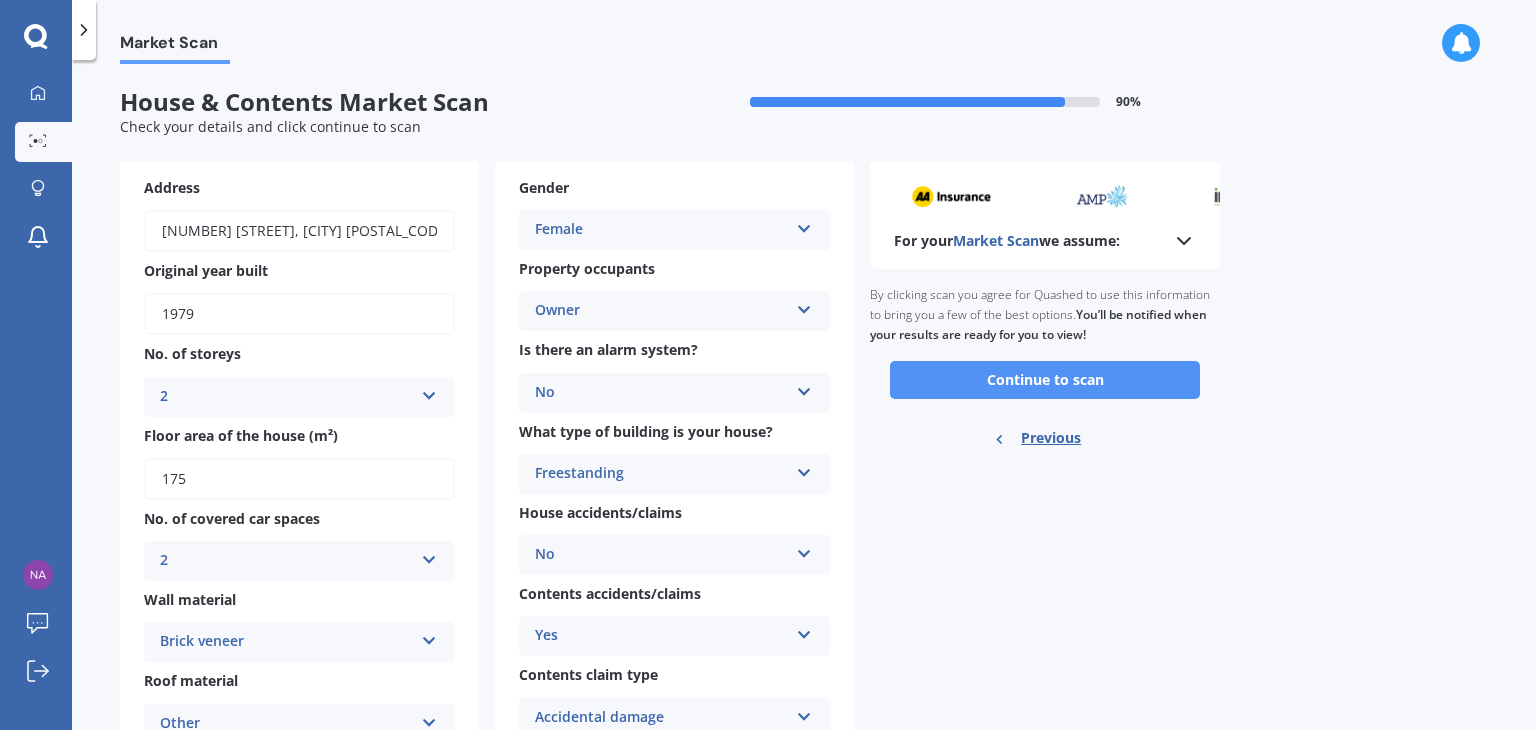 click on "Continue to scan" at bounding box center (1045, 380) 